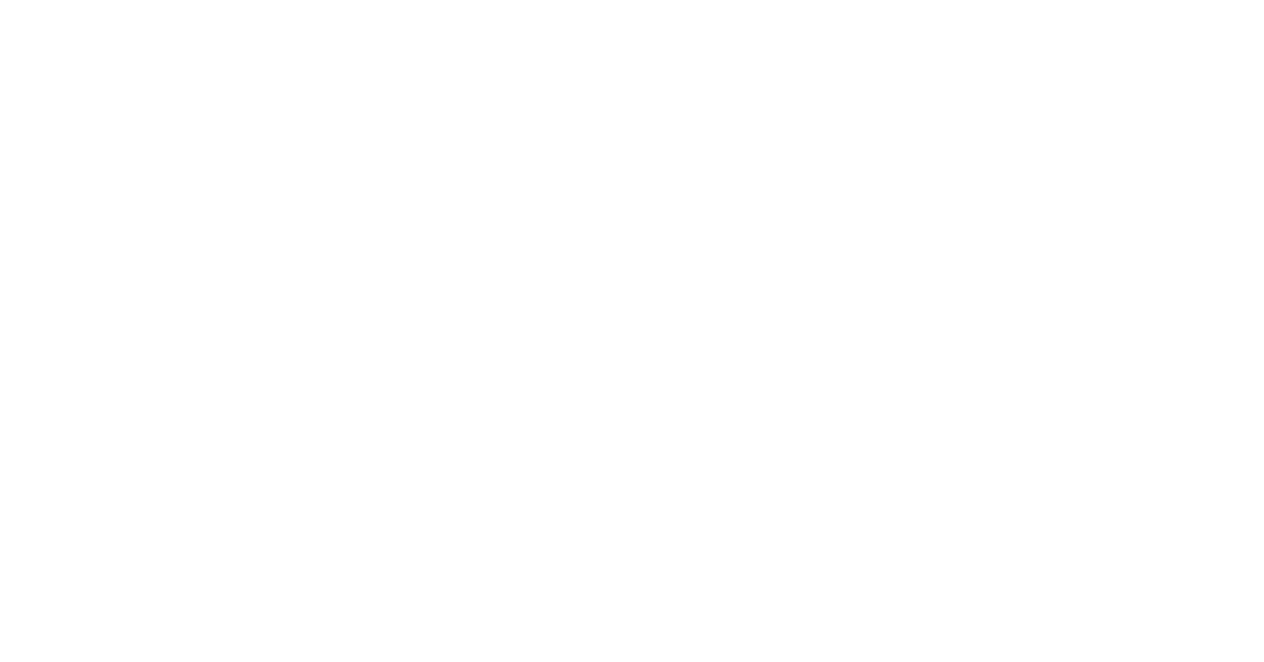 scroll, scrollTop: 0, scrollLeft: 0, axis: both 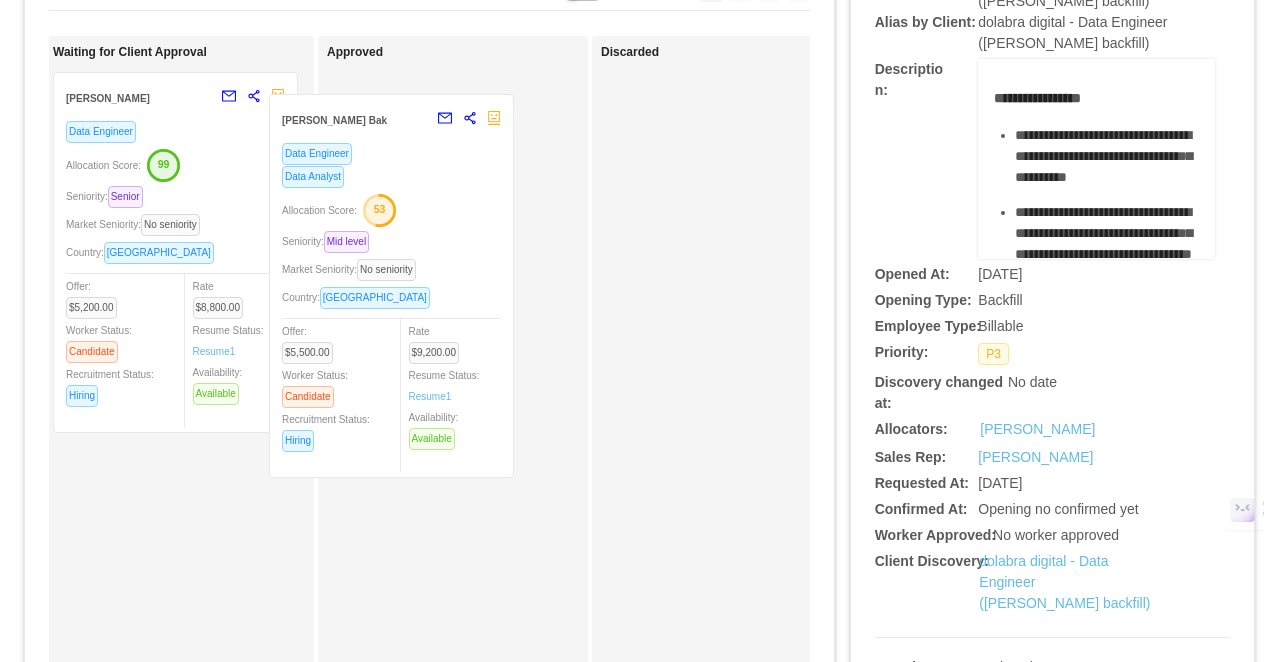 drag, startPoint x: 242, startPoint y: 179, endPoint x: 458, endPoint y: 201, distance: 217.11748 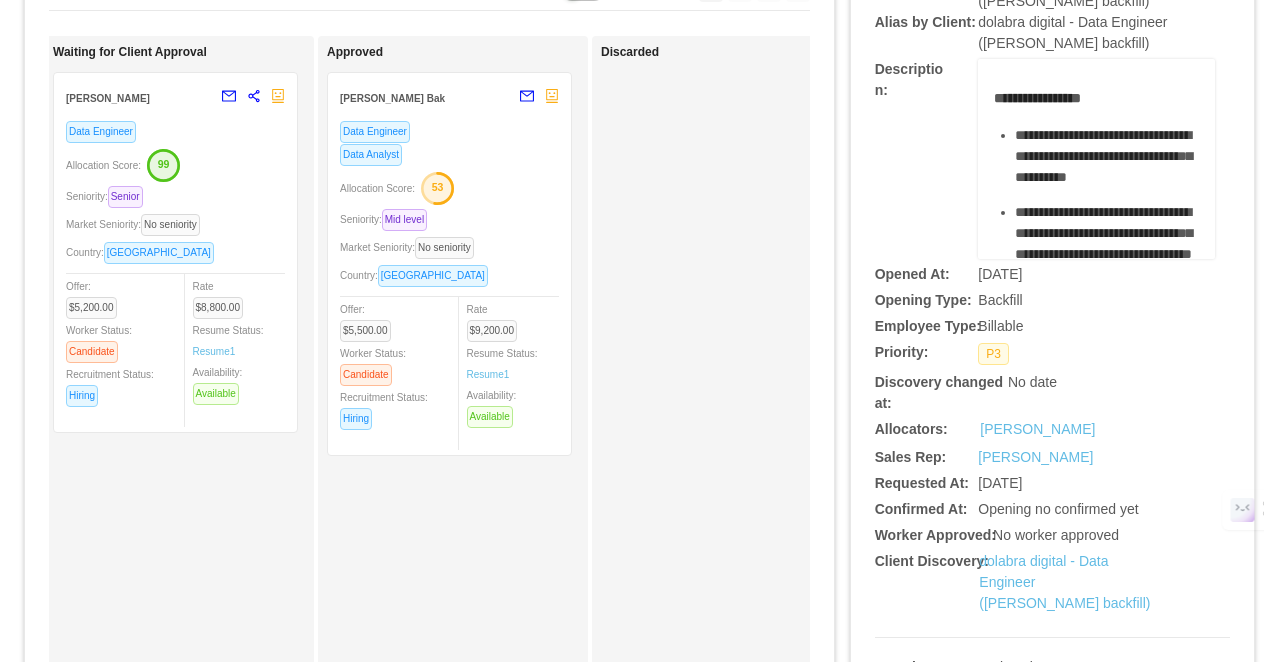 scroll, scrollTop: 0, scrollLeft: 0, axis: both 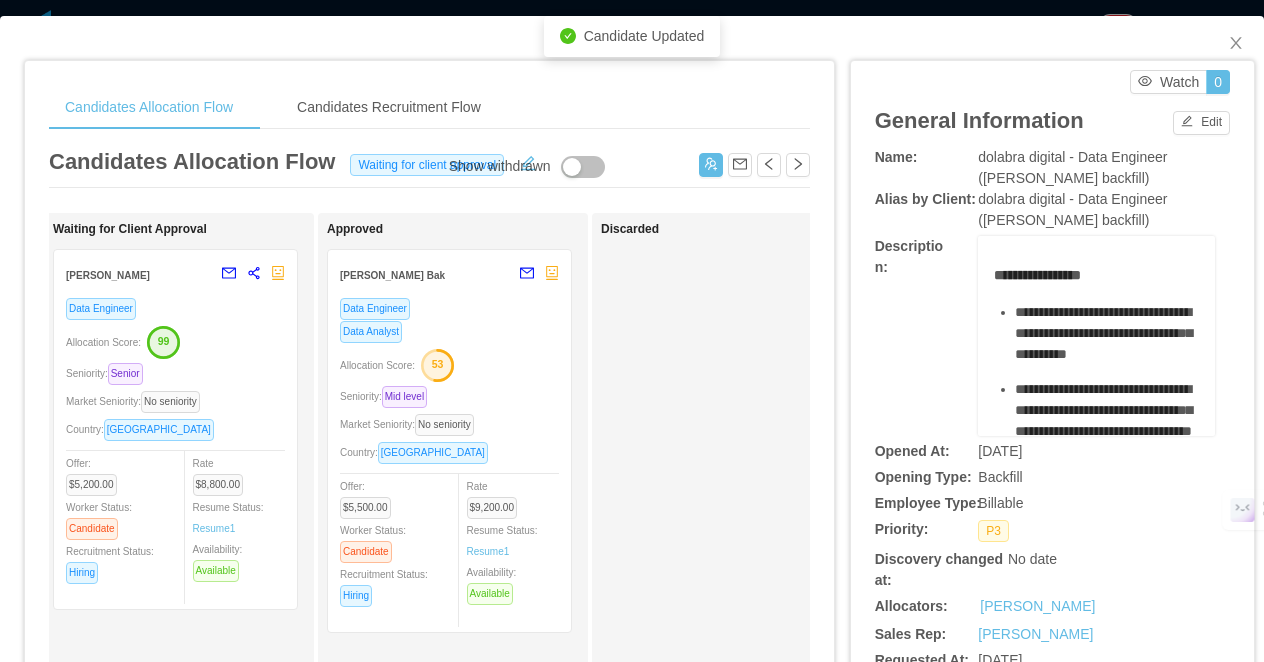click on "Candidates Allocation Flow Candidates Recruitment Flow  Candidates Allocation Flow   Waiting for client approval   Show withdrawn Applied Arthur Nunes Data Engineer Seniority:   Senior Market Seniority:   No seniority Country:   Brazil Offer:  $3,800.00 Worker Status:   Candidate Recruitment Status:   Hiring Rate $0.00 Resume Status:   No Resume Availability:     Available Candidate Identified Ready for Interview Waiting for Client Approval Ernani Castro Data Engineer Allocation Score:   99 Seniority:   Senior Market Seniority:   No seniority Country:   Brazil Offer:  $5,200.00 Worker Status:   Candidate Recruitment Status:   Hiring Rate $8,800.00 Resume Status:   Resume  1 Availability:     Available Approved Blenner Bak Data Engineer Data Analyst Allocation Score:   53 Seniority:   Mid level Market Seniority:   No seniority Country:   Brazil Offer:  $5,500.00 Worker Status:   Candidate Recruitment Status:   Hiring Rate $9,200.00 Resume Status:   Resume  1 Availability:     Available 0" at bounding box center (632, 331) 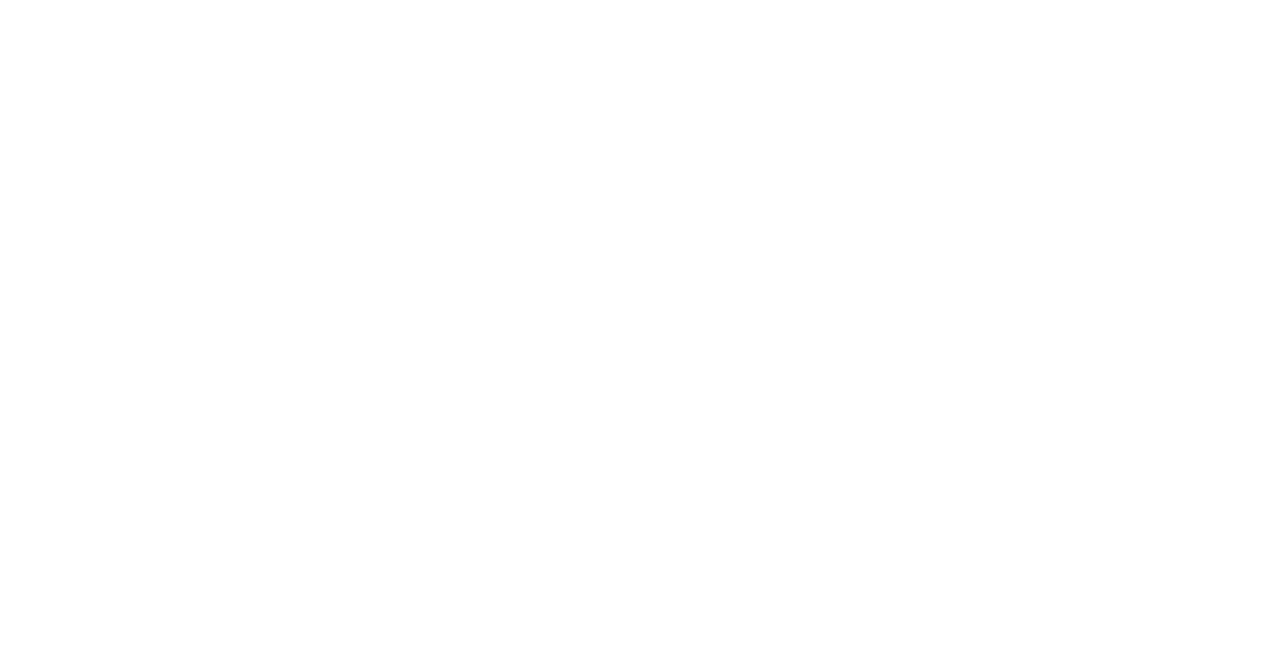 scroll, scrollTop: 0, scrollLeft: 0, axis: both 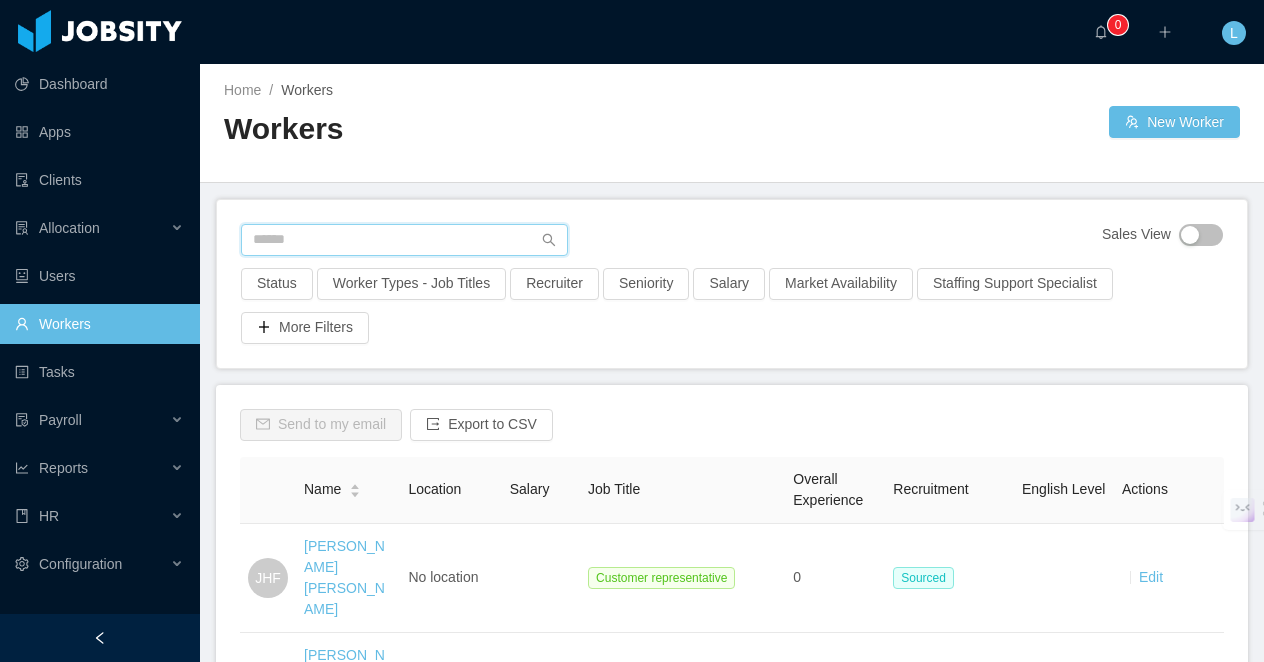 click at bounding box center (404, 240) 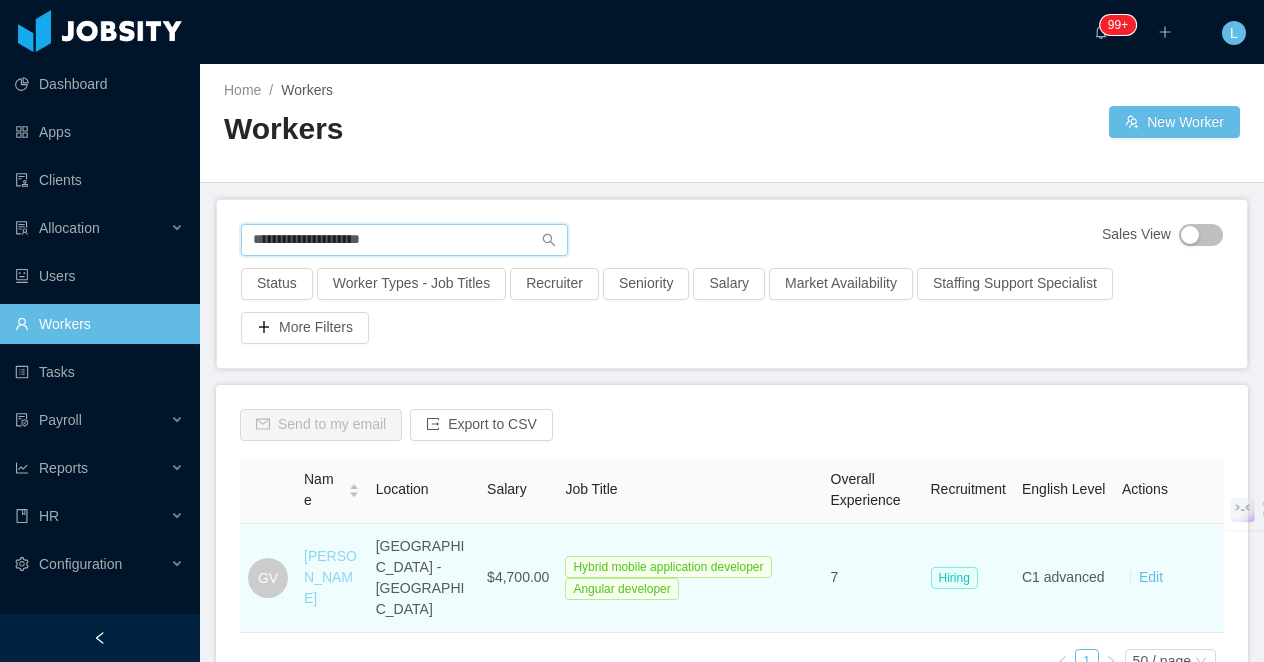 type on "**********" 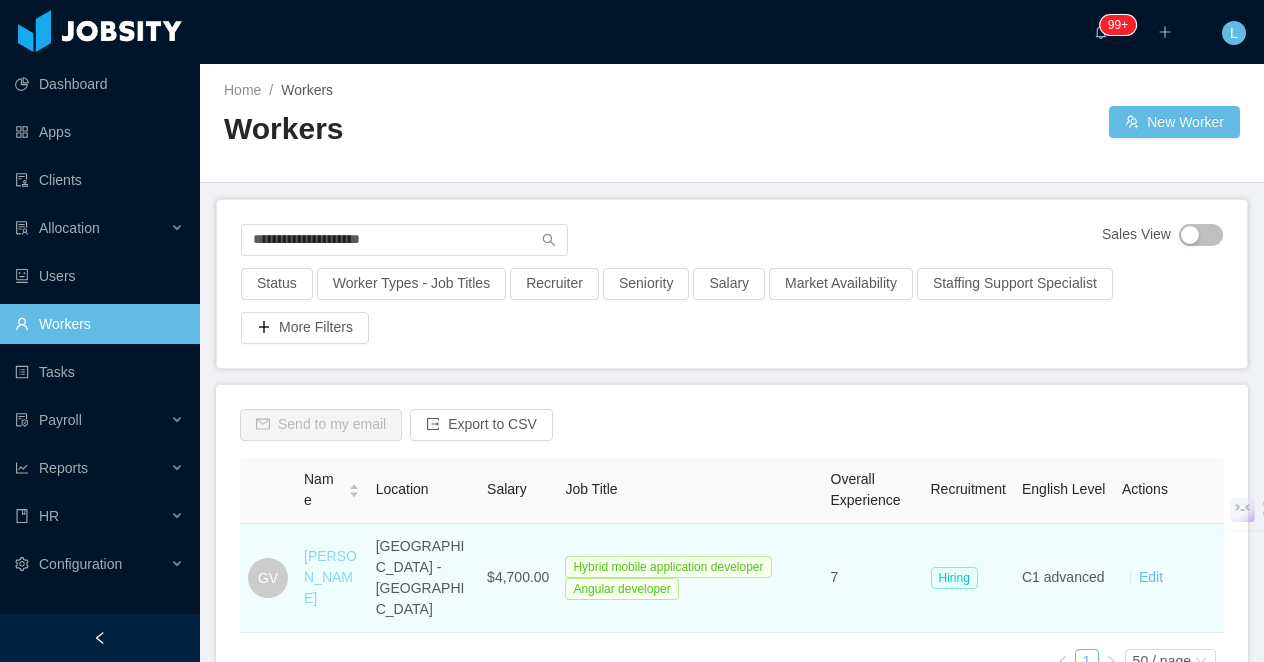 click on "Gianpierre Velasquez" at bounding box center (330, 577) 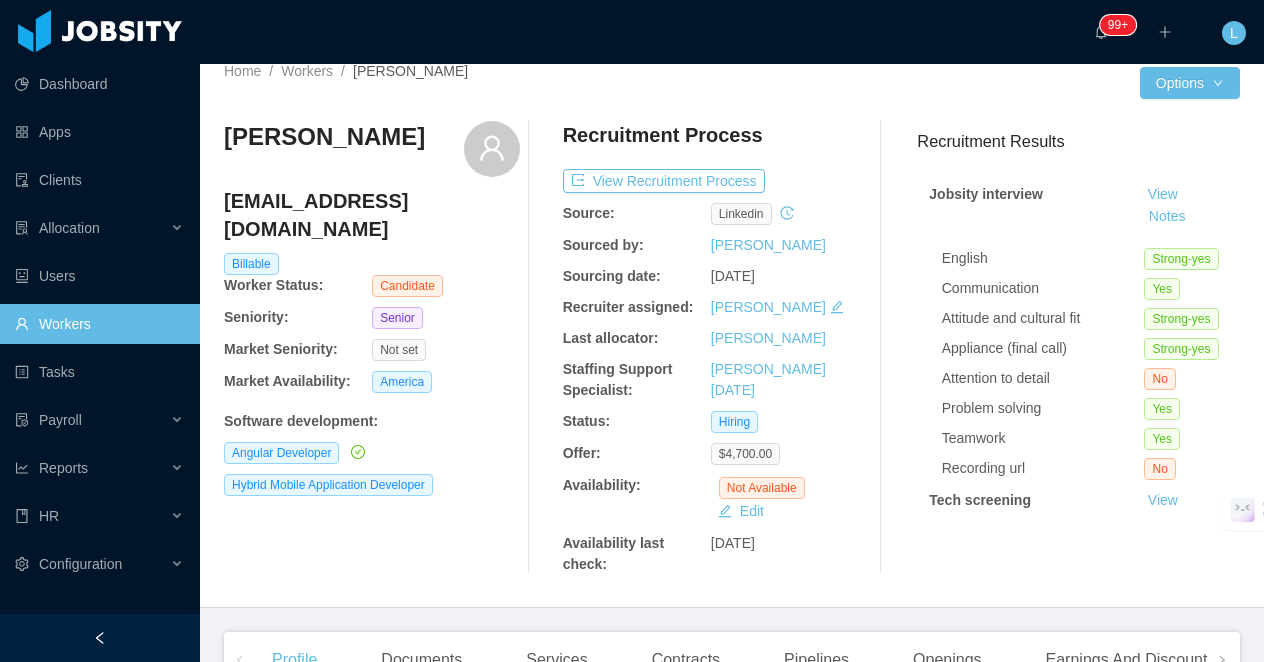 scroll, scrollTop: 23, scrollLeft: 0, axis: vertical 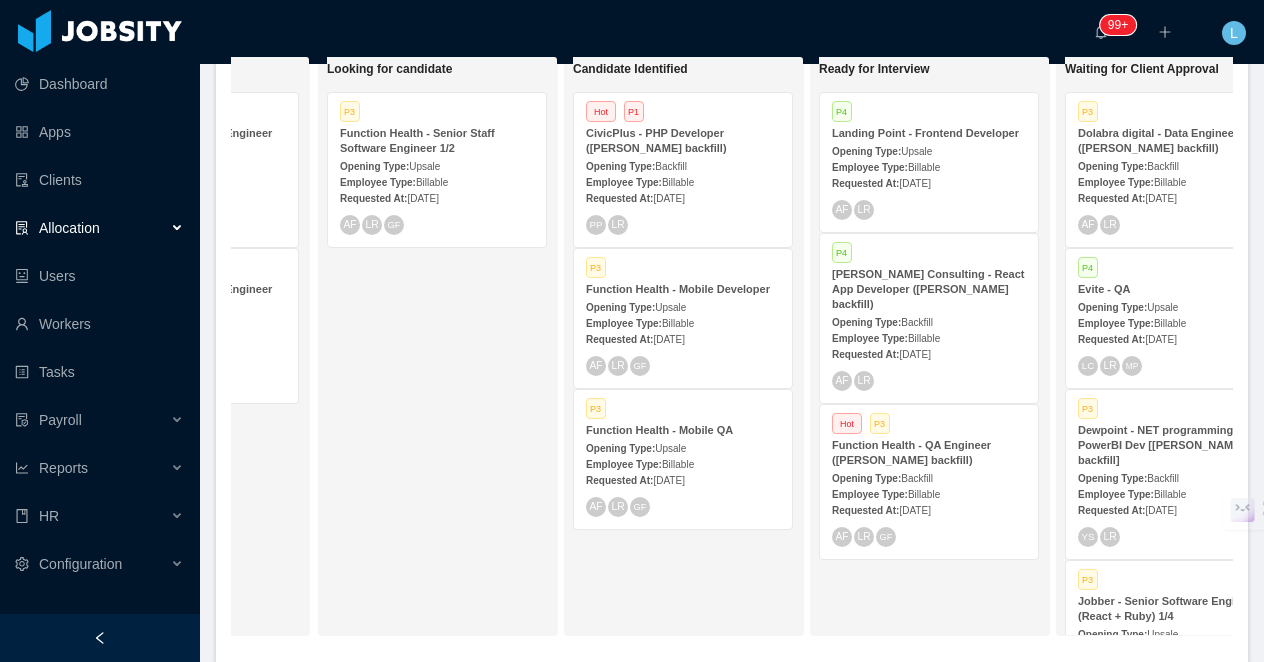 click on "Opening Type:   Backfill" at bounding box center (683, 165) 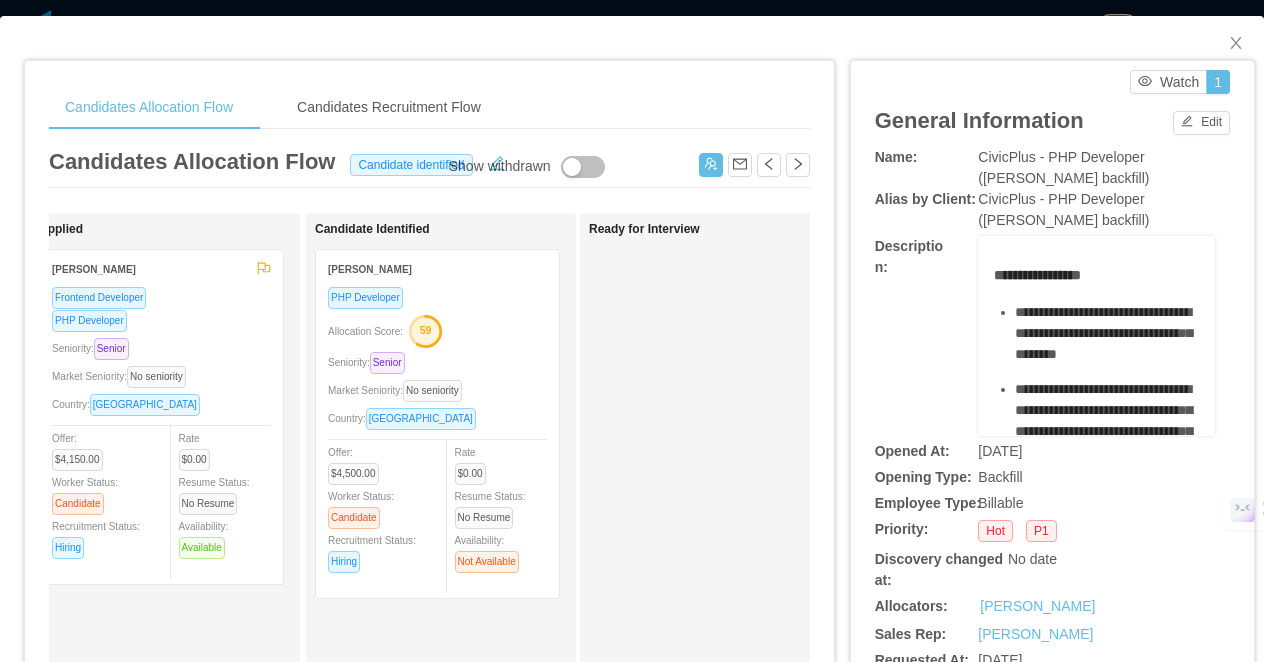 scroll, scrollTop: 0, scrollLeft: 0, axis: both 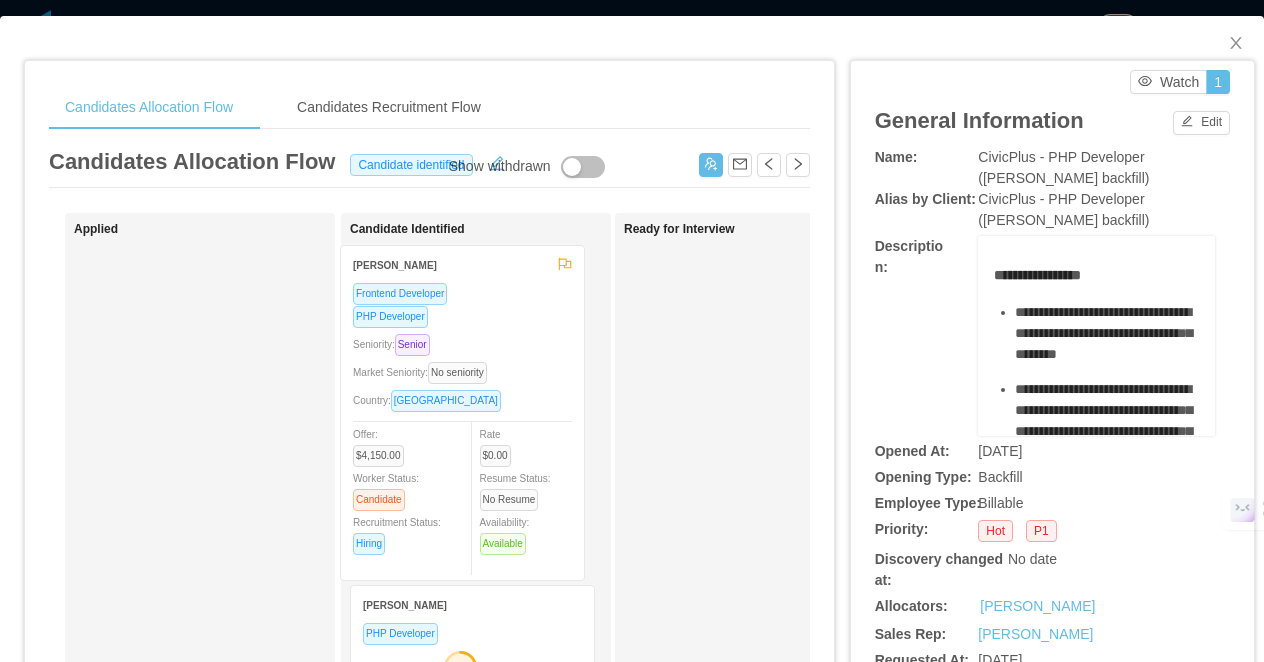 drag, startPoint x: 256, startPoint y: 326, endPoint x: 488, endPoint y: 324, distance: 232.00862 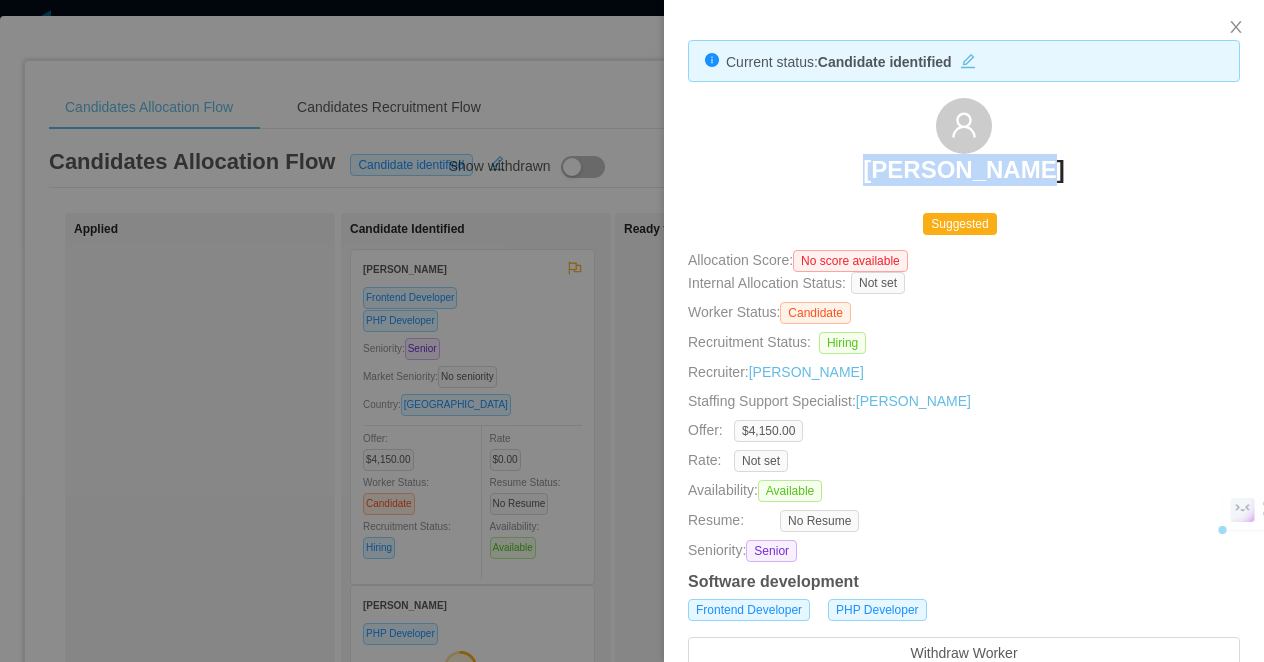 drag, startPoint x: 1062, startPoint y: 165, endPoint x: 844, endPoint y: 176, distance: 218.27734 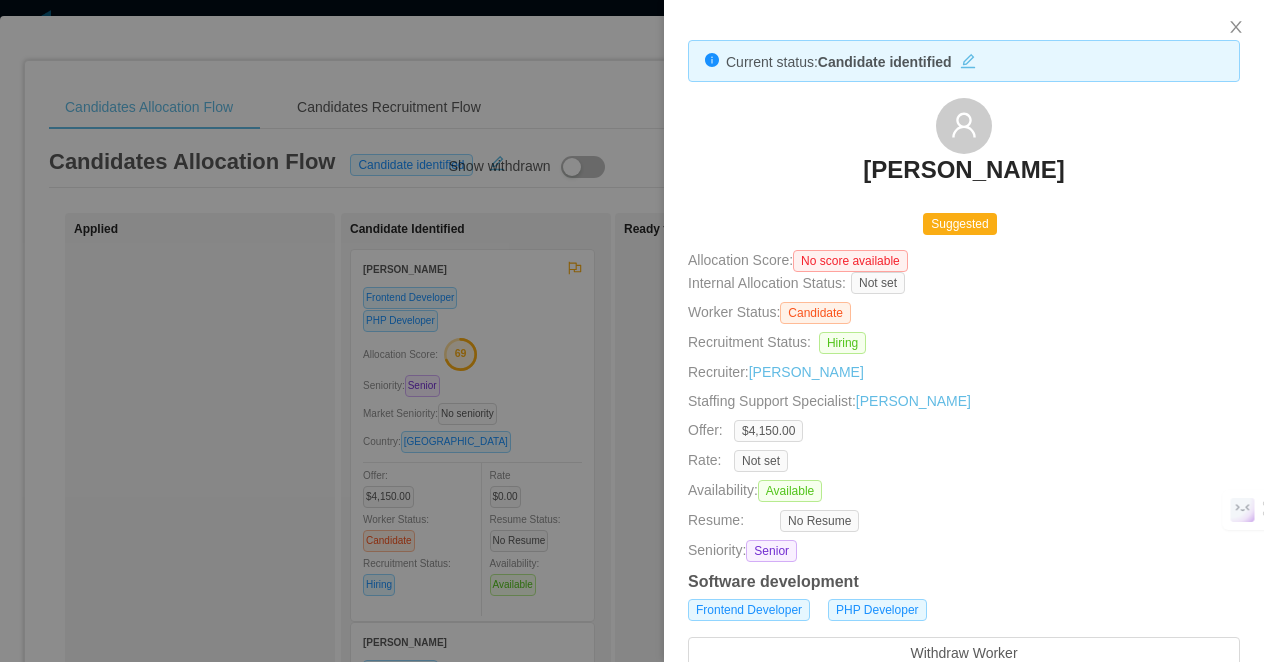 click at bounding box center (632, 331) 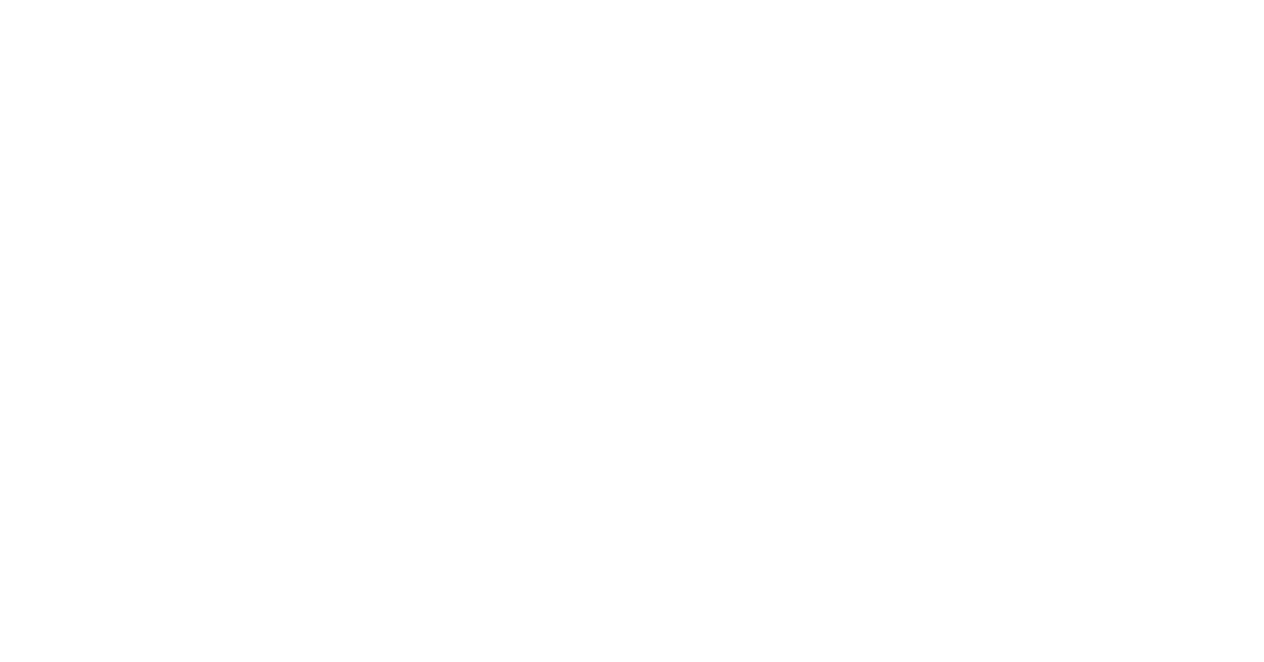 scroll, scrollTop: 0, scrollLeft: 0, axis: both 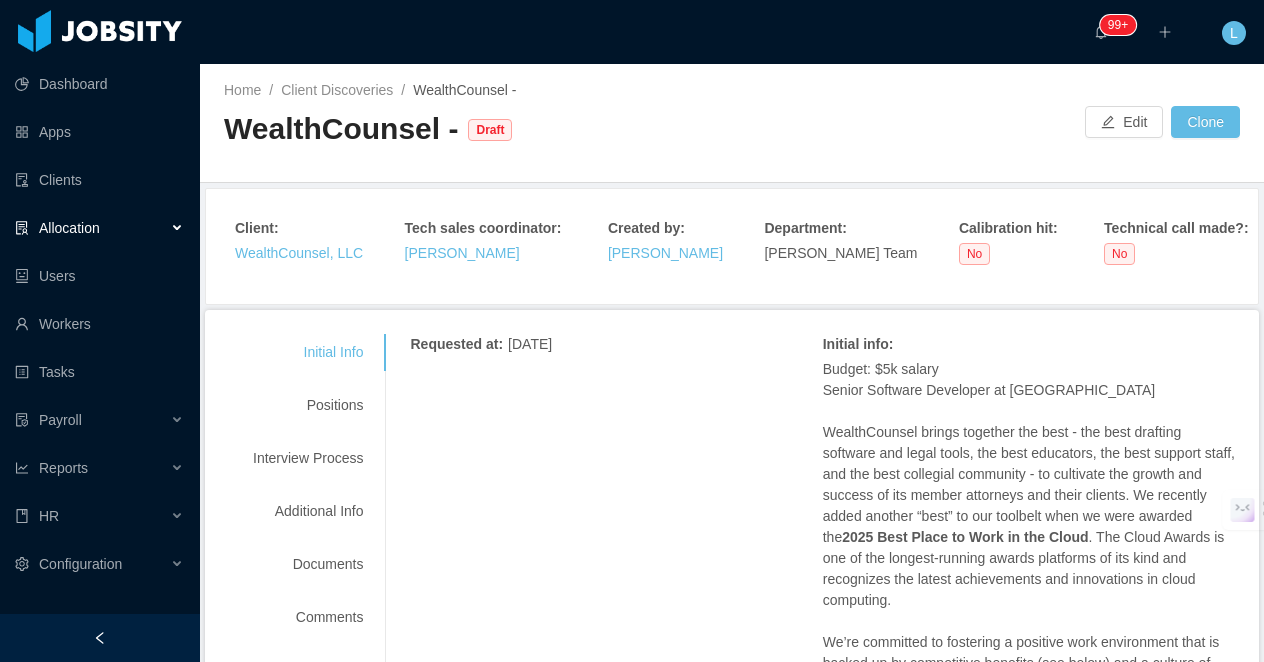 click at bounding box center (100, 638) 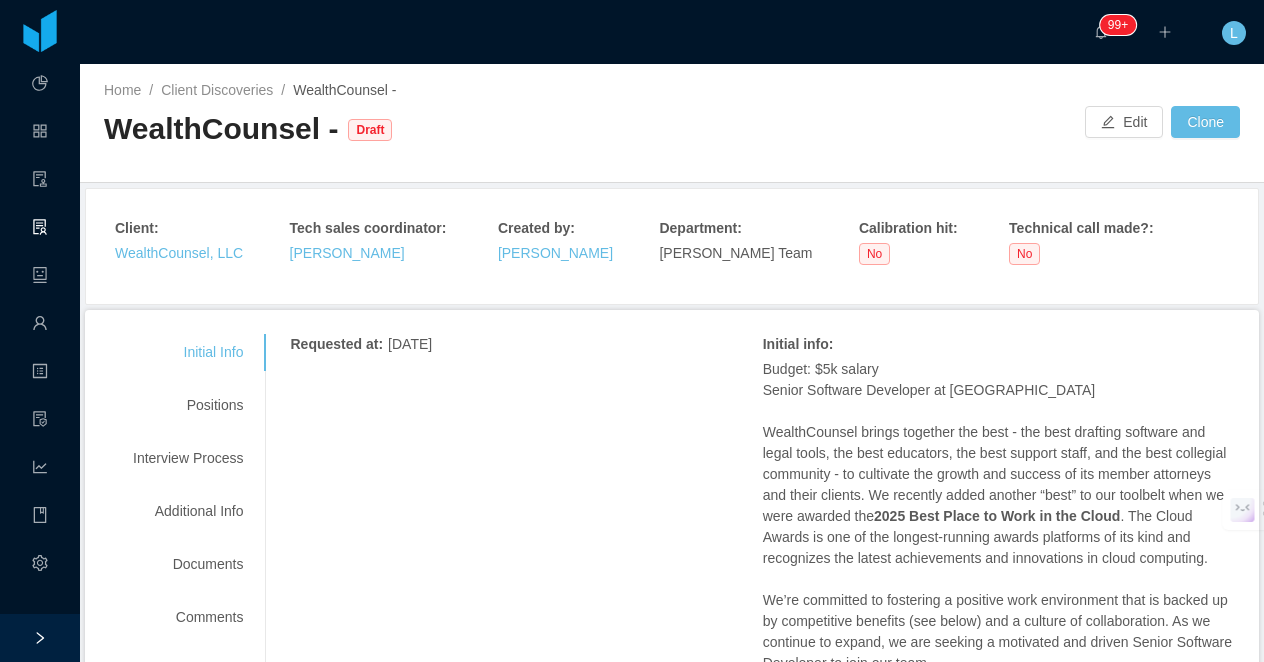 click on "Requested at :   [DATE] Initial info : Budget: $5k salary Senior Software Developer at WealthCounsel
WealthCounsel brings together the best - the best drafting software and legal tools, the best educators, the best support staff, and the best collegial community - to cultivate the growth and success of its member attorneys and their clients. We recently added another “best” to our toolbelt when we were awarded the  2025 Best Place to Work in the Cloud . The Cloud Awards is one of the longest-running awards platforms of its kind and recognizes the latest achievements and innovations in cloud computing.
We’re committed to fostering a positive work environment that is backed up by competitive benefits (see below) and a culture of collaboration. As we continue to expand, we are seeking a motivated and driven Senior Software Developer to join our team.
Job Summary:
As a Senior Software Developer, you’ll be responsible for:" at bounding box center (762, 1403) 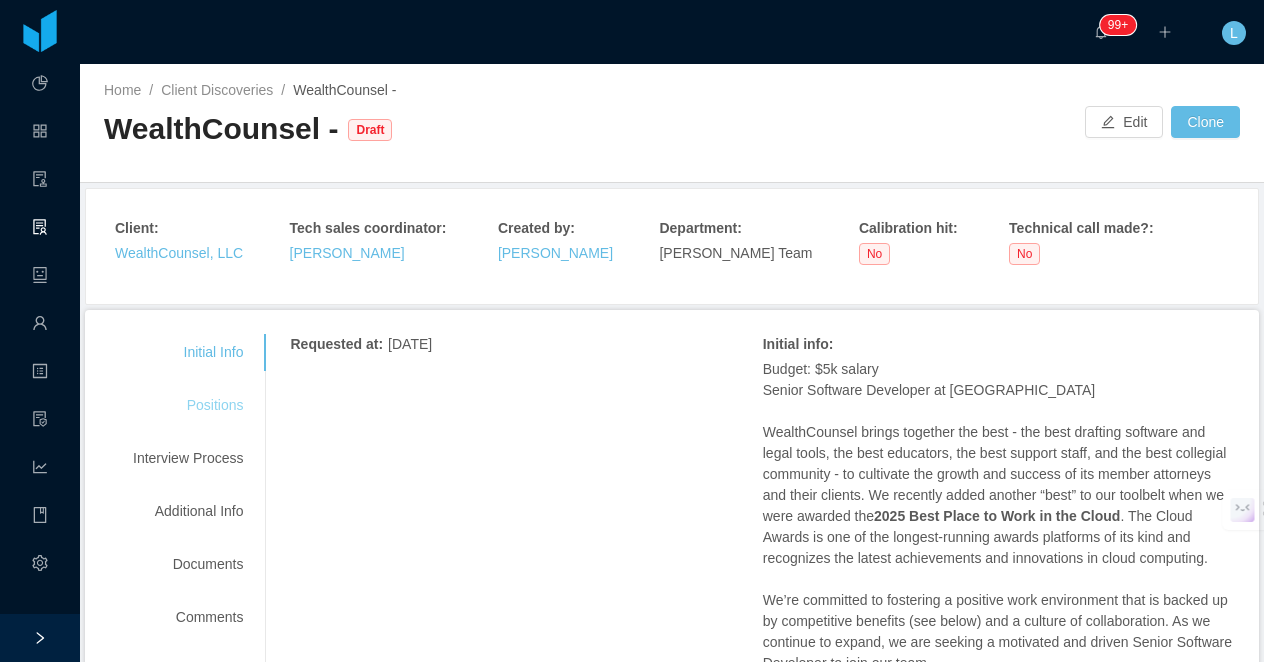 click on "Positions" at bounding box center [188, 405] 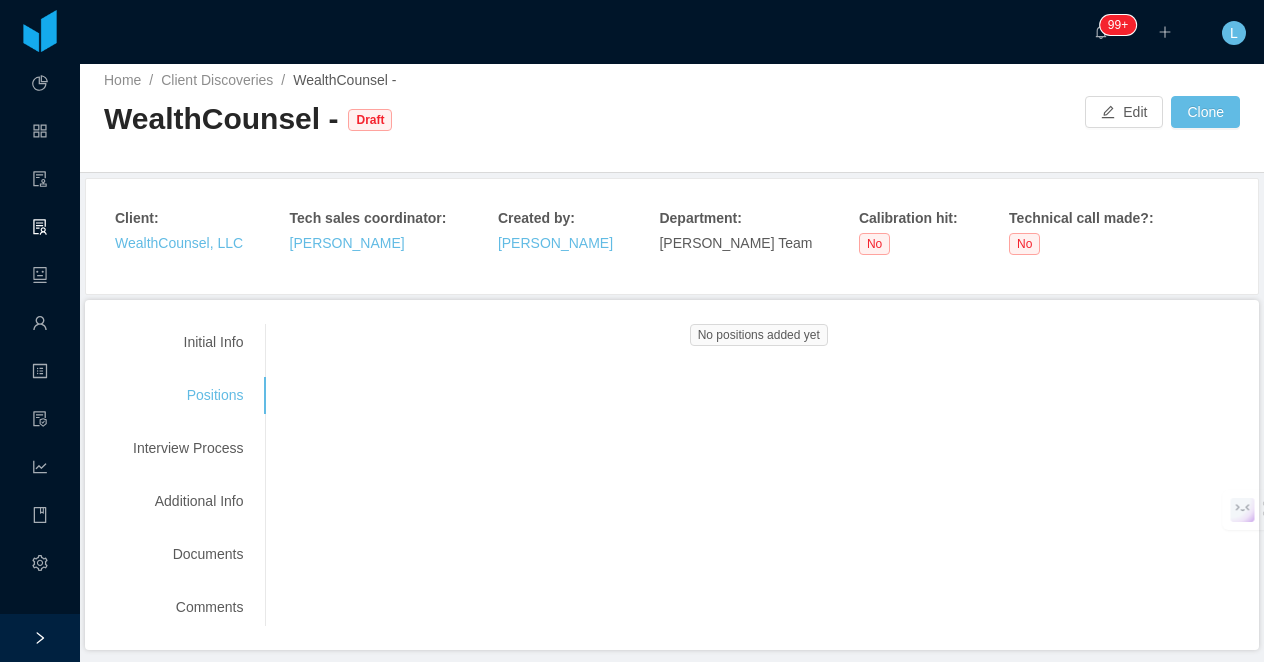 scroll, scrollTop: 0, scrollLeft: 0, axis: both 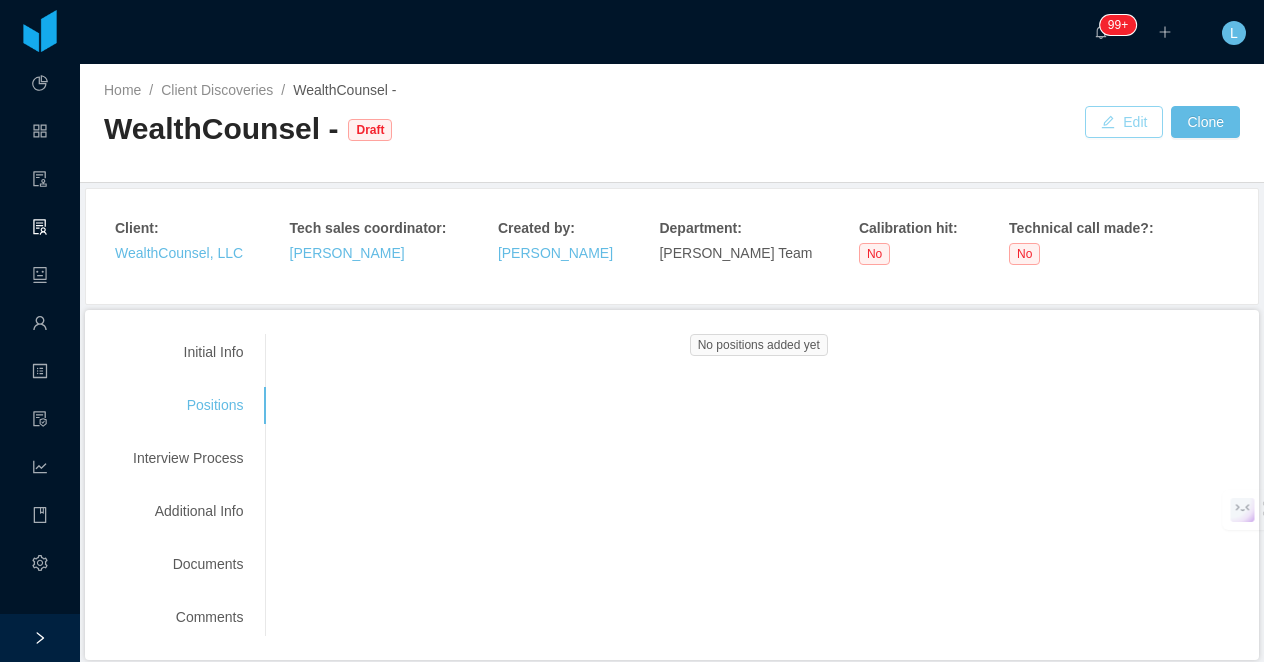 click on "Edit" at bounding box center [1124, 122] 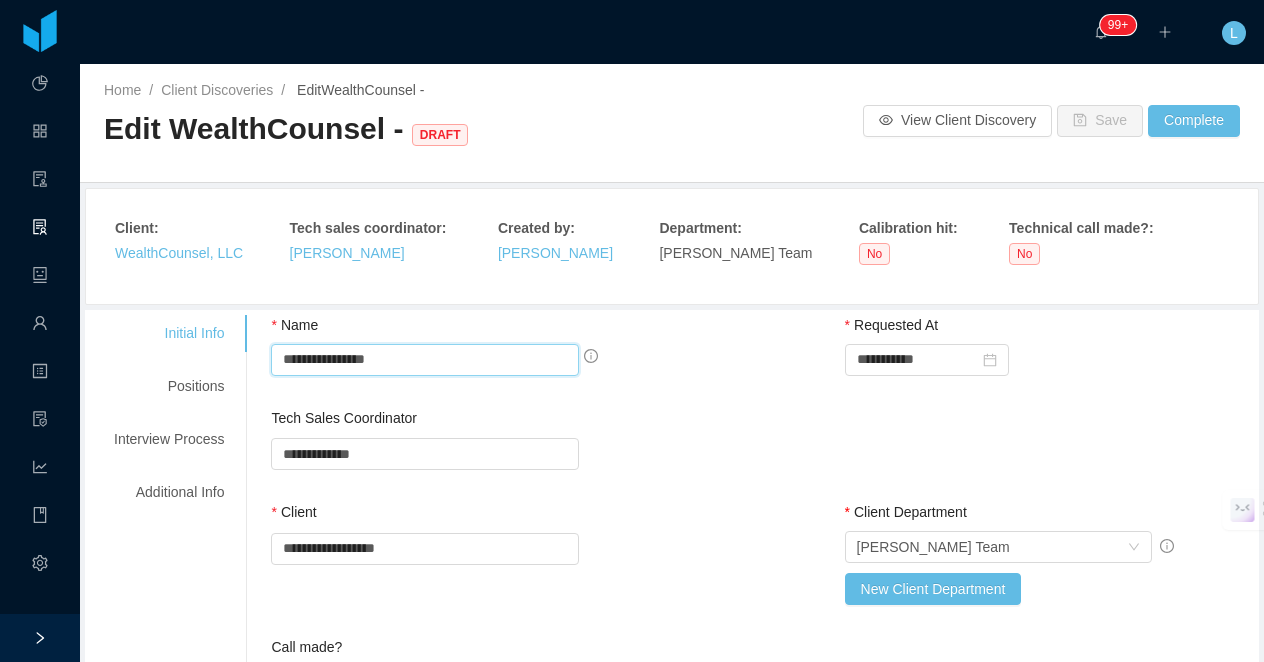 click on "**********" at bounding box center (424, 360) 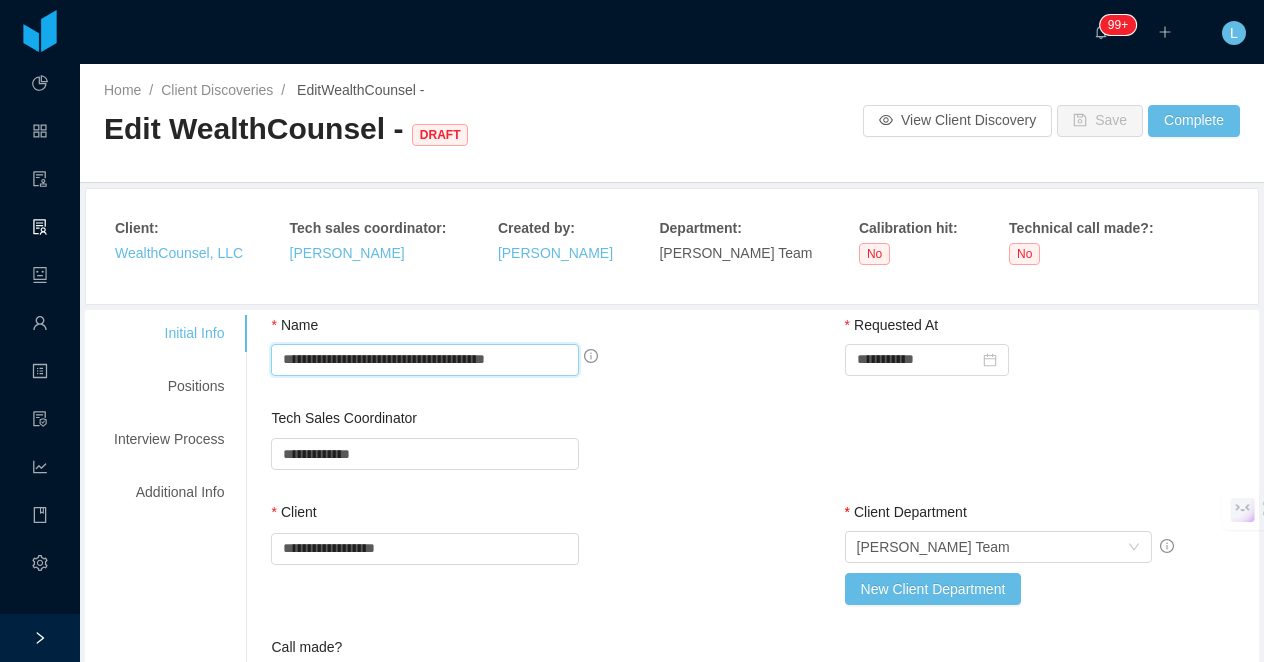 click on "**********" at bounding box center [424, 360] 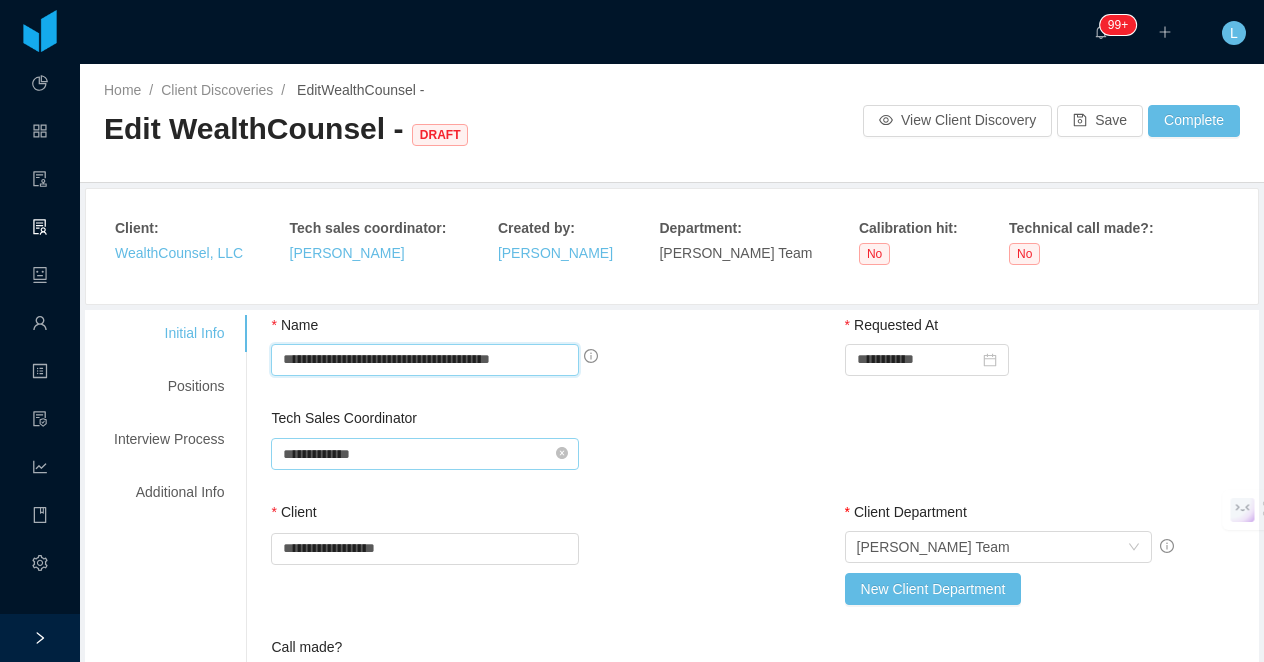 type on "**********" 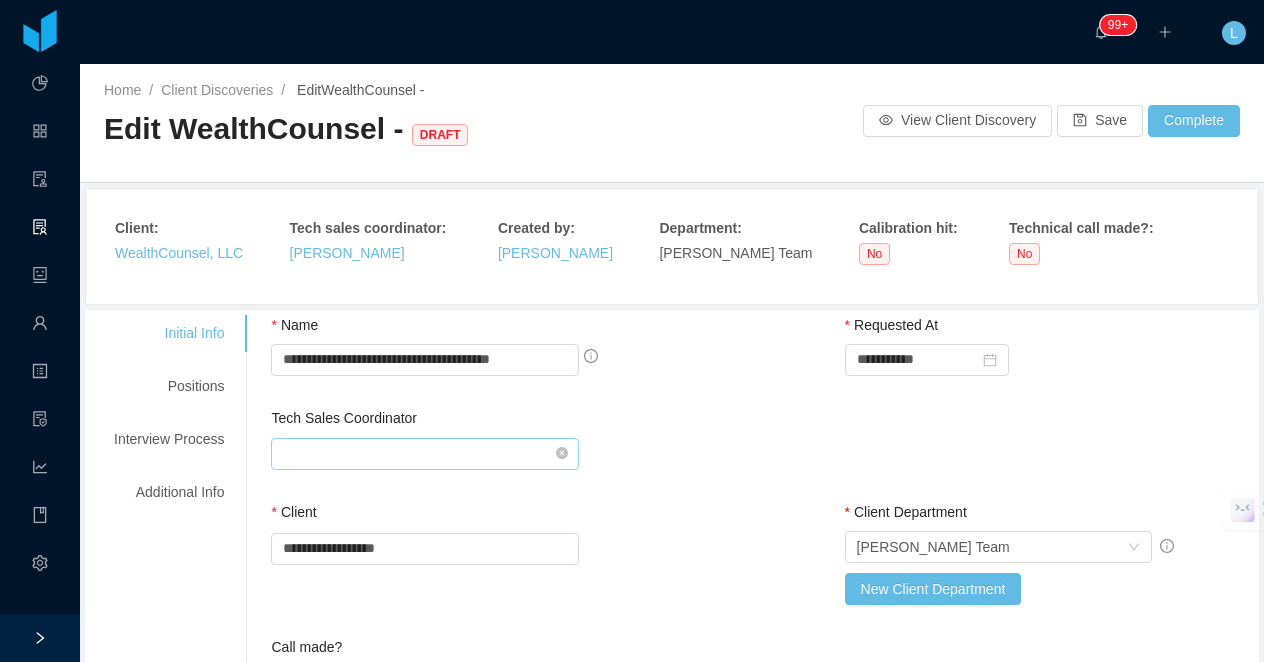 click at bounding box center [424, 454] 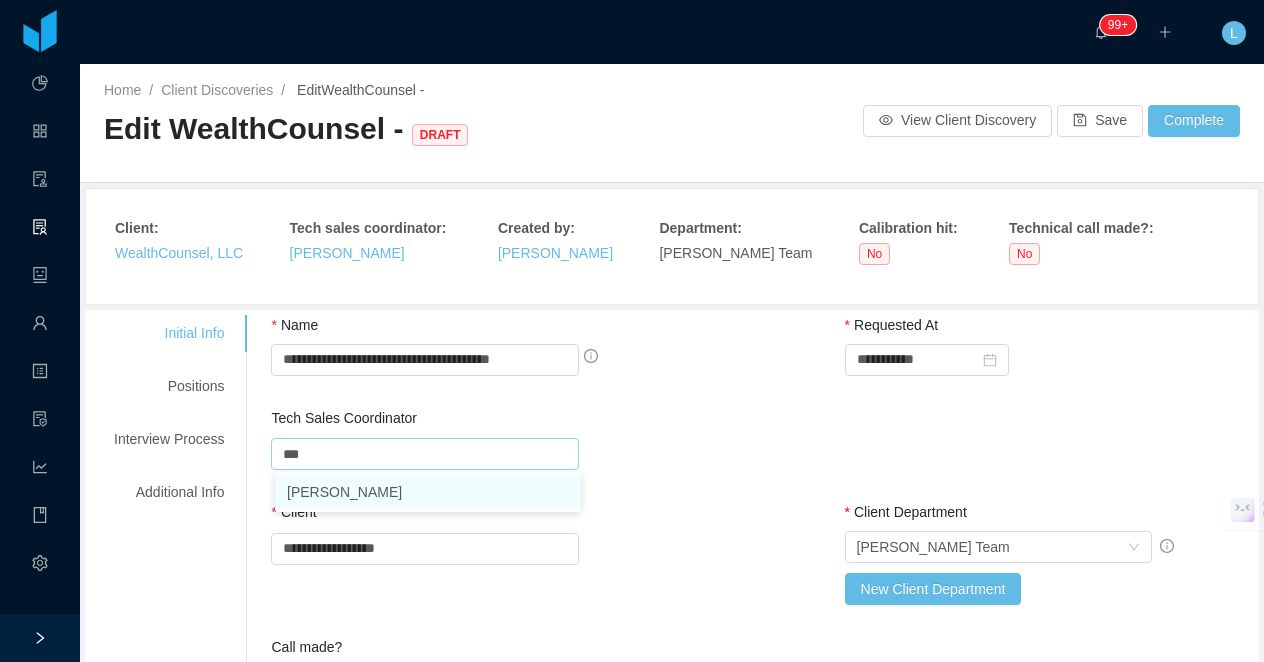 click on "[PERSON_NAME]" at bounding box center [428, 492] 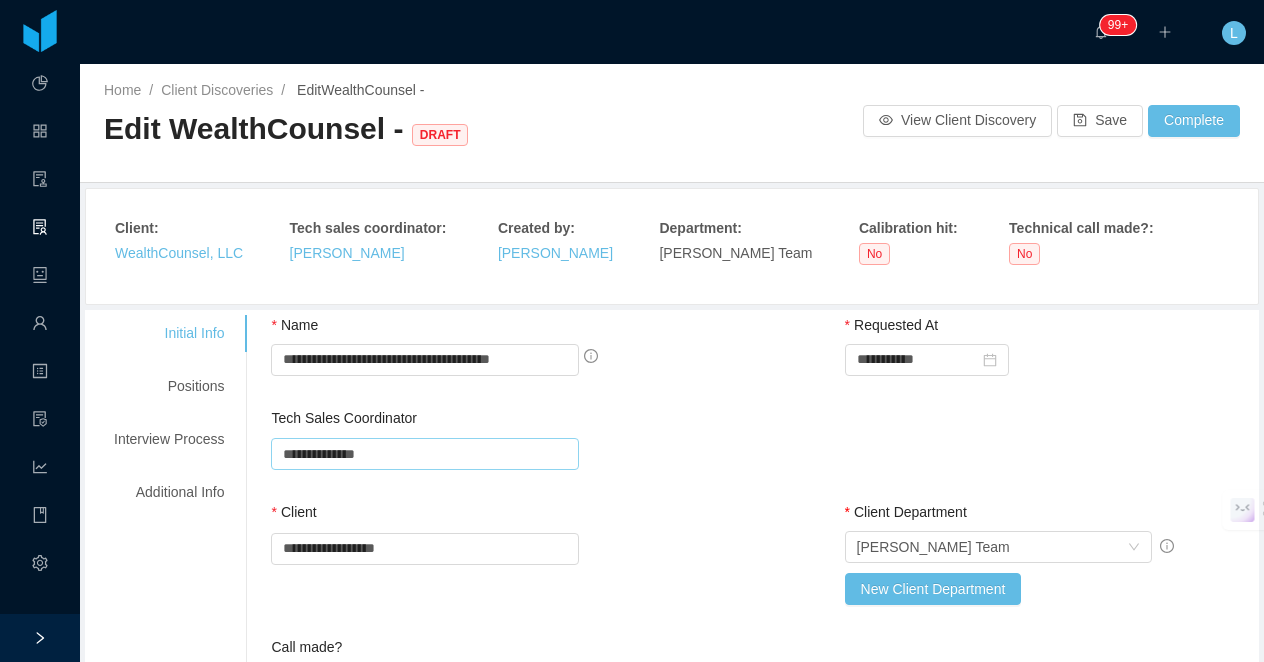 scroll, scrollTop: 136, scrollLeft: 0, axis: vertical 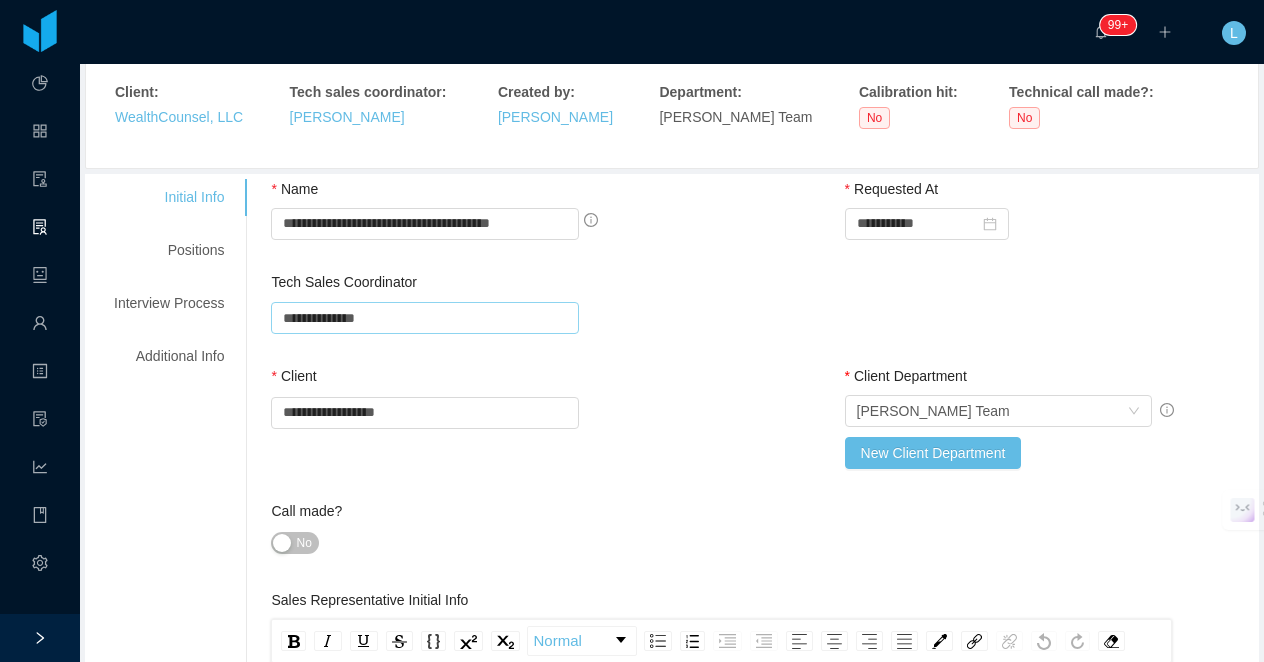 type on "**********" 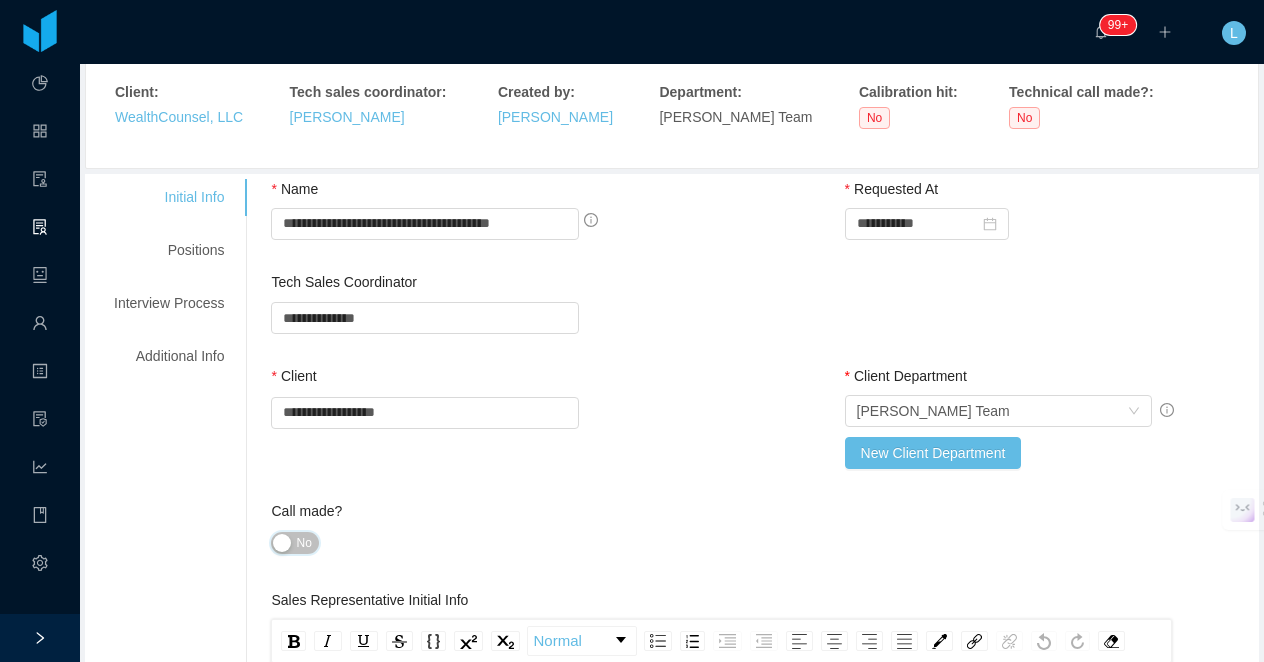 drag, startPoint x: 307, startPoint y: 548, endPoint x: 302, endPoint y: 527, distance: 21.587032 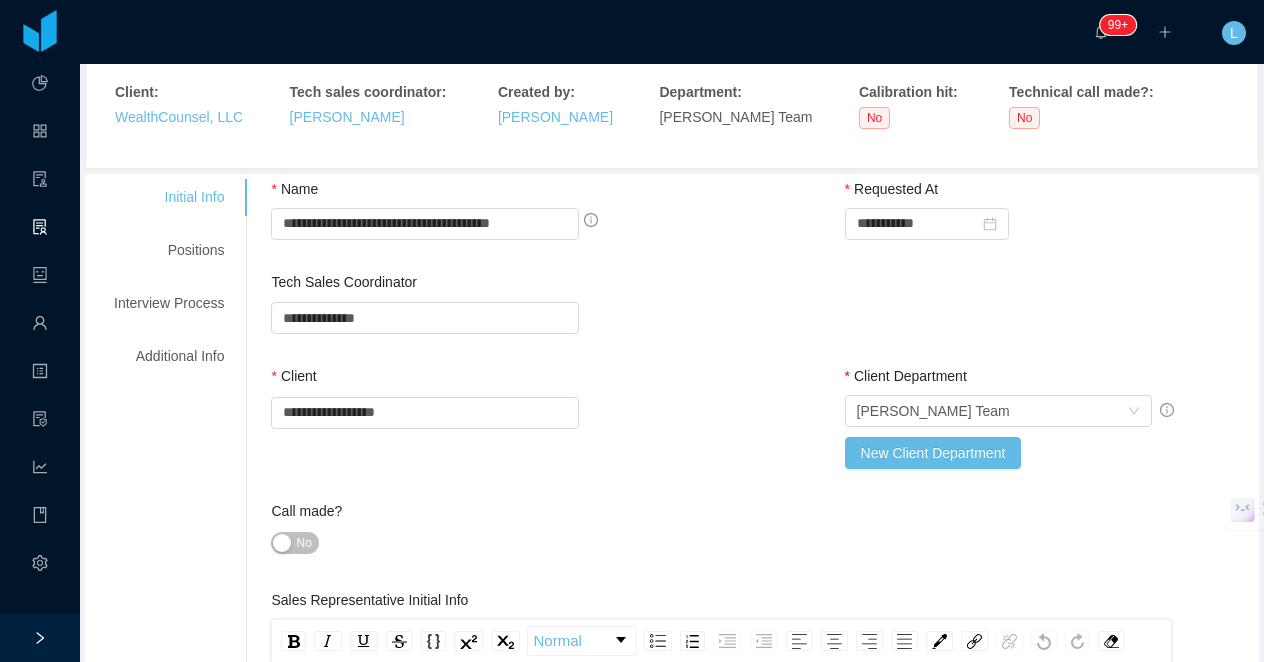 click on "No" at bounding box center [303, 543] 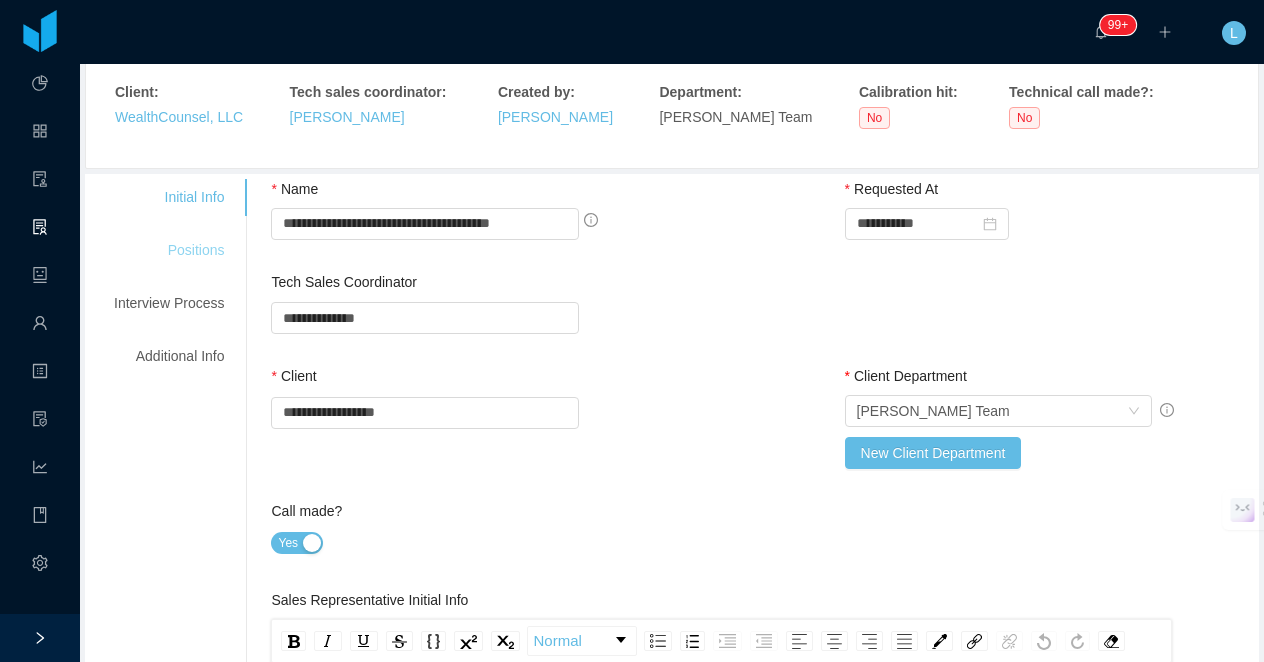 click on "Positions" at bounding box center [169, 250] 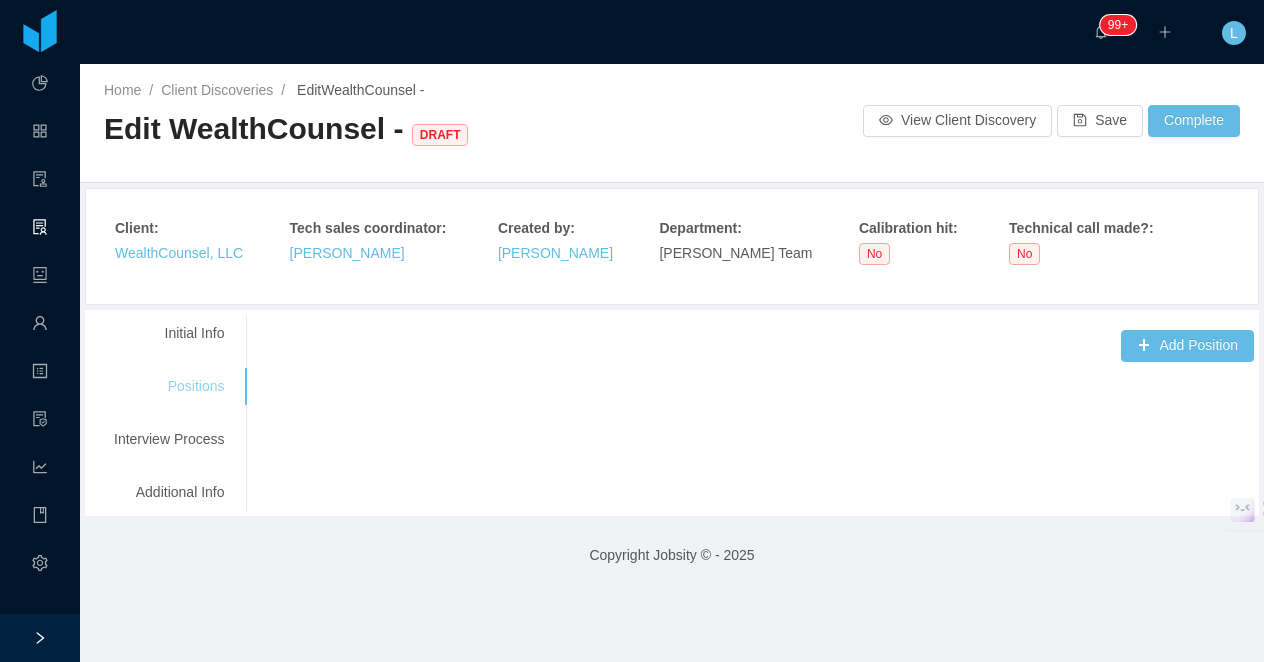 scroll, scrollTop: 0, scrollLeft: 0, axis: both 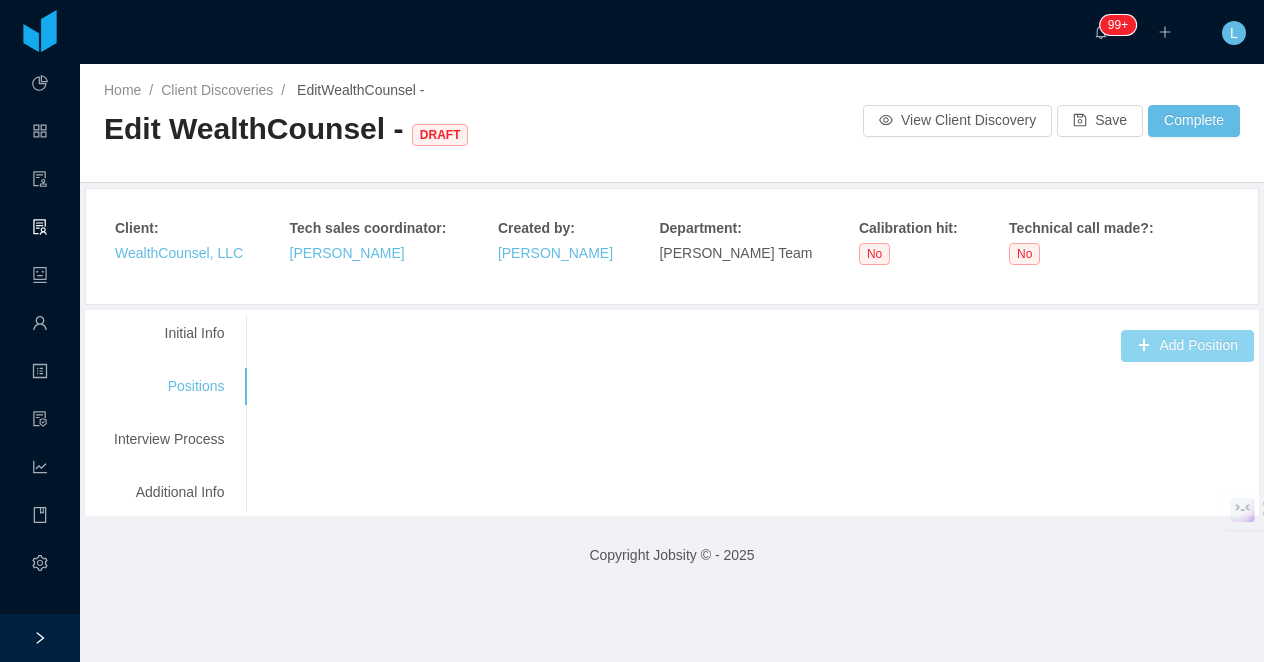 click on "Add Position" at bounding box center [1187, 346] 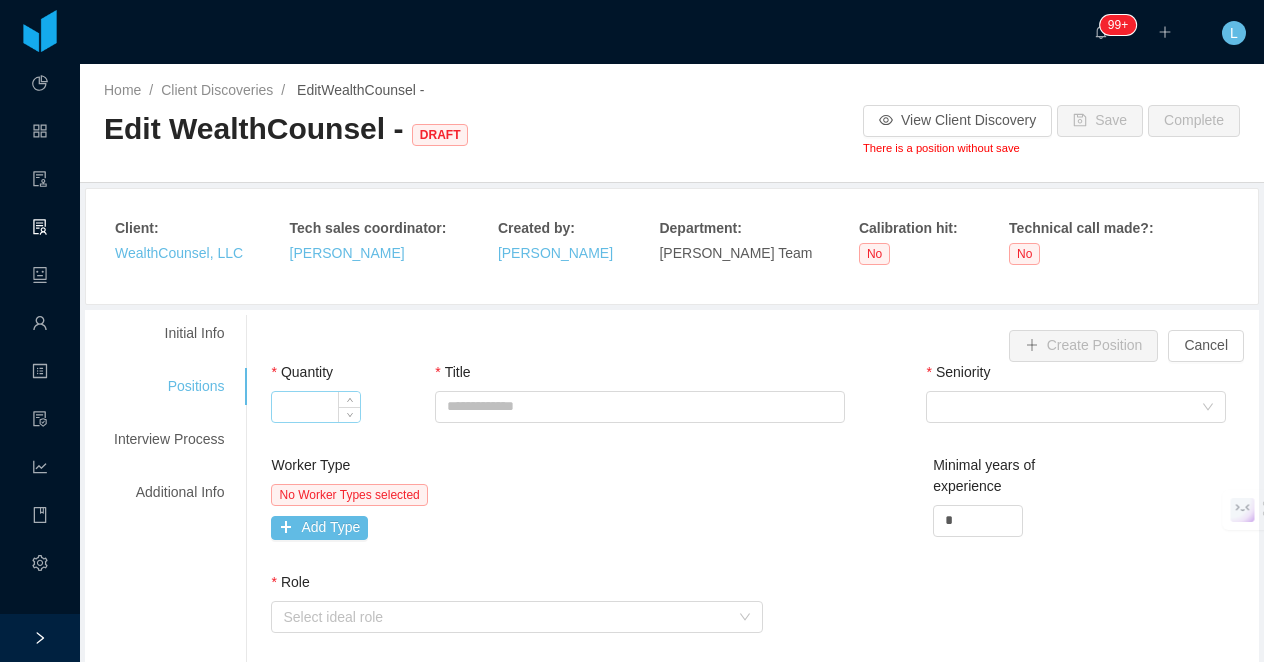 click on "Quantity" at bounding box center [316, 407] 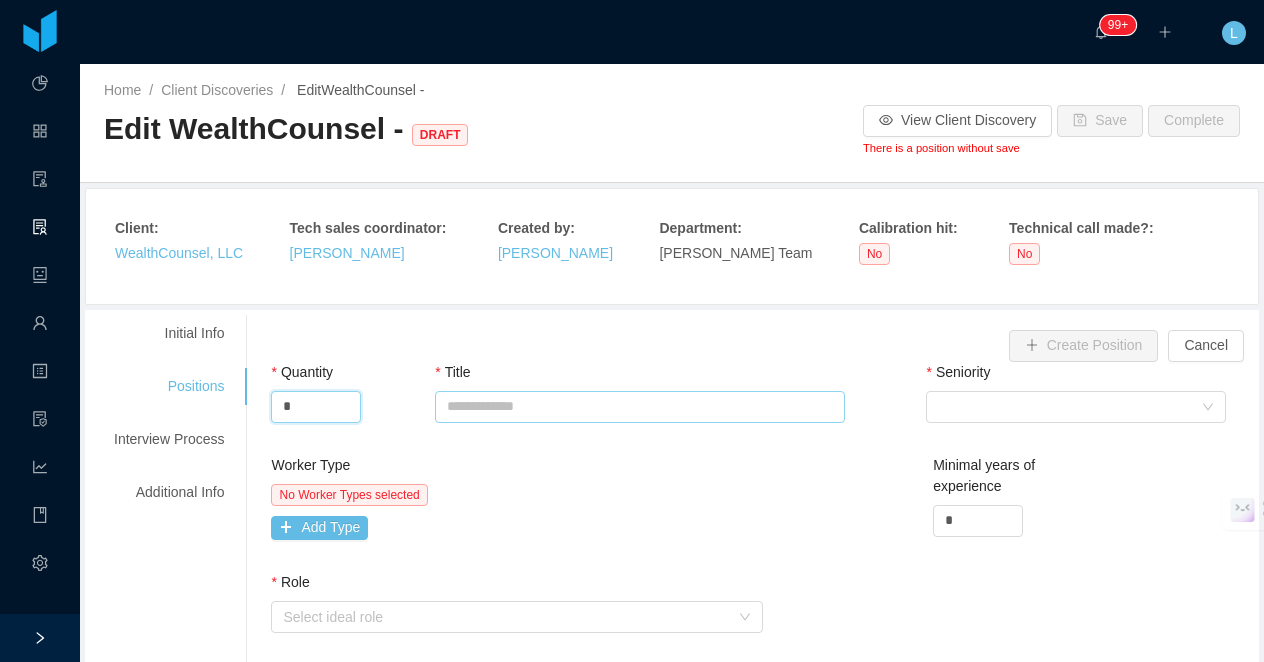 type on "*" 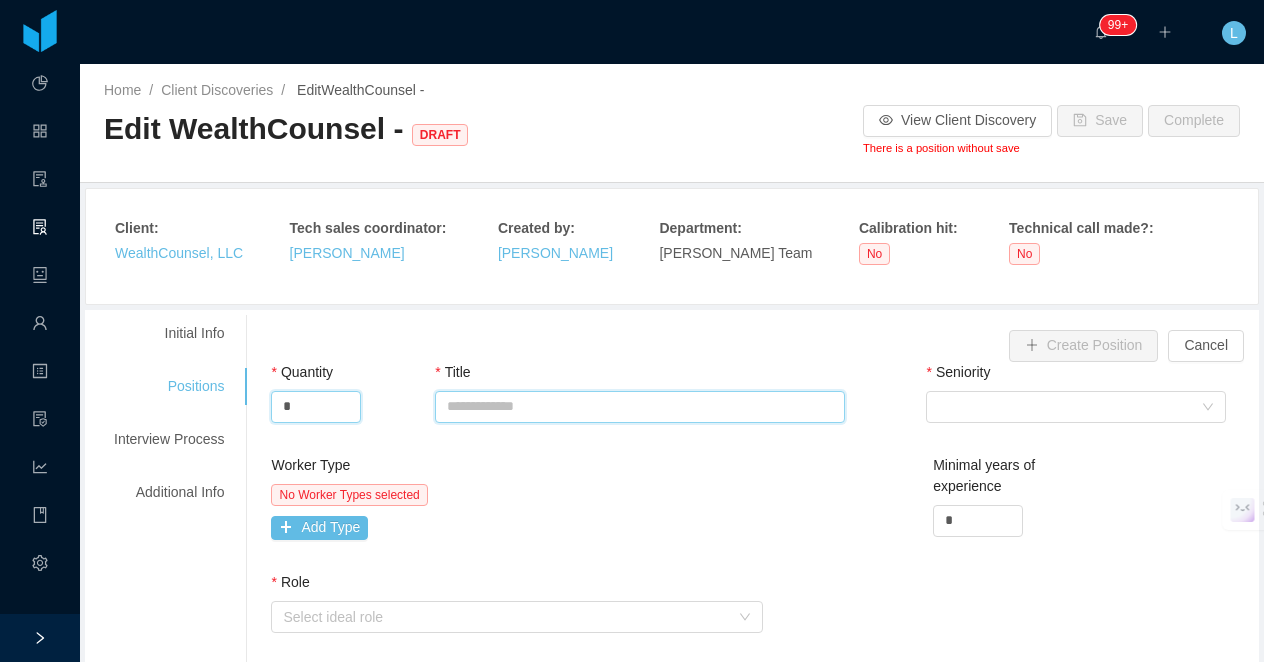 click on "Title" at bounding box center [639, 407] 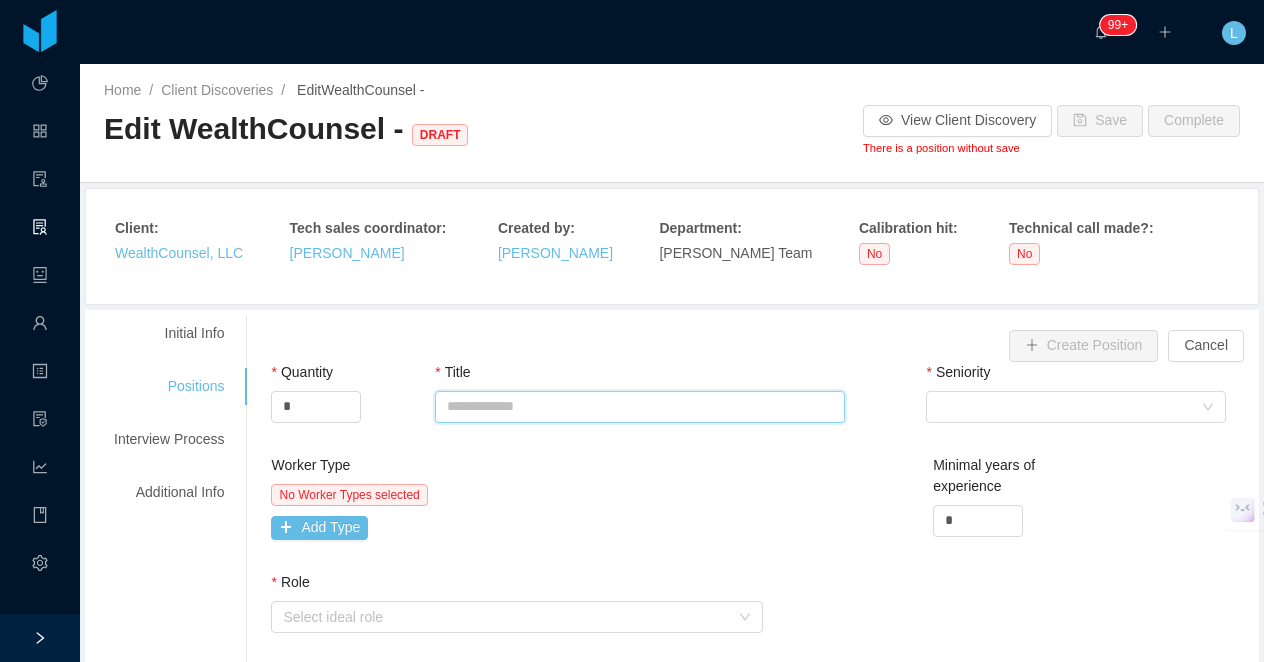 paste on "**********" 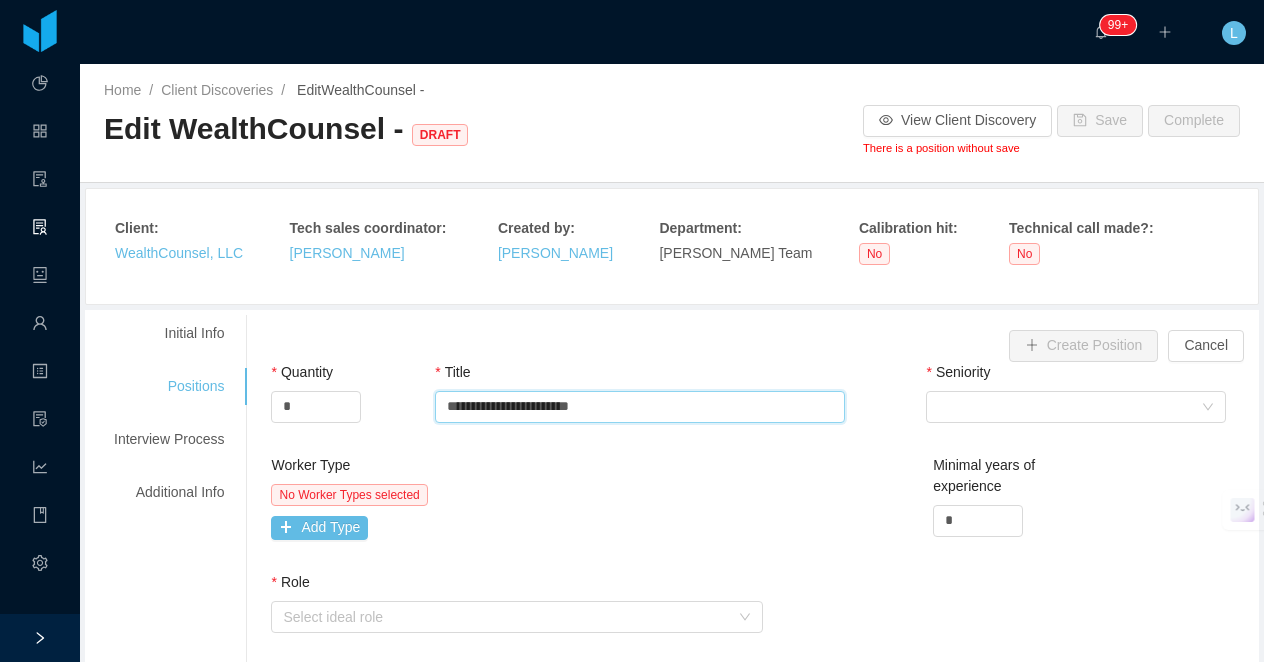 click on "**********" at bounding box center (639, 407) 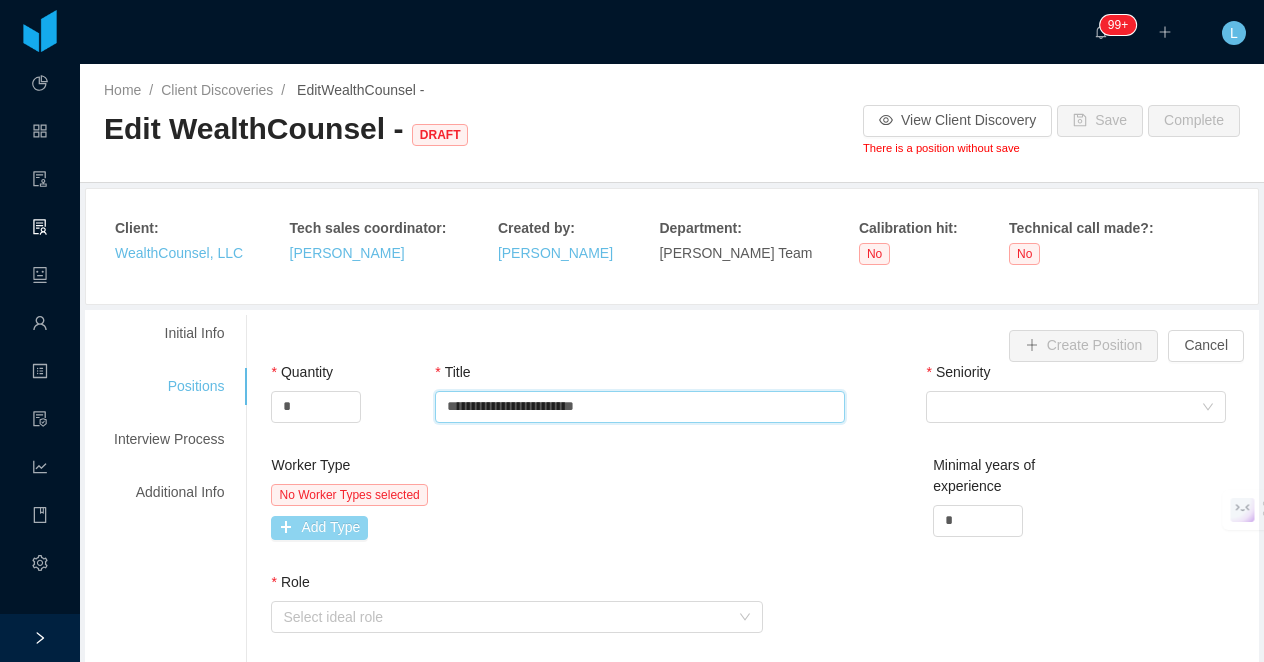 type on "**********" 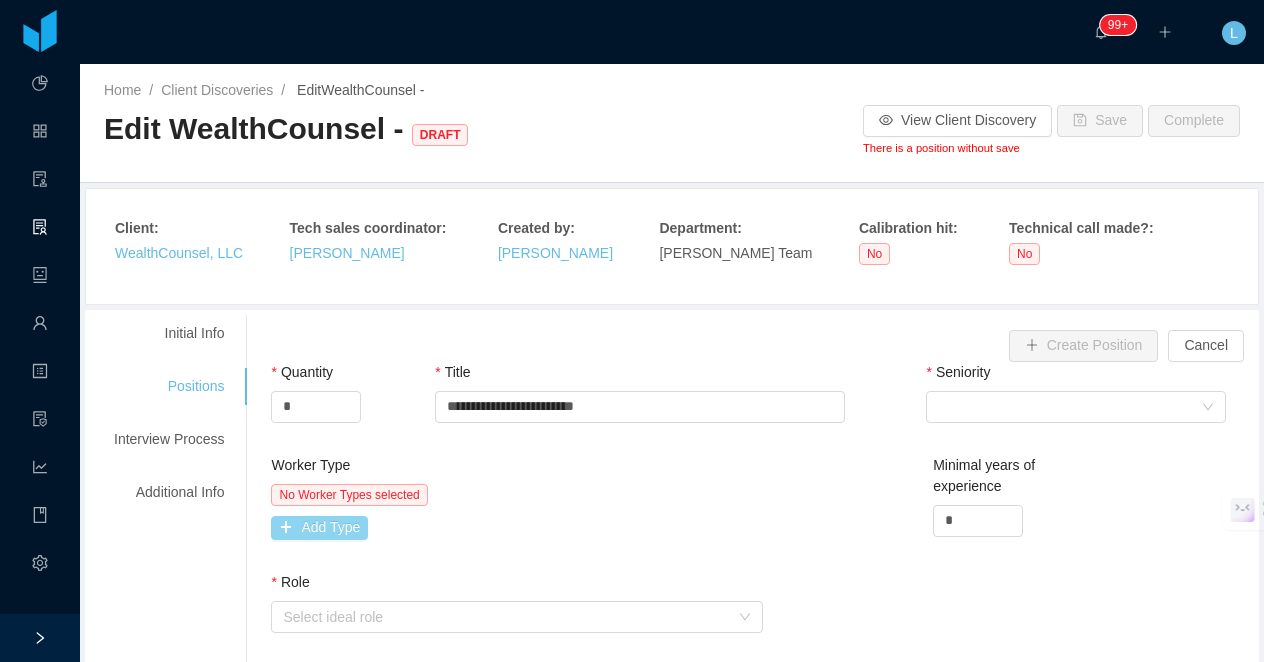 click on "Add Type" at bounding box center [319, 528] 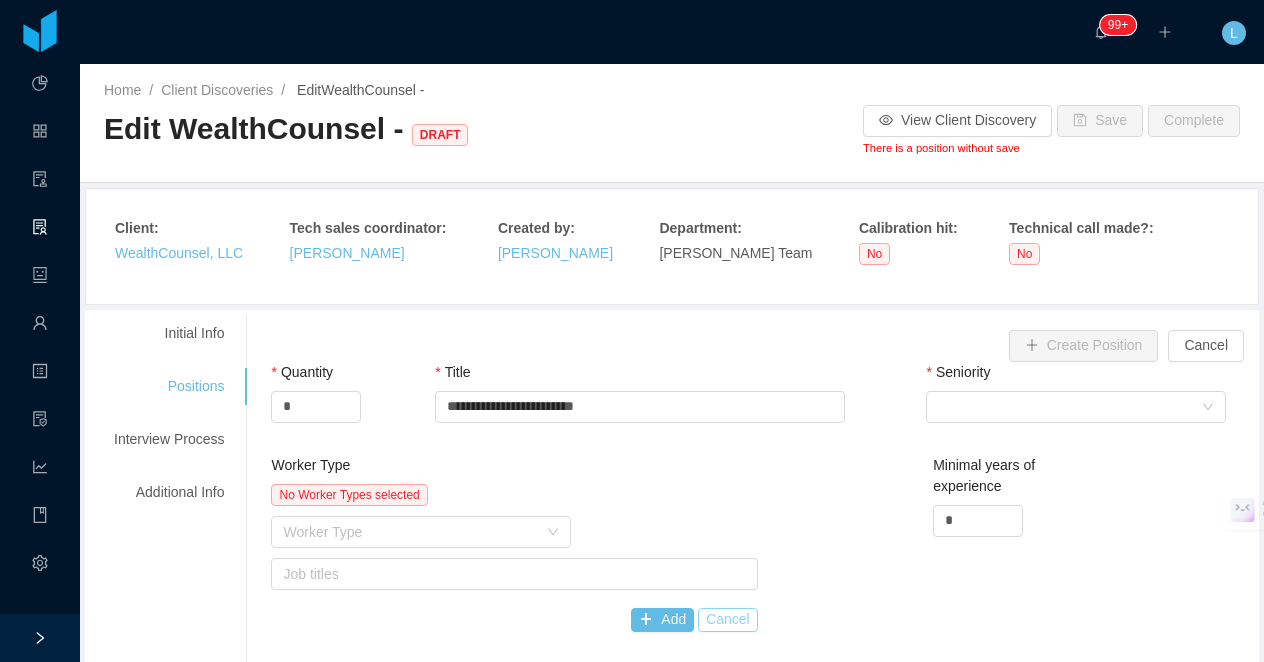 click on "Cancel" at bounding box center (728, 620) 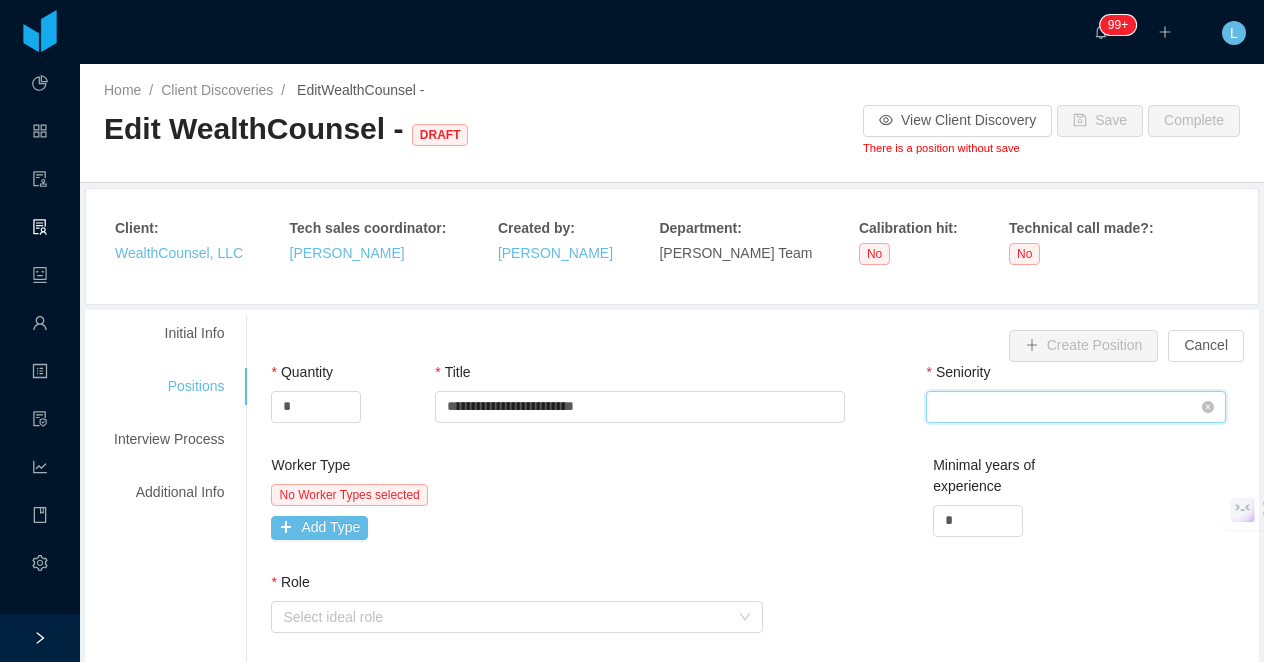 click on "Select Seniority" at bounding box center (1069, 407) 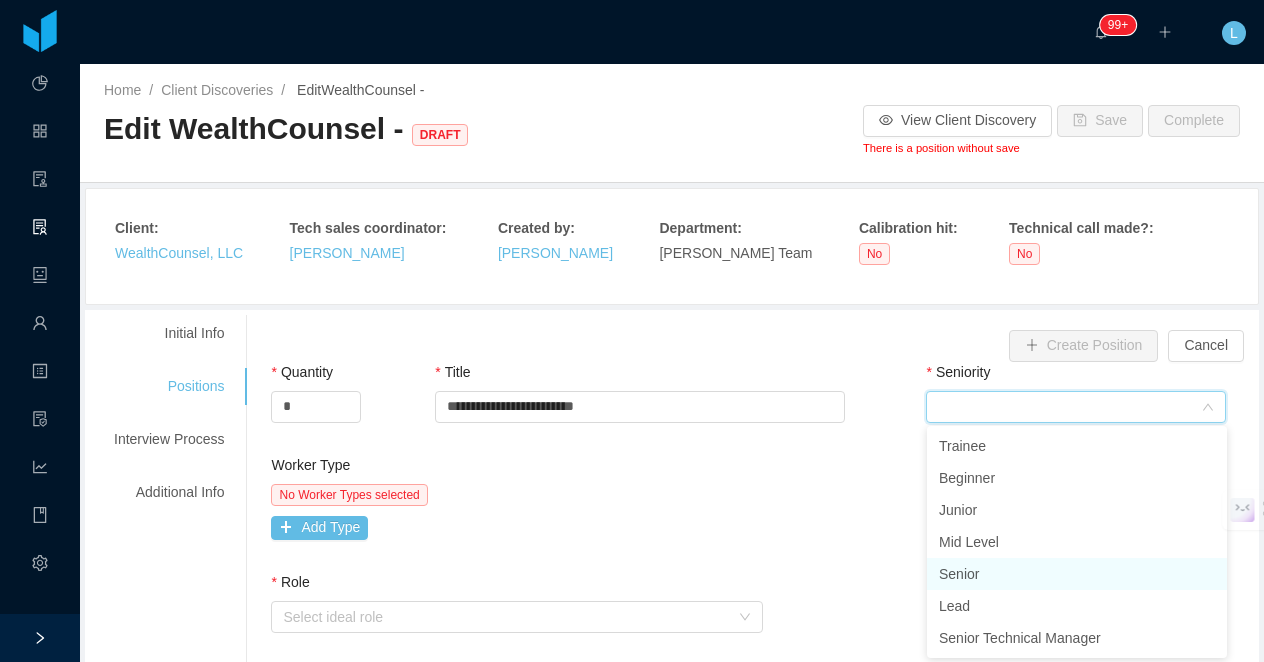 drag, startPoint x: 967, startPoint y: 566, endPoint x: 785, endPoint y: 568, distance: 182.01099 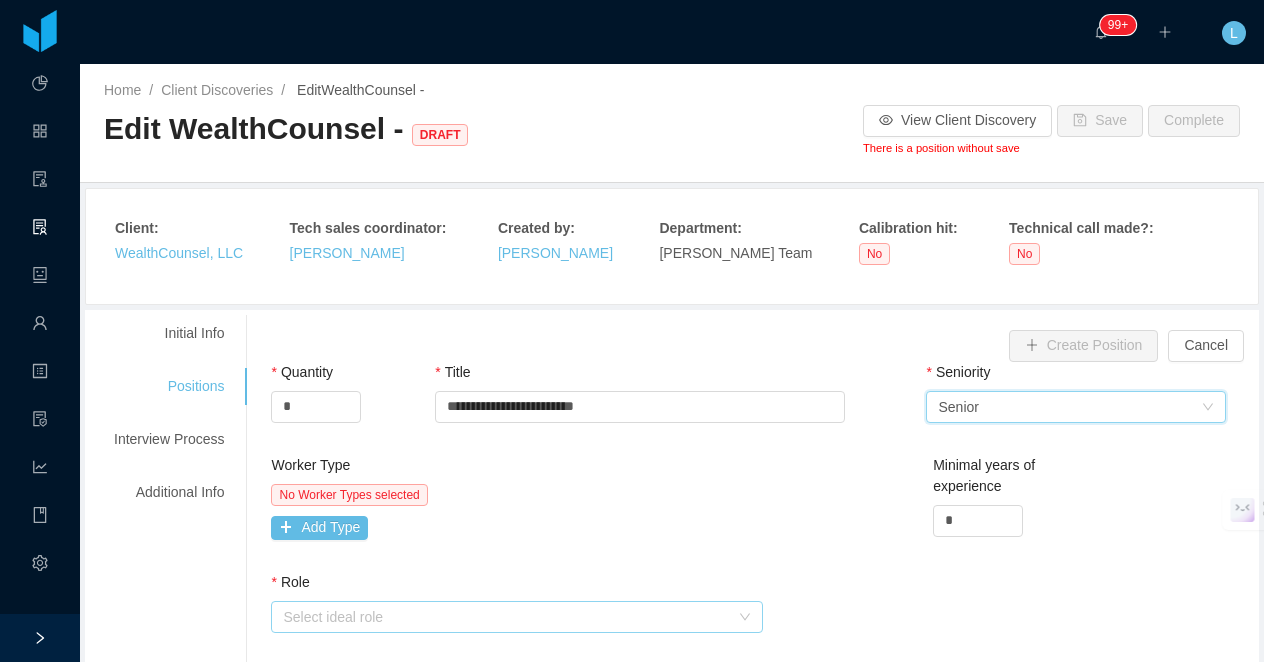 click on "Select ideal role" at bounding box center [505, 617] 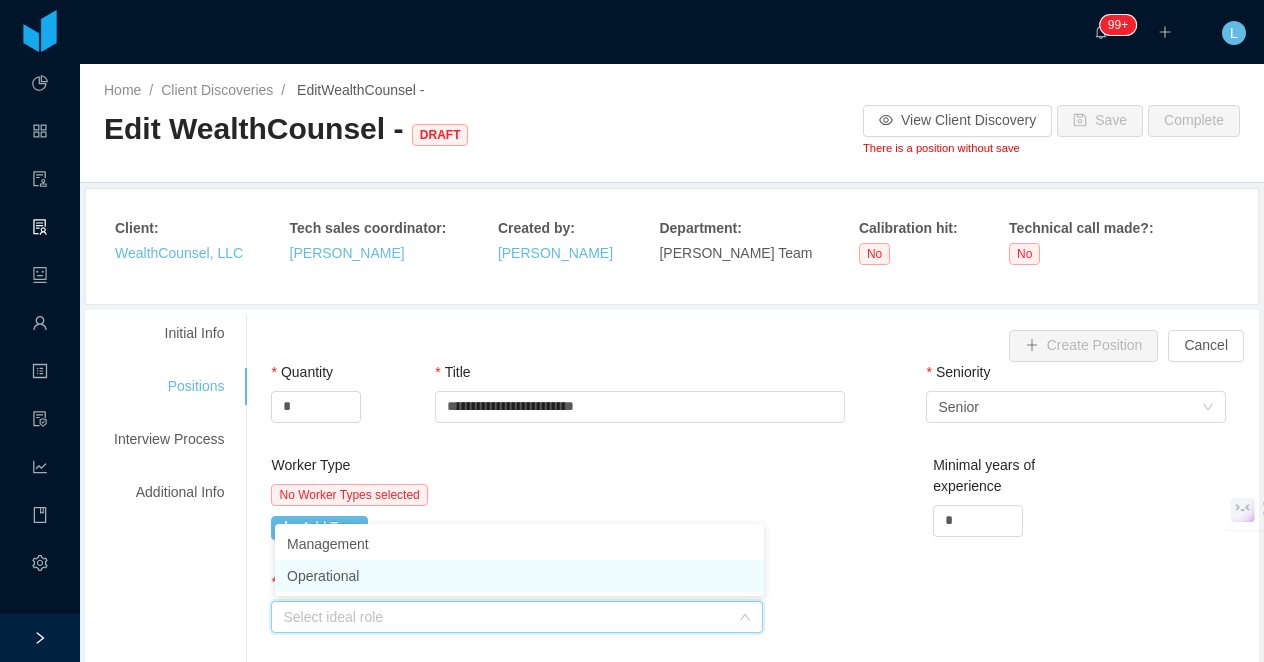 click on "Operational" at bounding box center (519, 576) 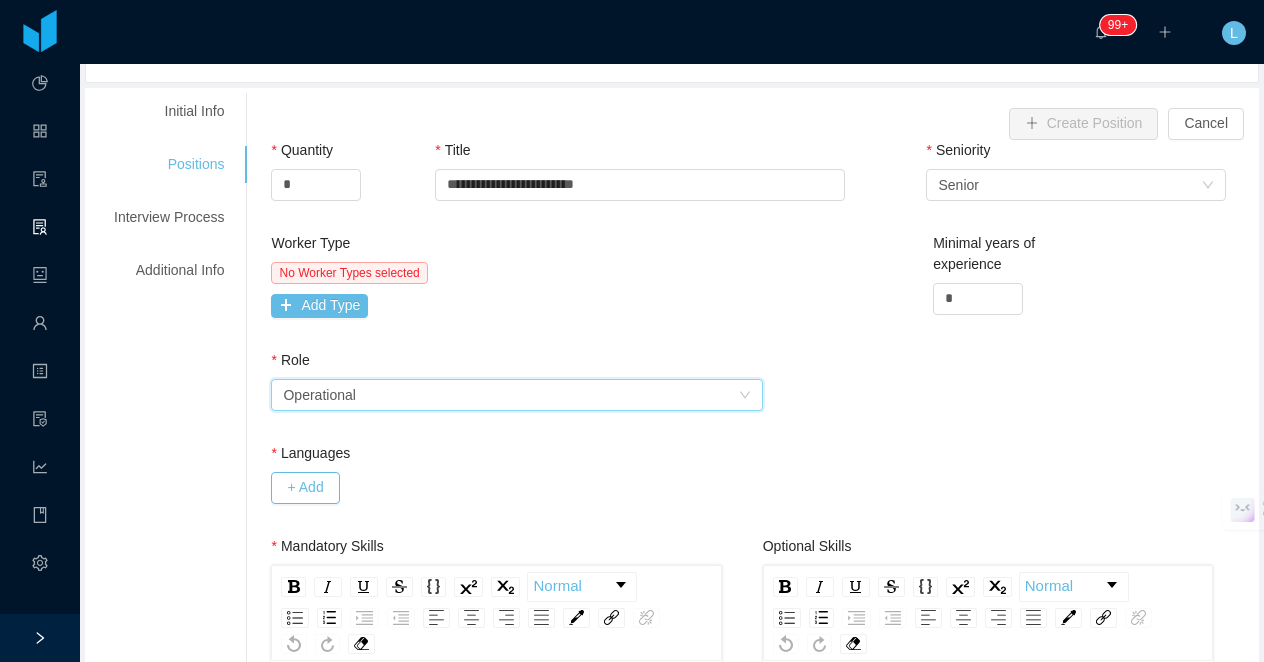 scroll, scrollTop: 236, scrollLeft: 0, axis: vertical 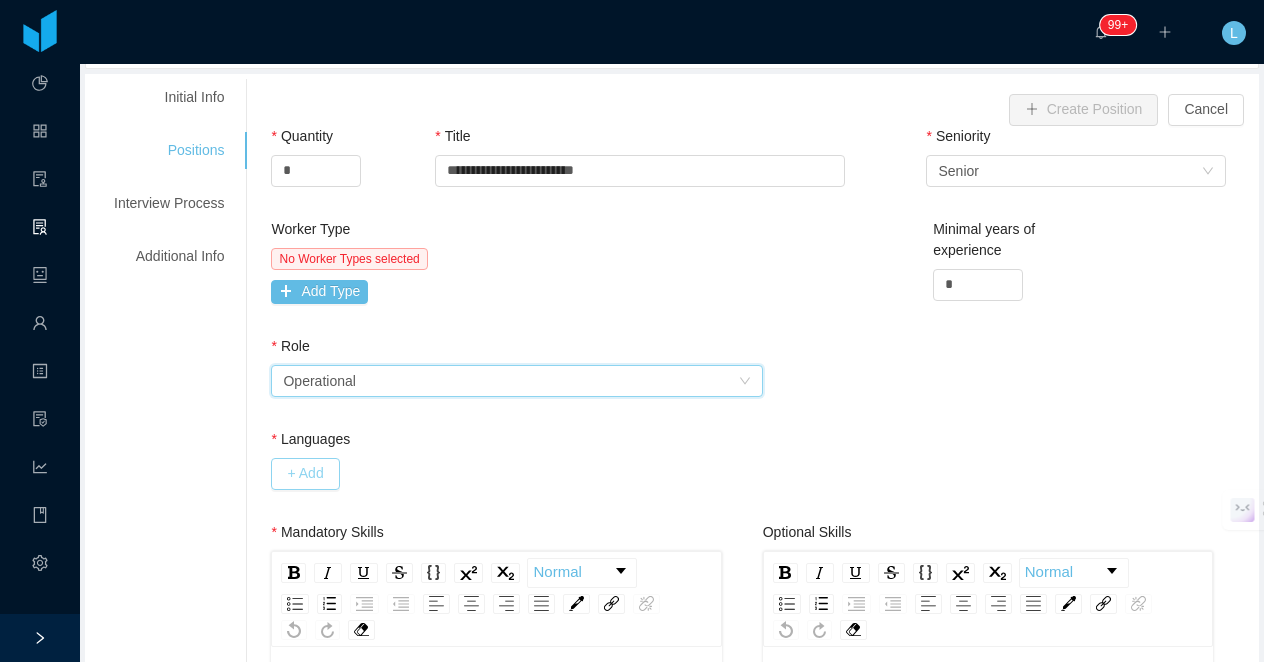 click on "+ Add" at bounding box center (305, 474) 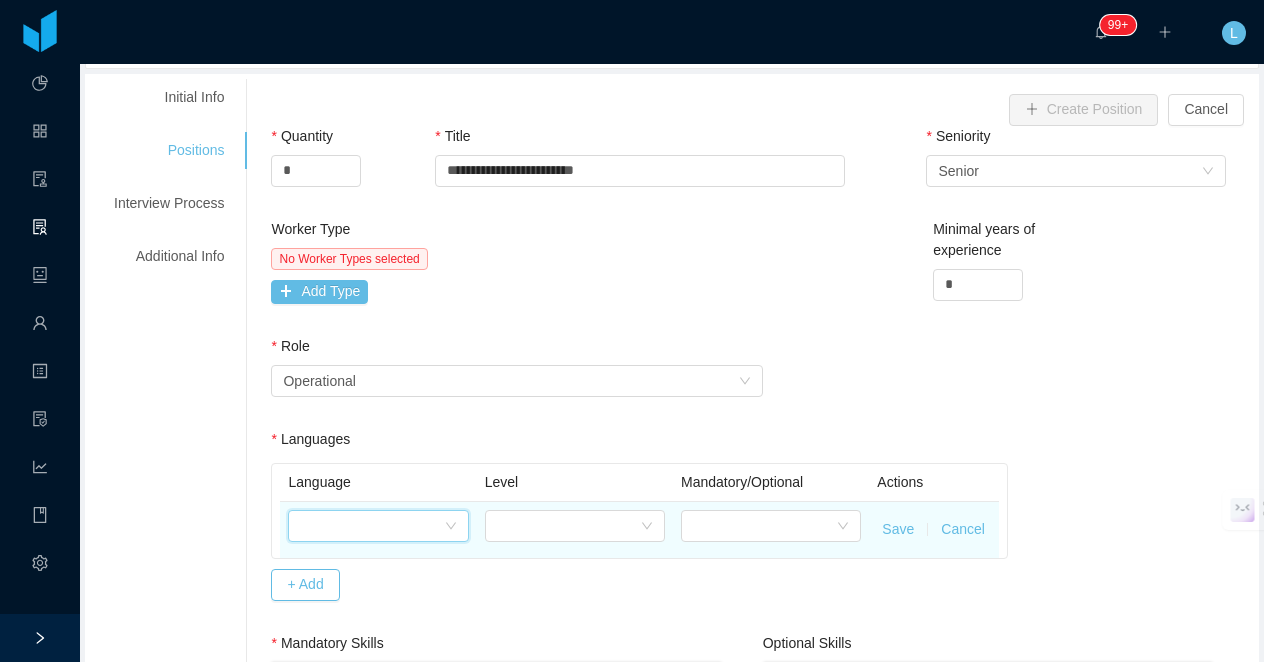 click at bounding box center [371, 526] 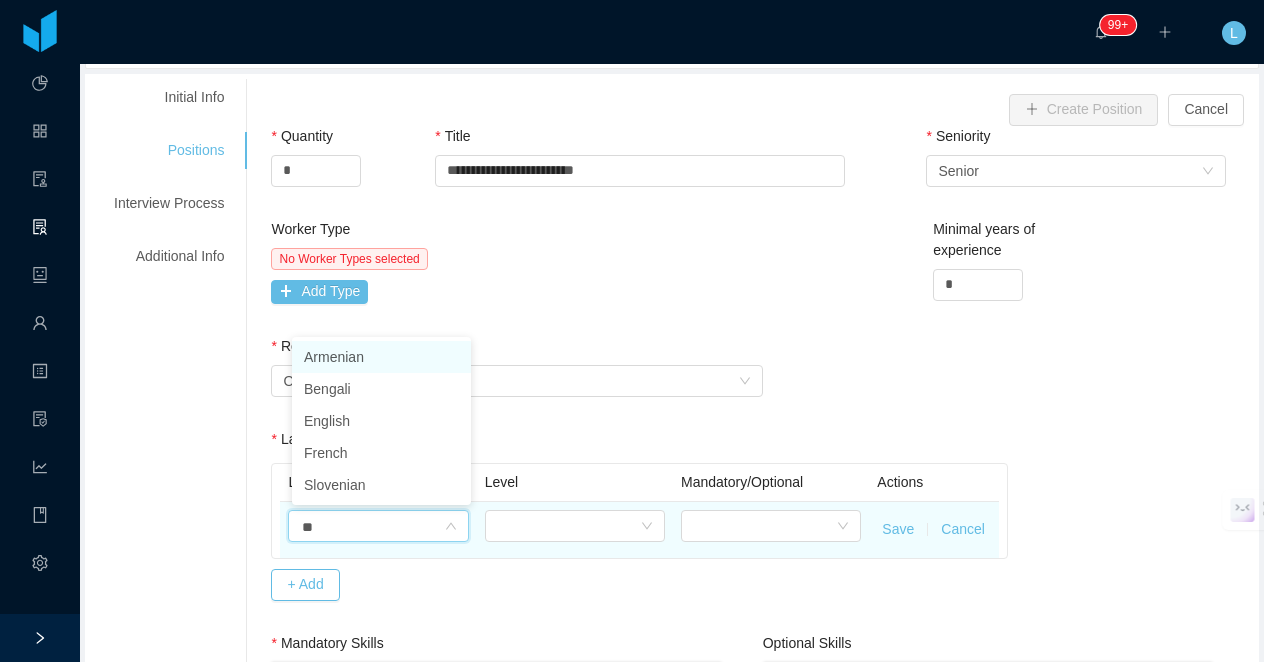 type on "***" 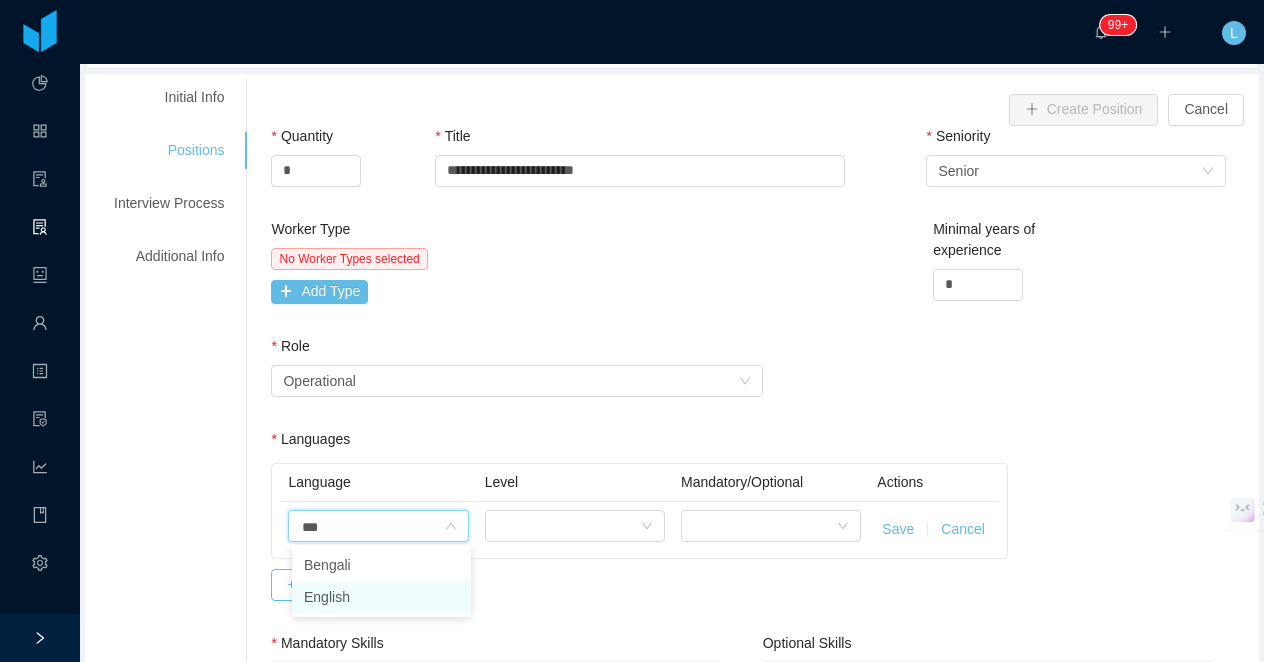 click on "English" at bounding box center (381, 597) 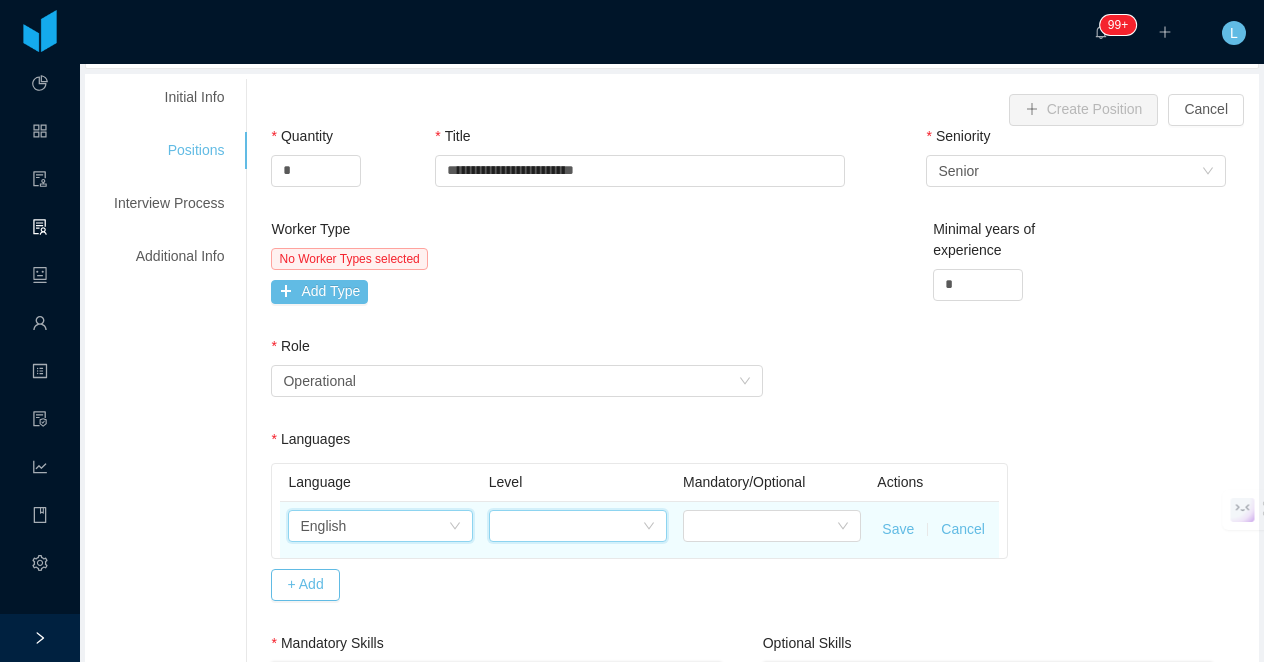 click at bounding box center (571, 526) 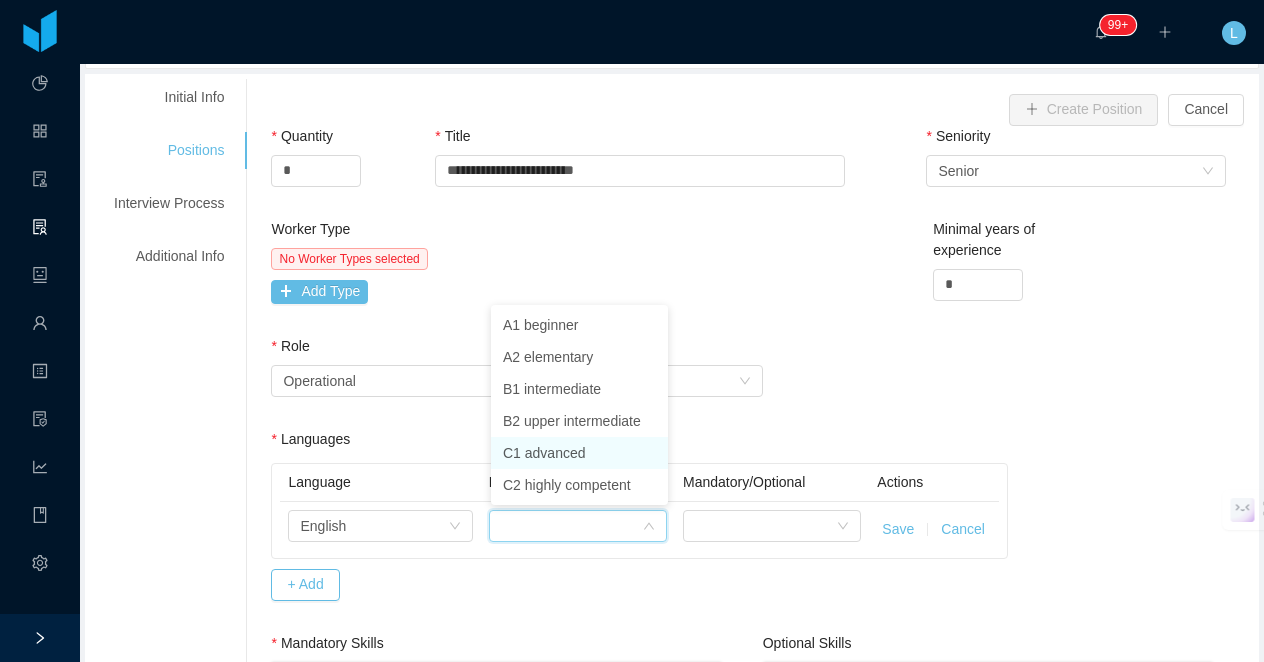 click on "C1 advanced" at bounding box center [579, 453] 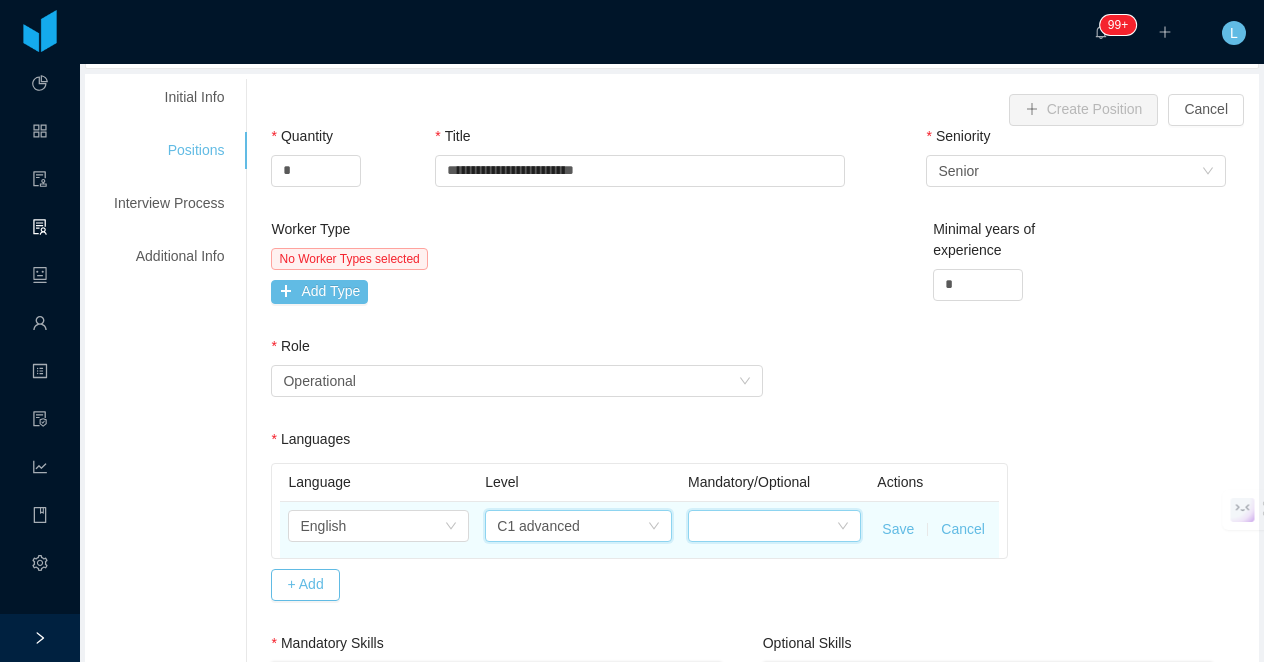 click at bounding box center (768, 526) 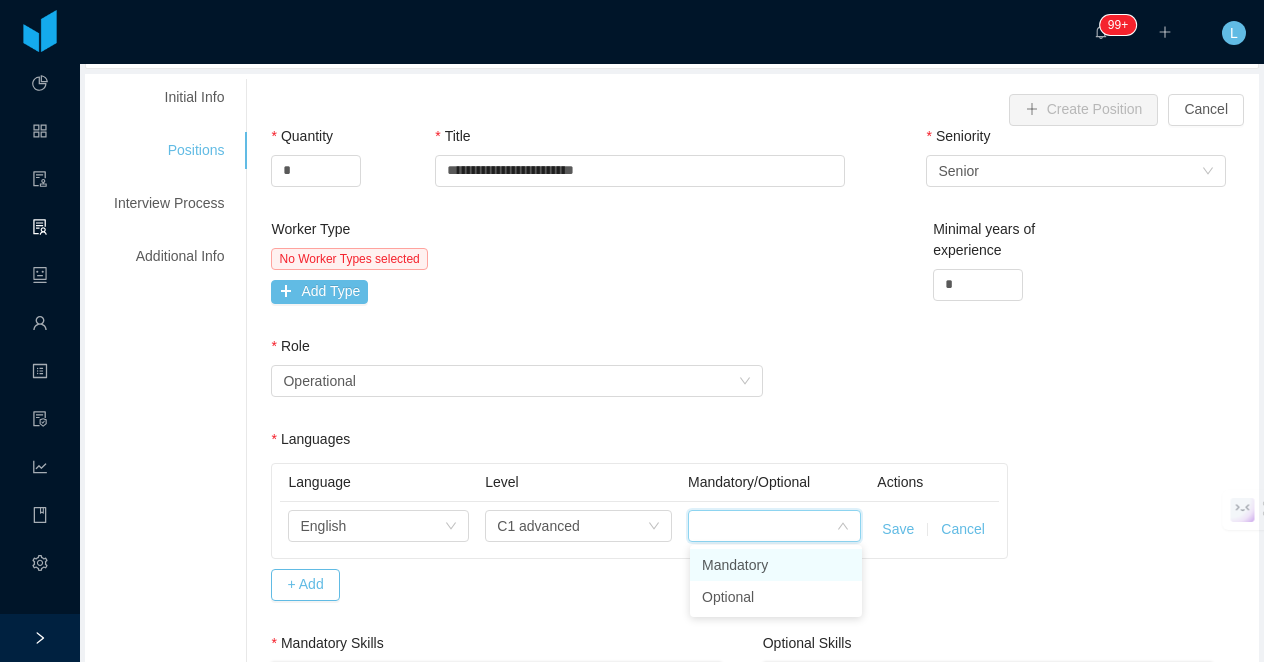 click on "Mandatory" at bounding box center [776, 565] 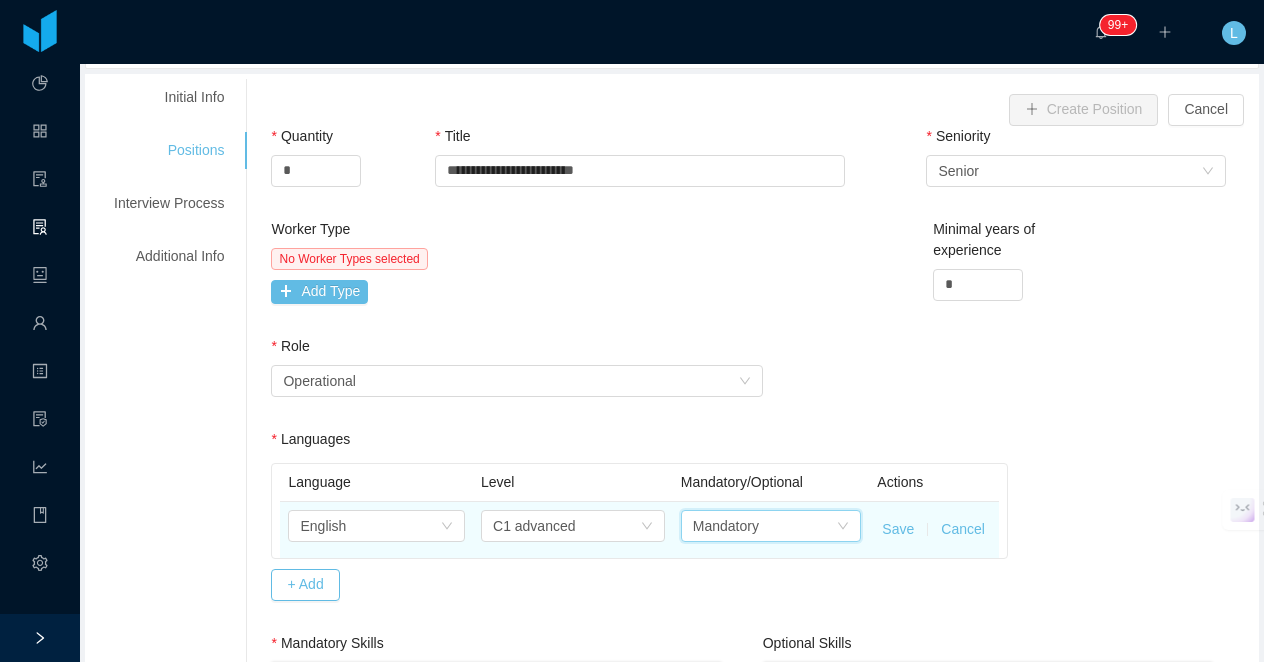 click on "Save" at bounding box center [898, 529] 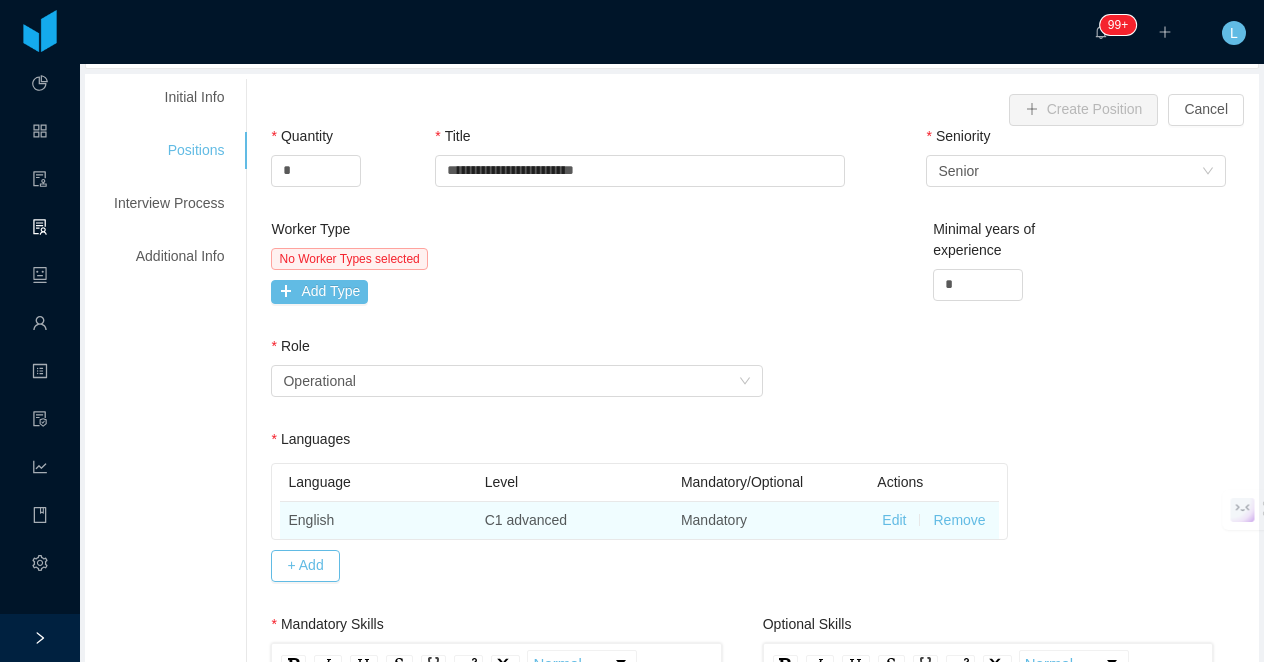 scroll, scrollTop: 398, scrollLeft: 0, axis: vertical 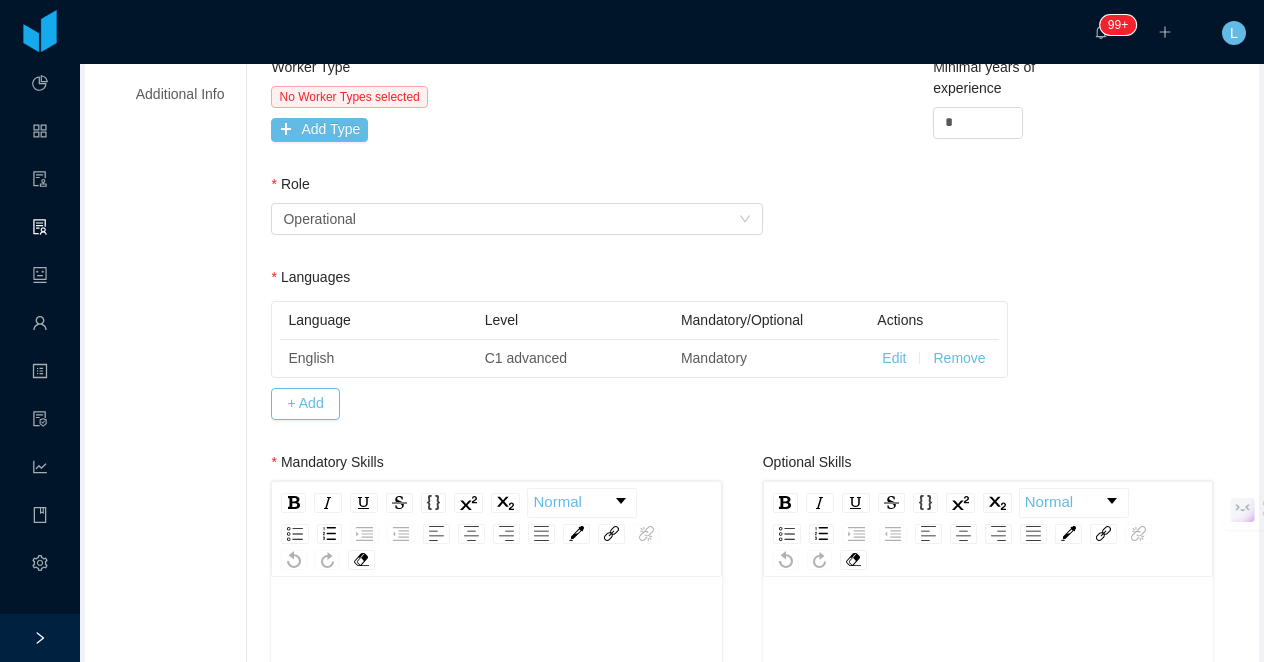 click at bounding box center (496, 757) 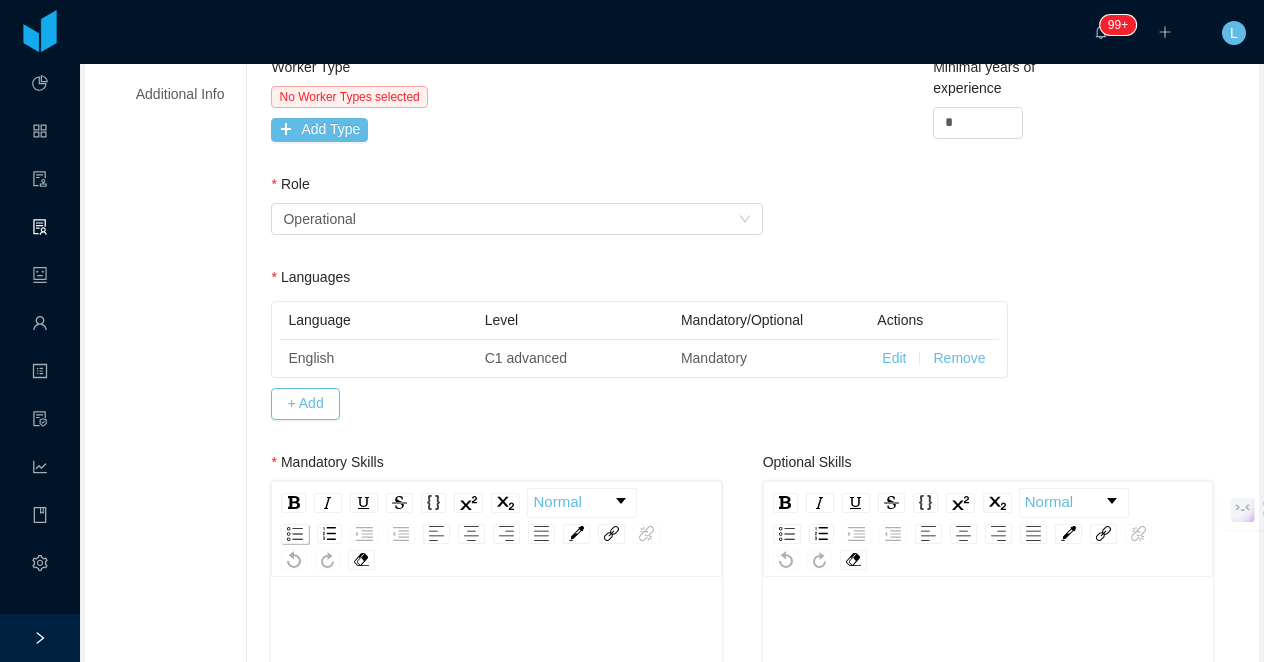 click at bounding box center [295, 534] 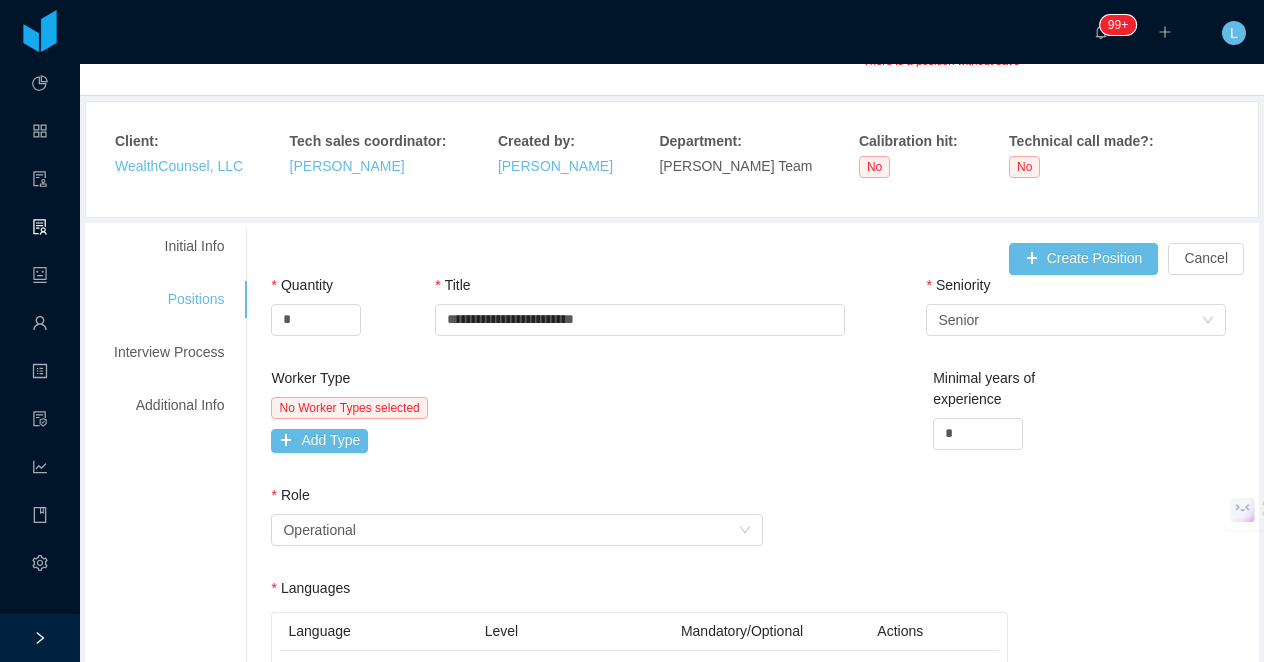 scroll, scrollTop: 0, scrollLeft: 0, axis: both 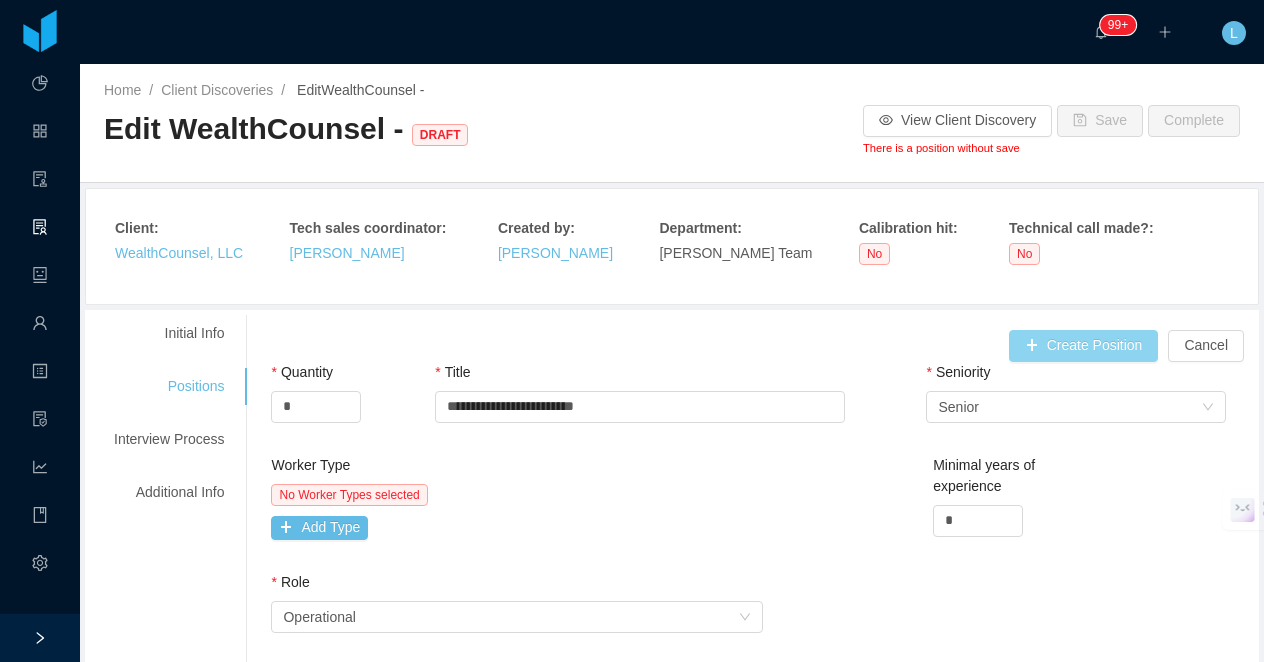 click on "Create Position" at bounding box center [1084, 346] 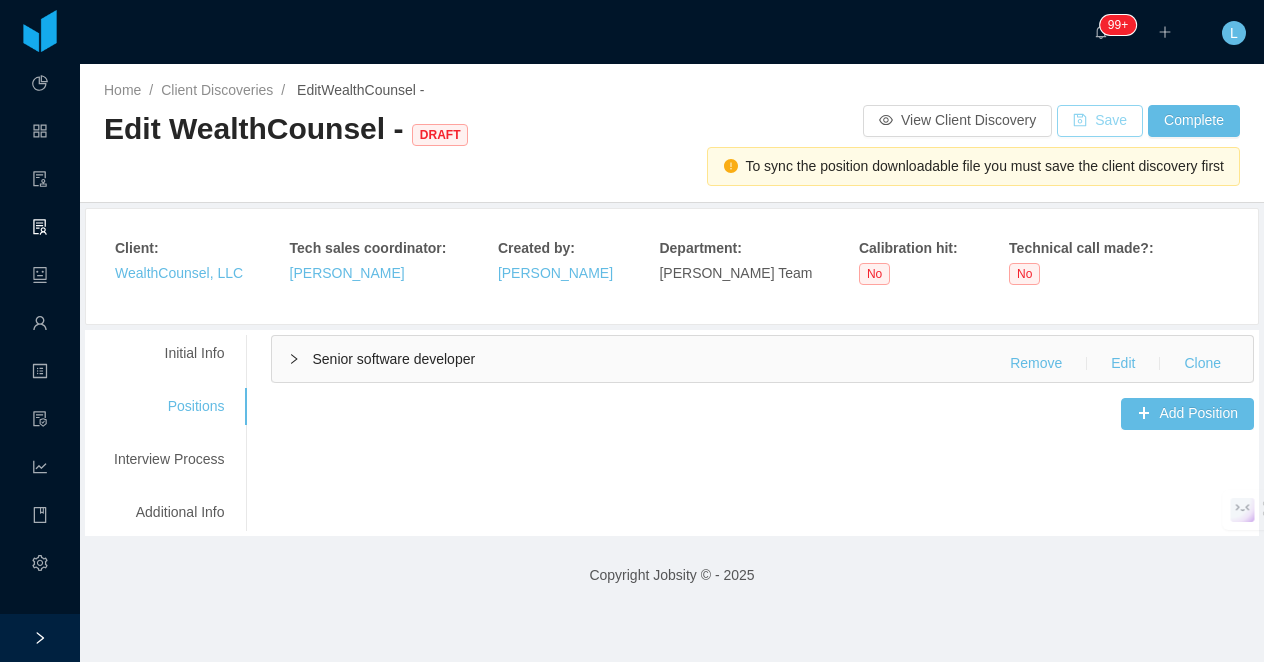click on "Save" at bounding box center (1100, 121) 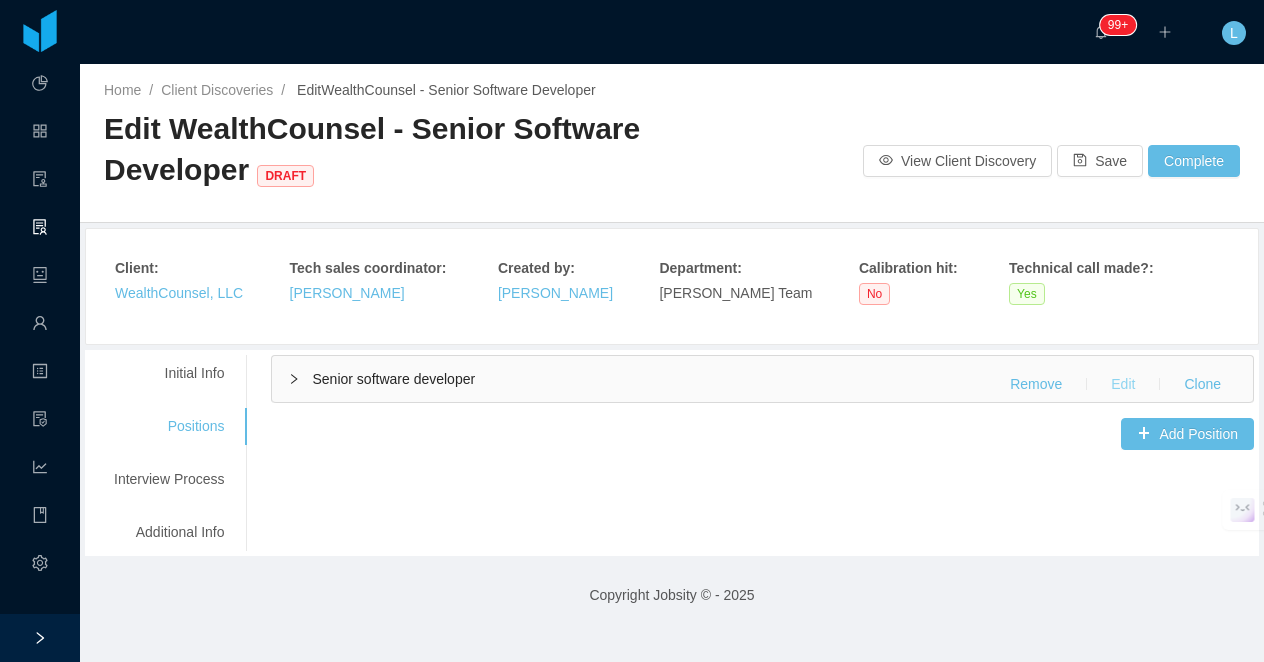 click on "Edit" at bounding box center [1123, 384] 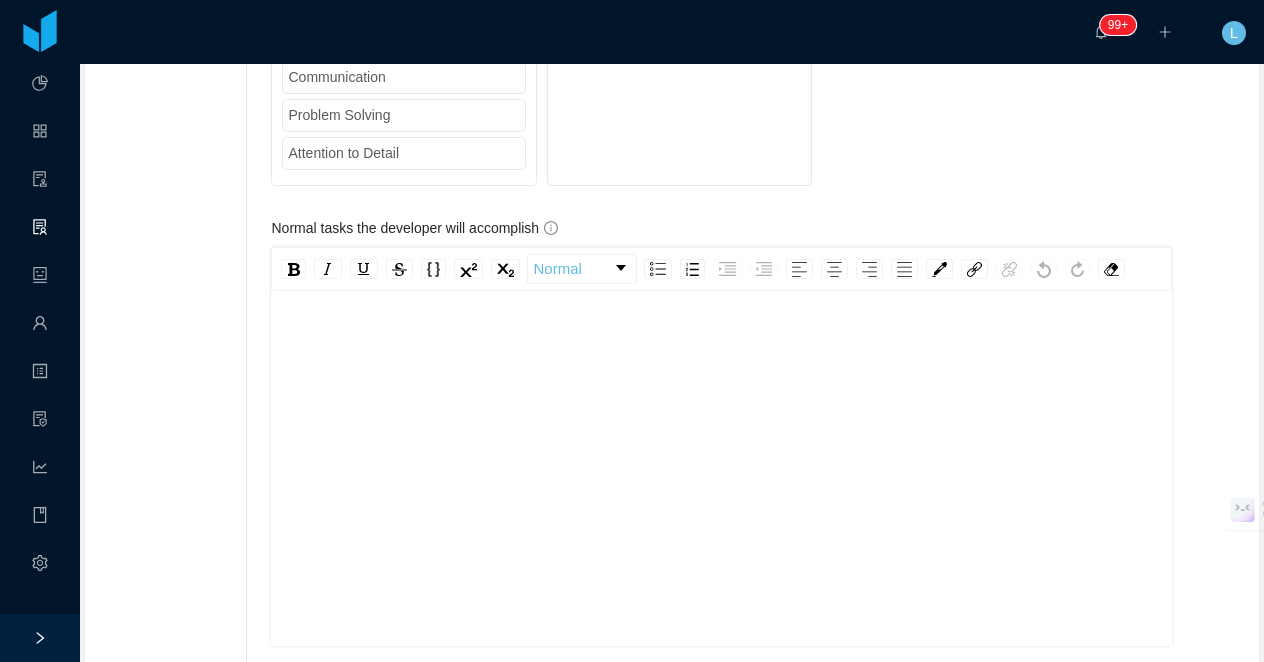 scroll, scrollTop: 1747, scrollLeft: 0, axis: vertical 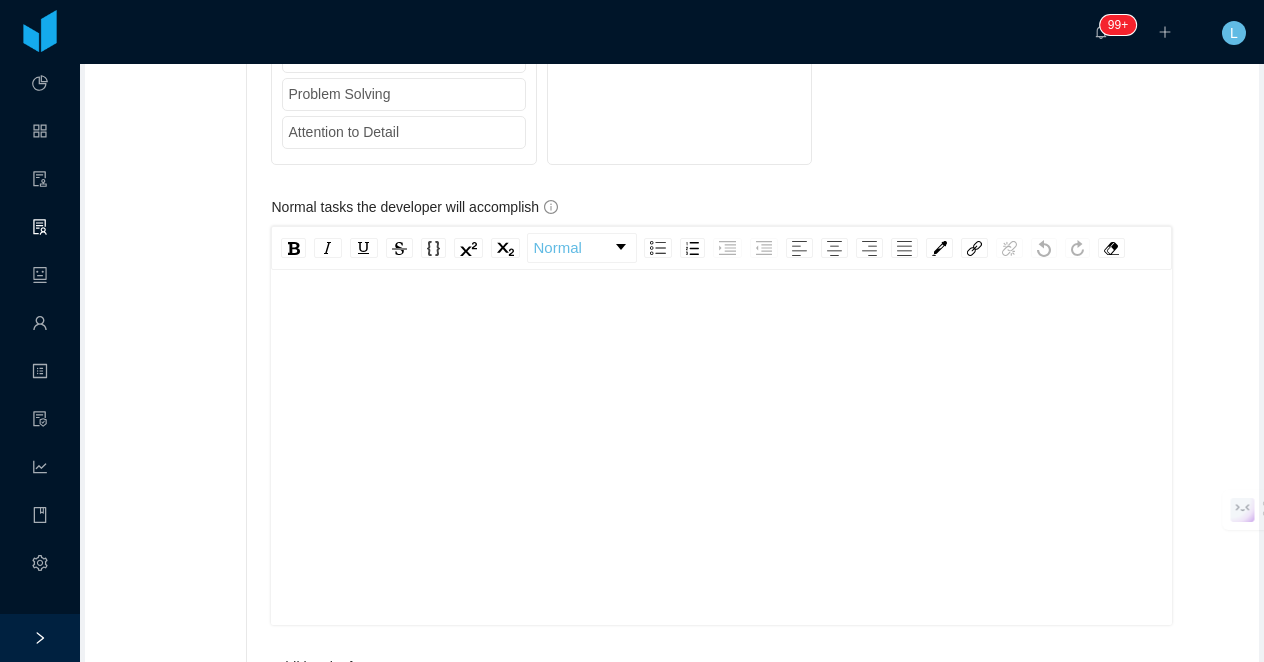 click at bounding box center (722, 435) 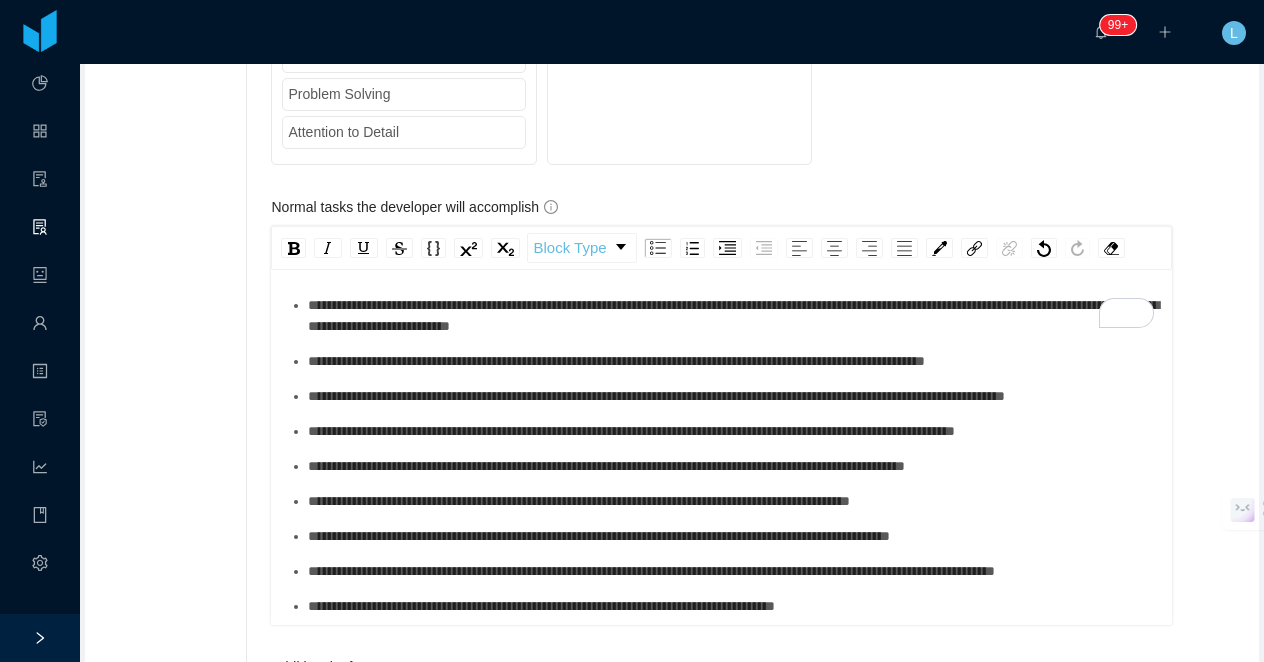 scroll, scrollTop: 0, scrollLeft: 0, axis: both 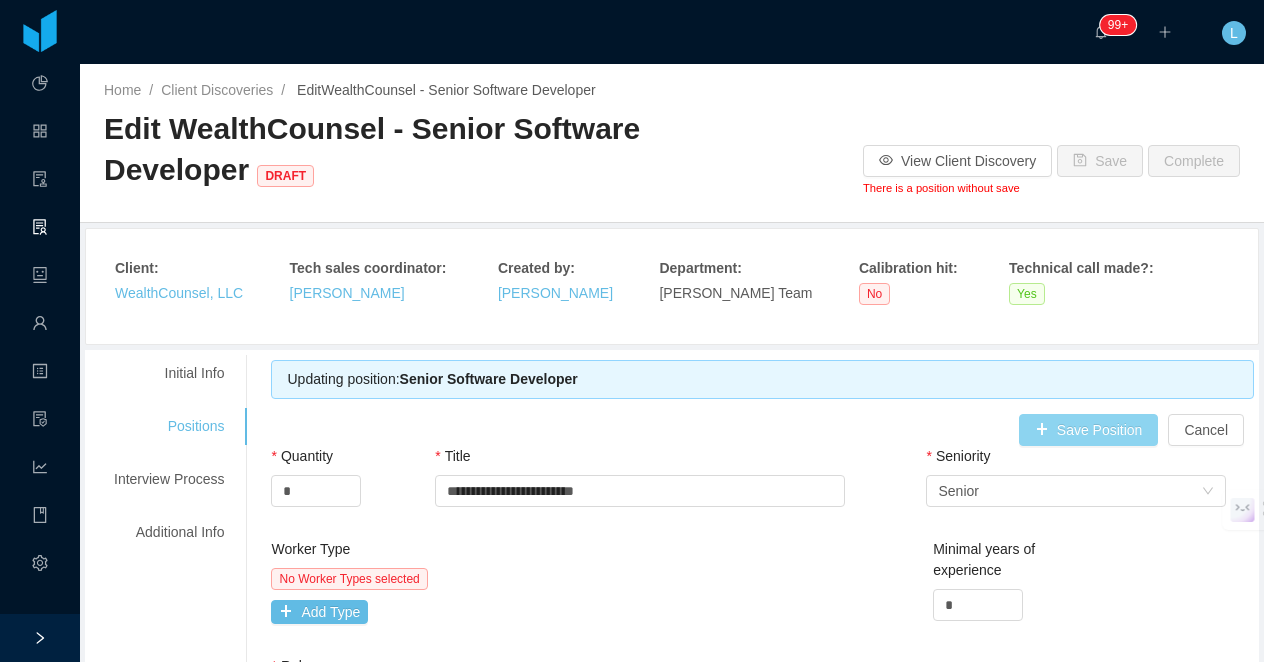 click on "Save Position" at bounding box center [1089, 430] 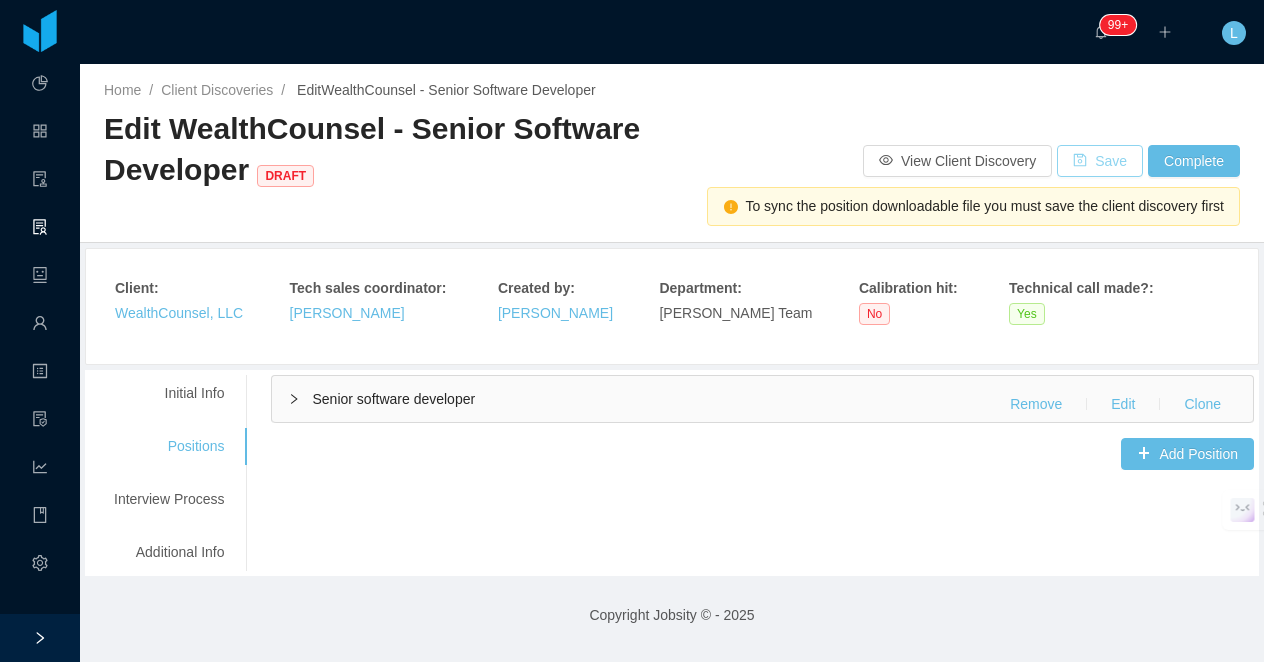click on "Save" at bounding box center [1100, 161] 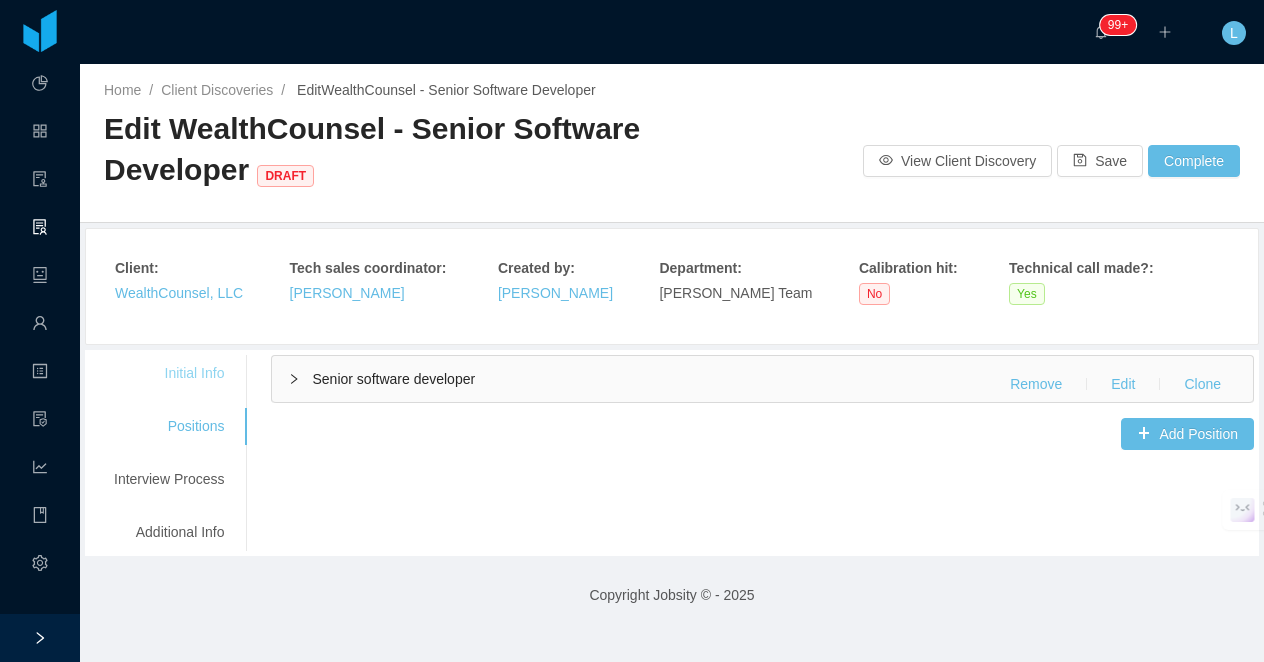 click on "Initial Info" at bounding box center [169, 373] 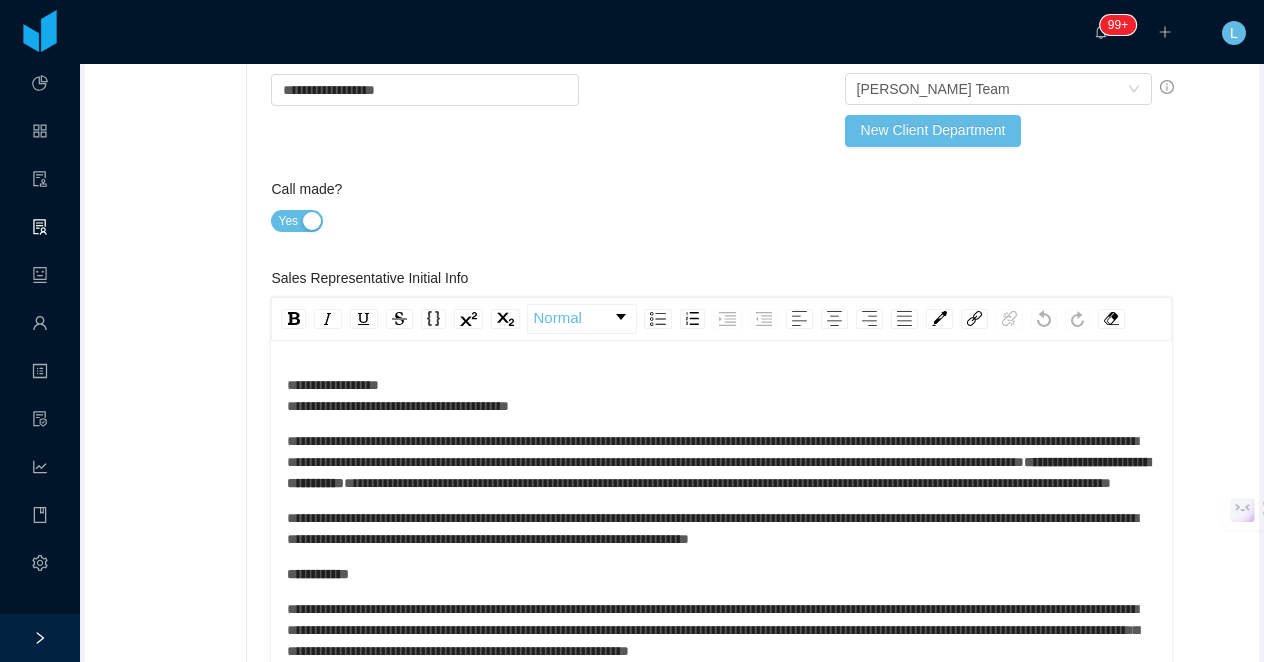 scroll, scrollTop: 567, scrollLeft: 0, axis: vertical 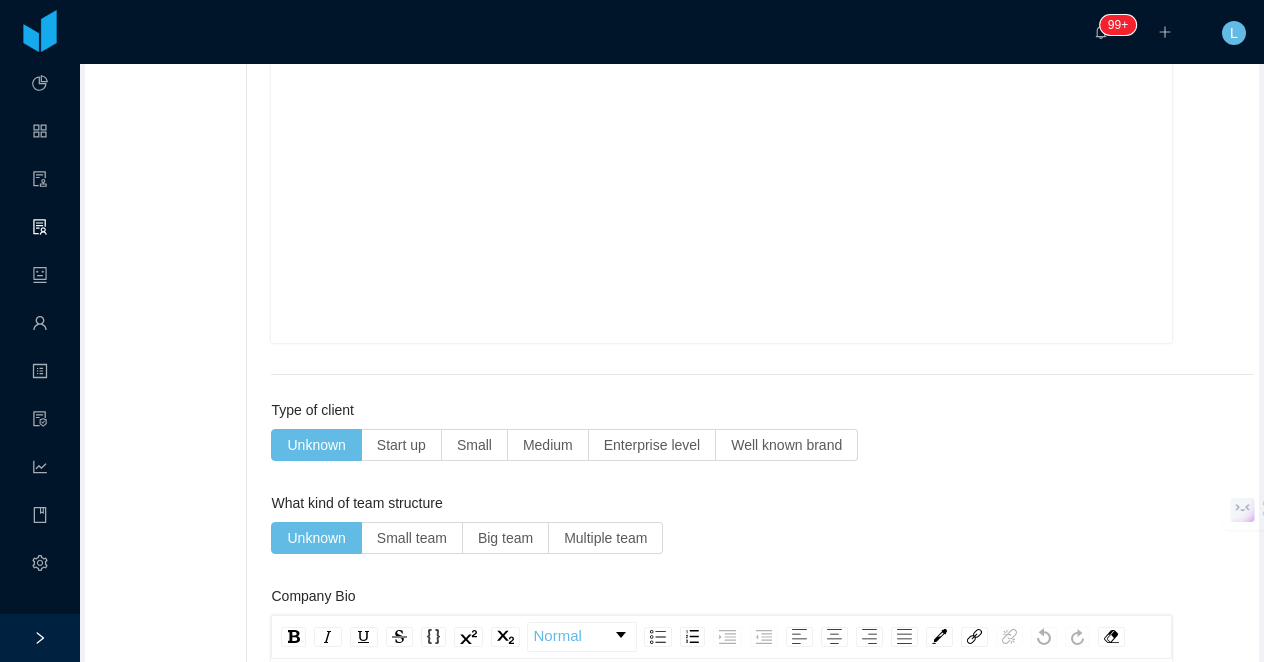 click at bounding box center (722, 197) 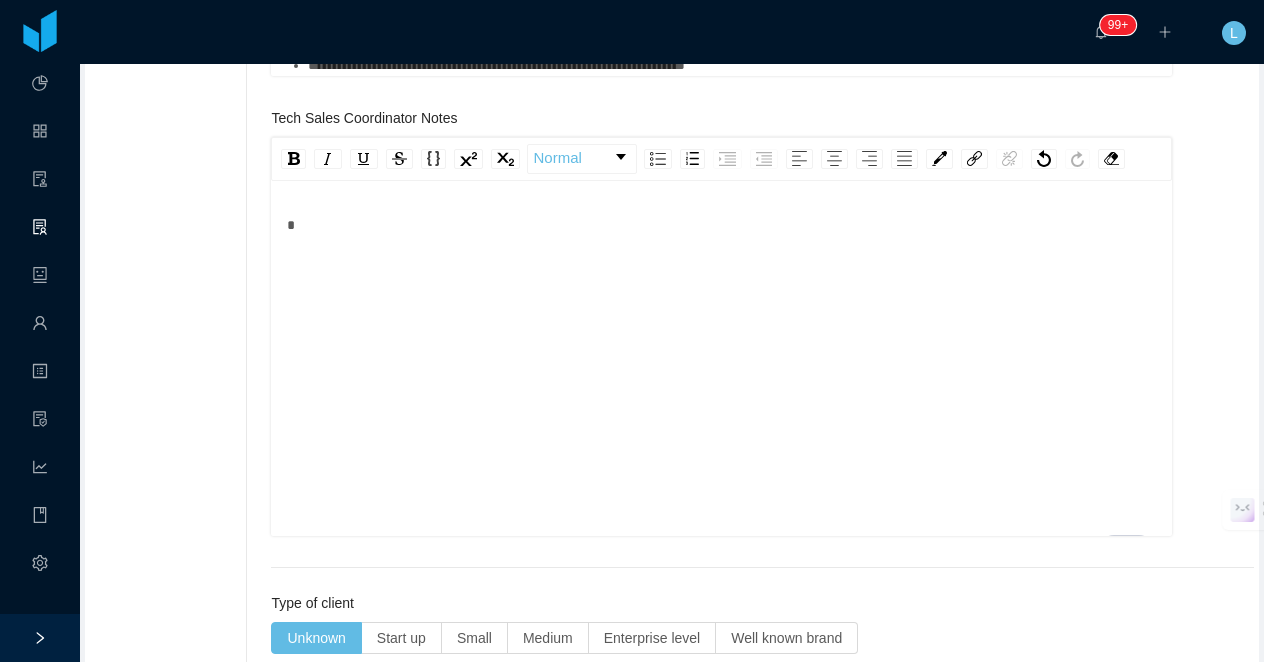 scroll, scrollTop: 1117, scrollLeft: 0, axis: vertical 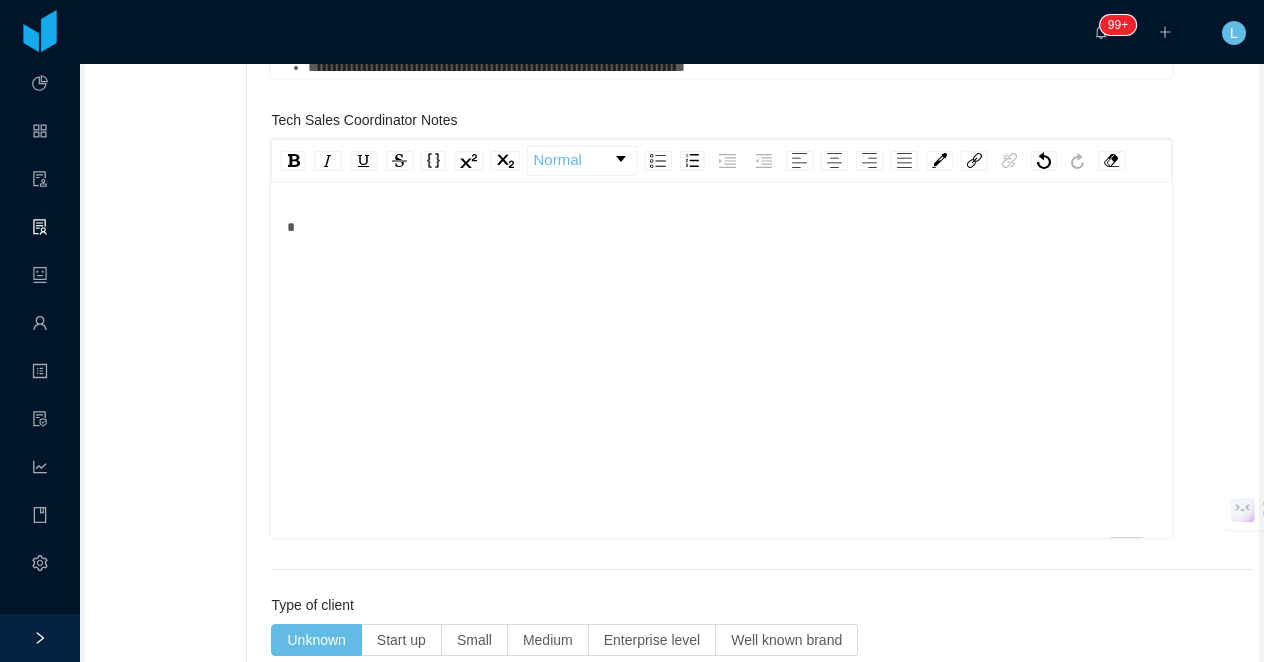 type 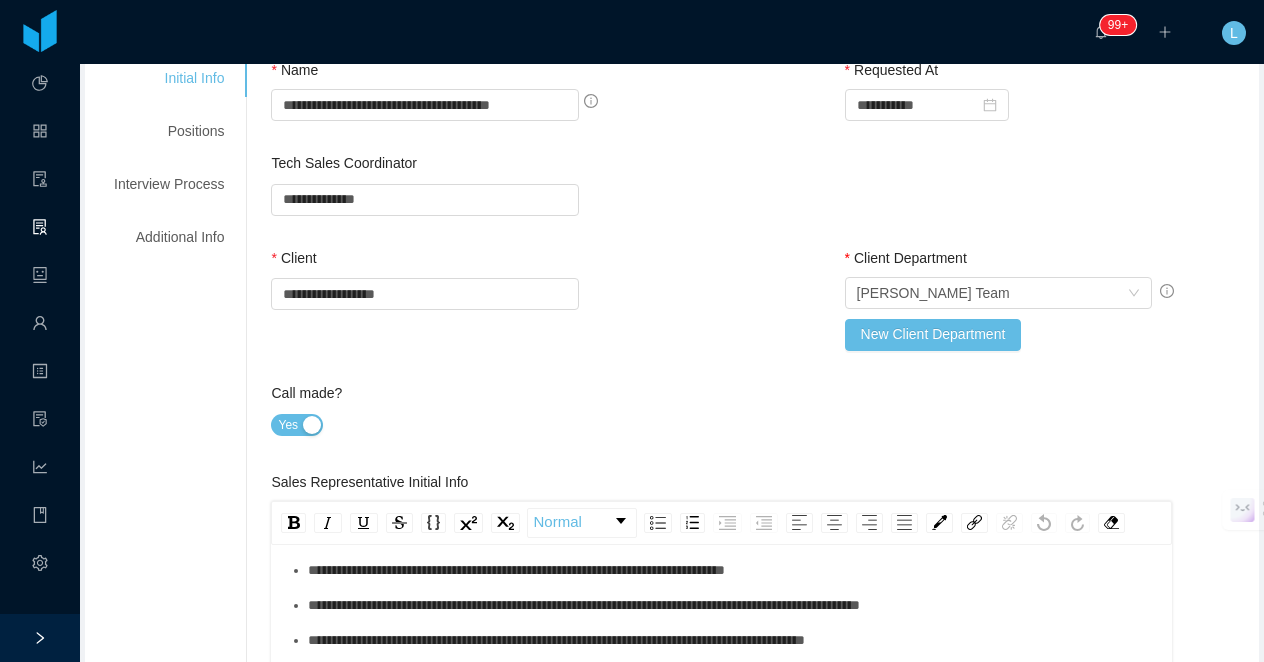 scroll, scrollTop: 0, scrollLeft: 0, axis: both 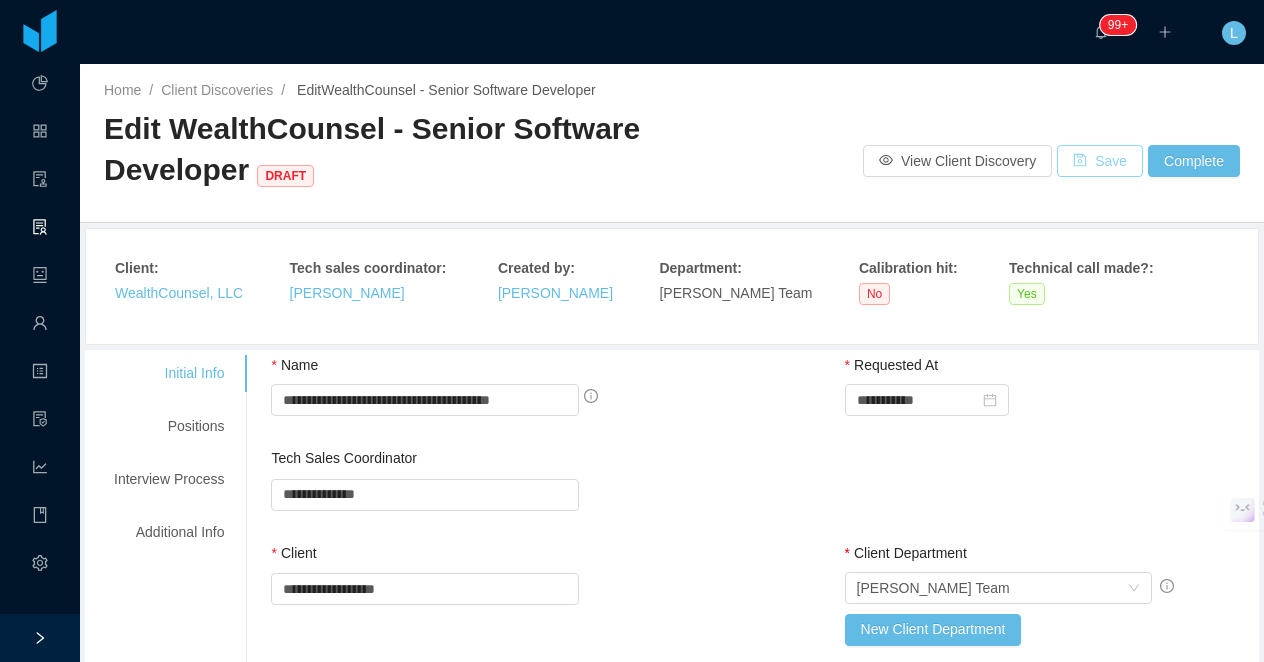 click on "Save" at bounding box center (1100, 161) 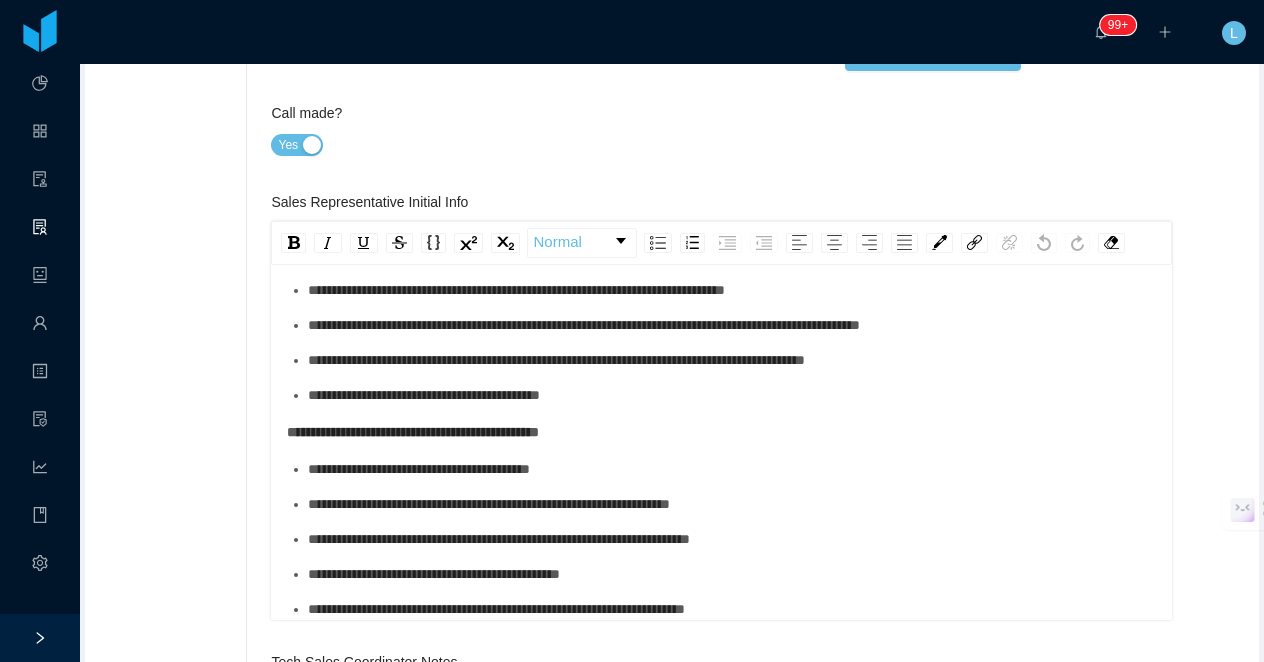 scroll, scrollTop: 576, scrollLeft: 0, axis: vertical 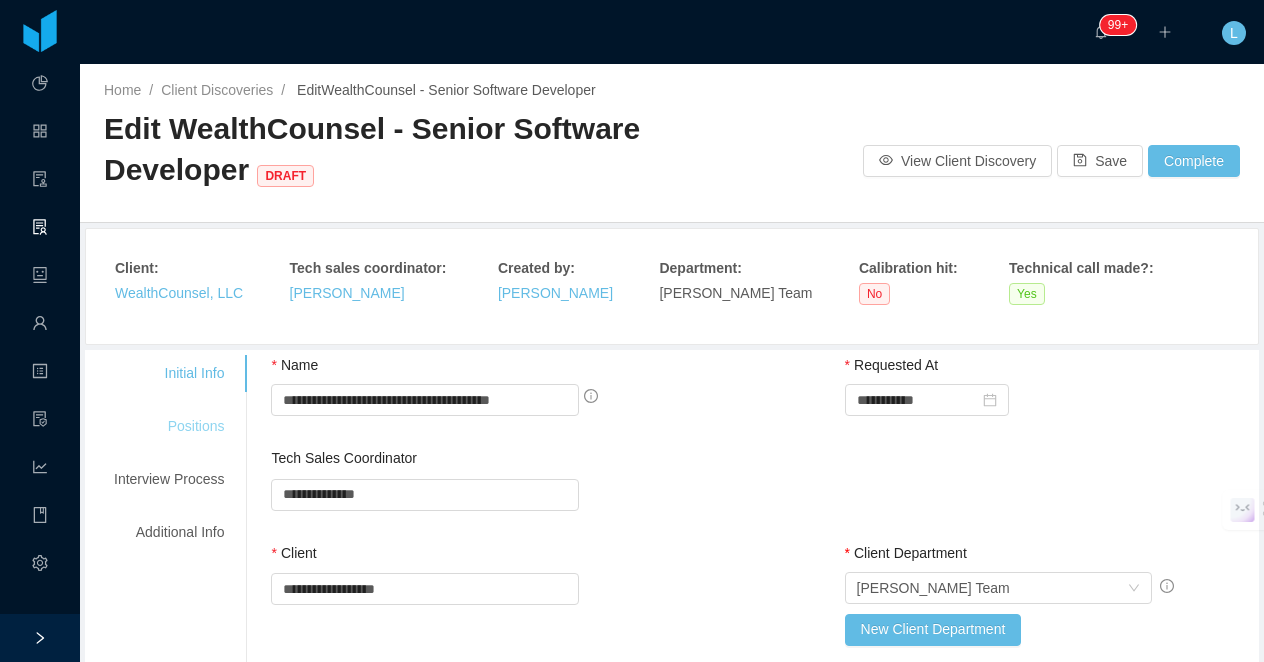 click on "Positions" at bounding box center [169, 426] 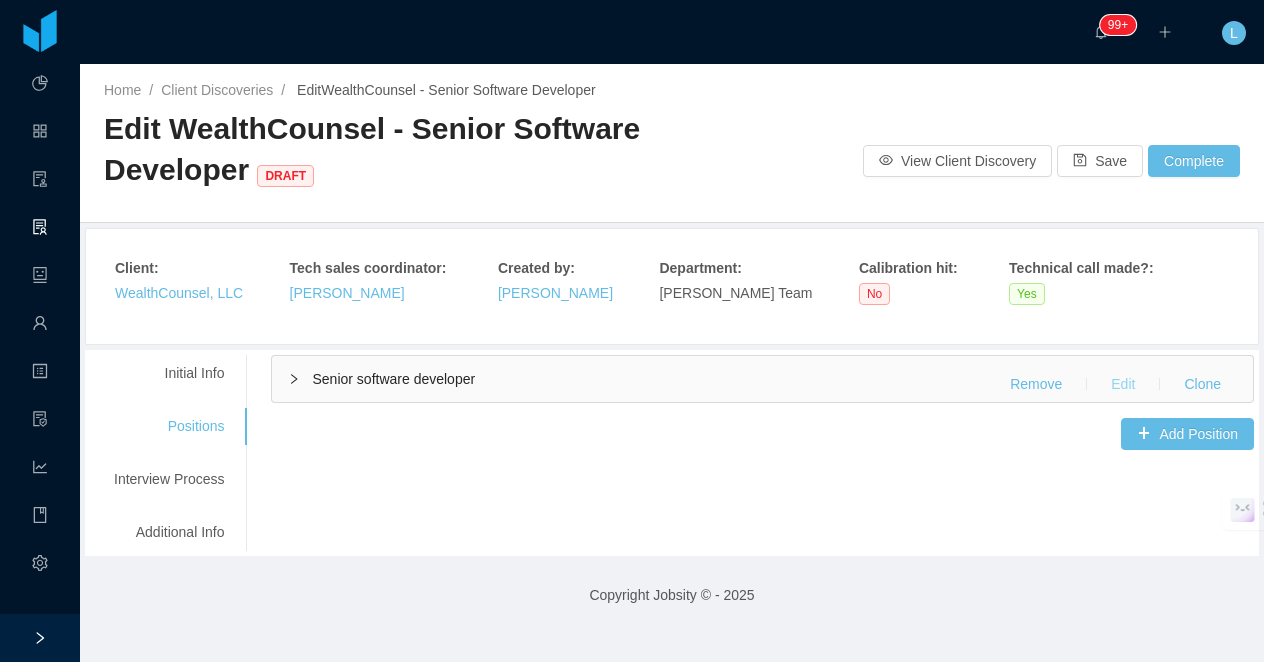click on "Edit" at bounding box center [1123, 384] 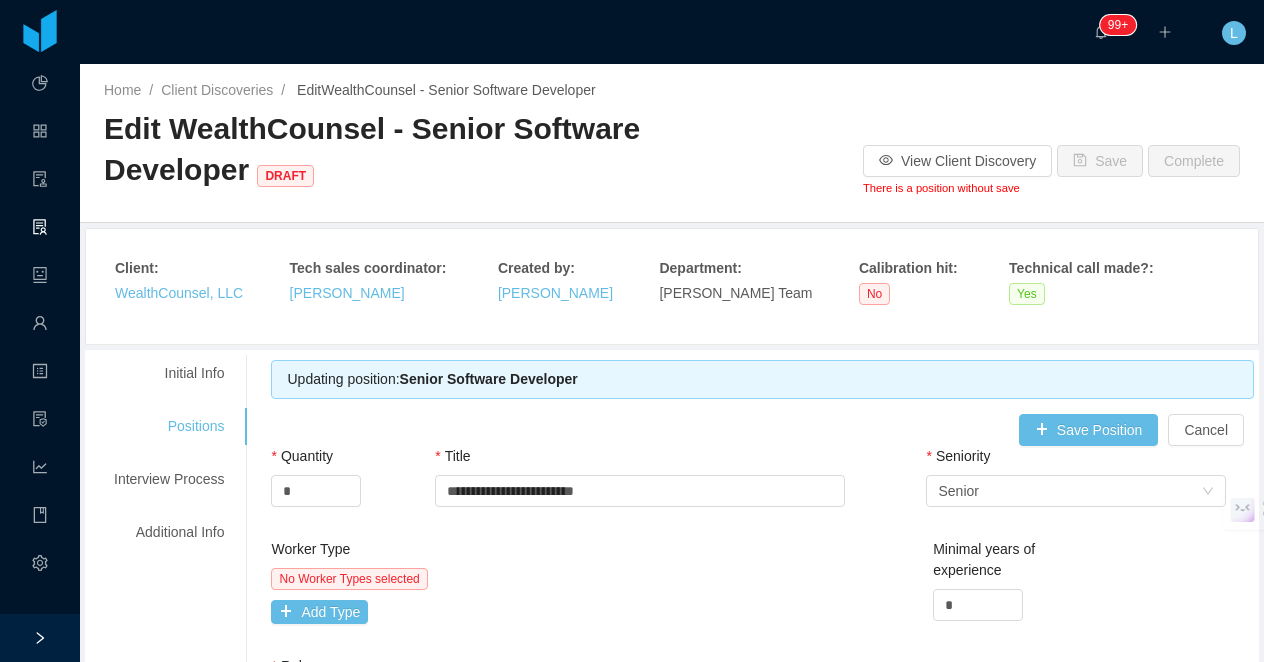 type 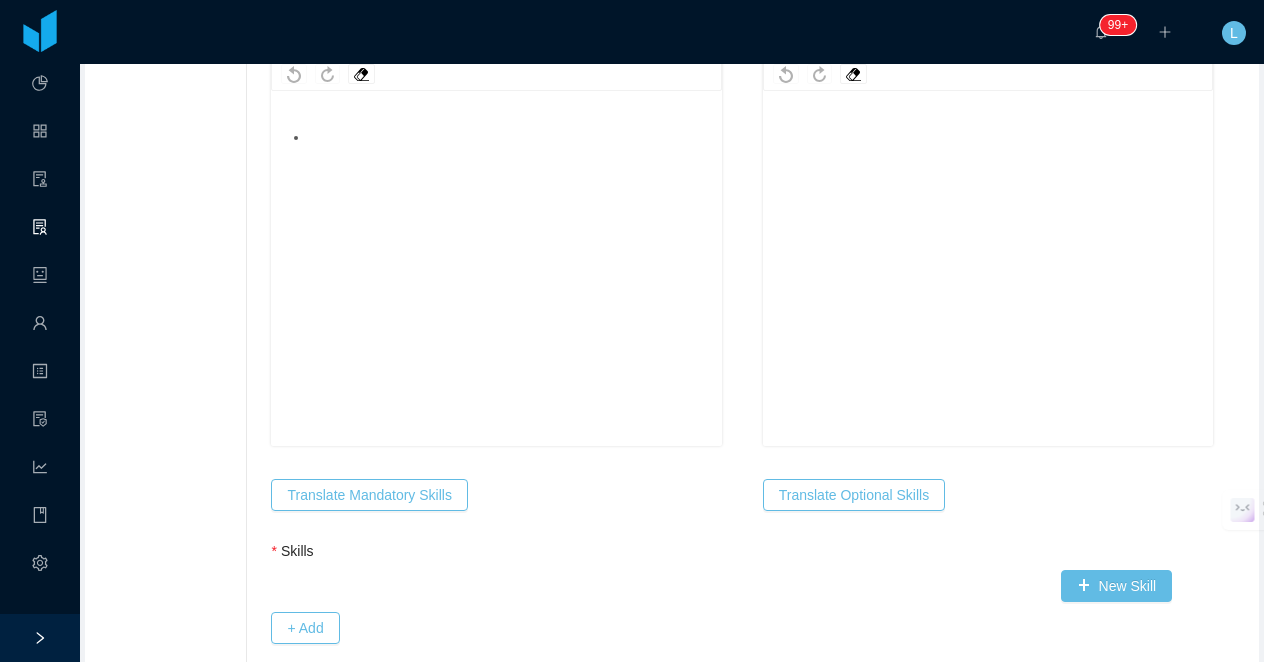 scroll, scrollTop: 46, scrollLeft: 0, axis: vertical 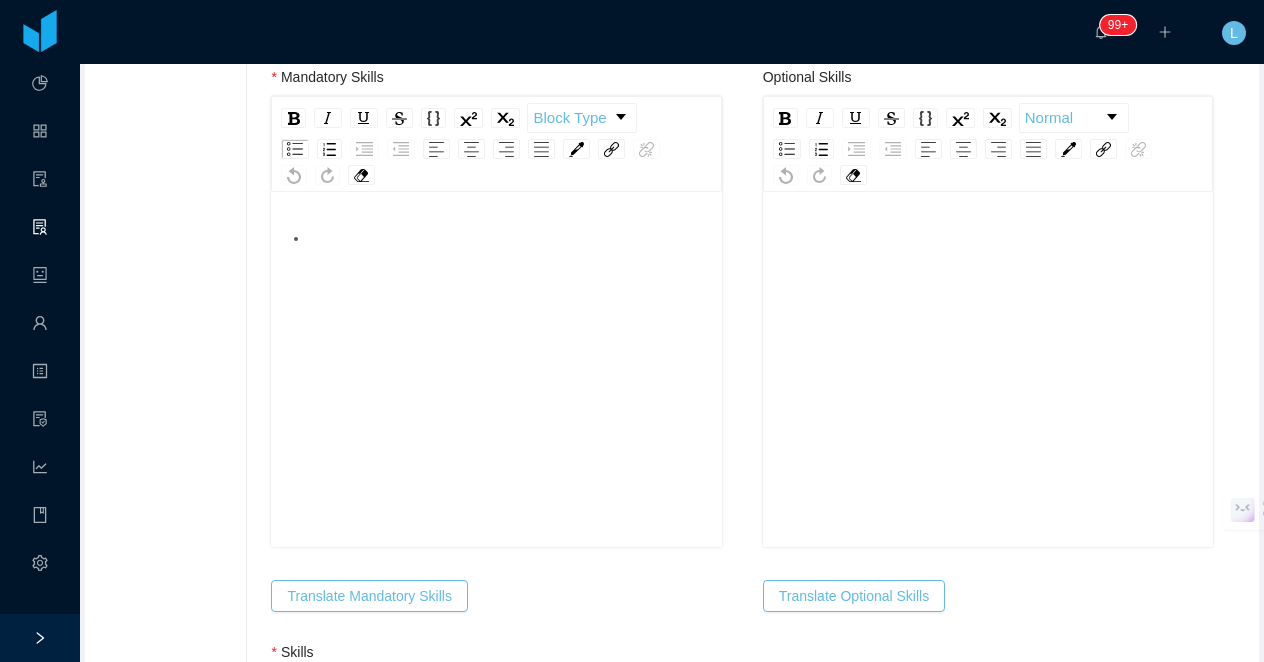 click at bounding box center (496, 403) 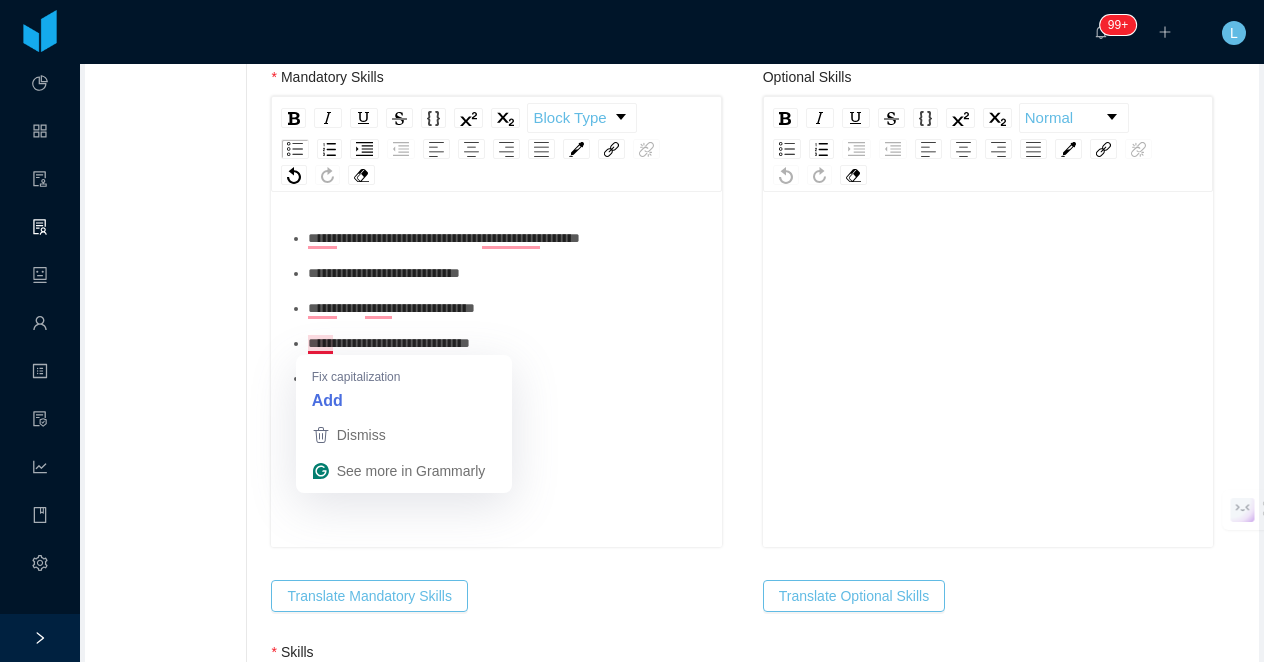 click on "**********" at bounding box center (389, 343) 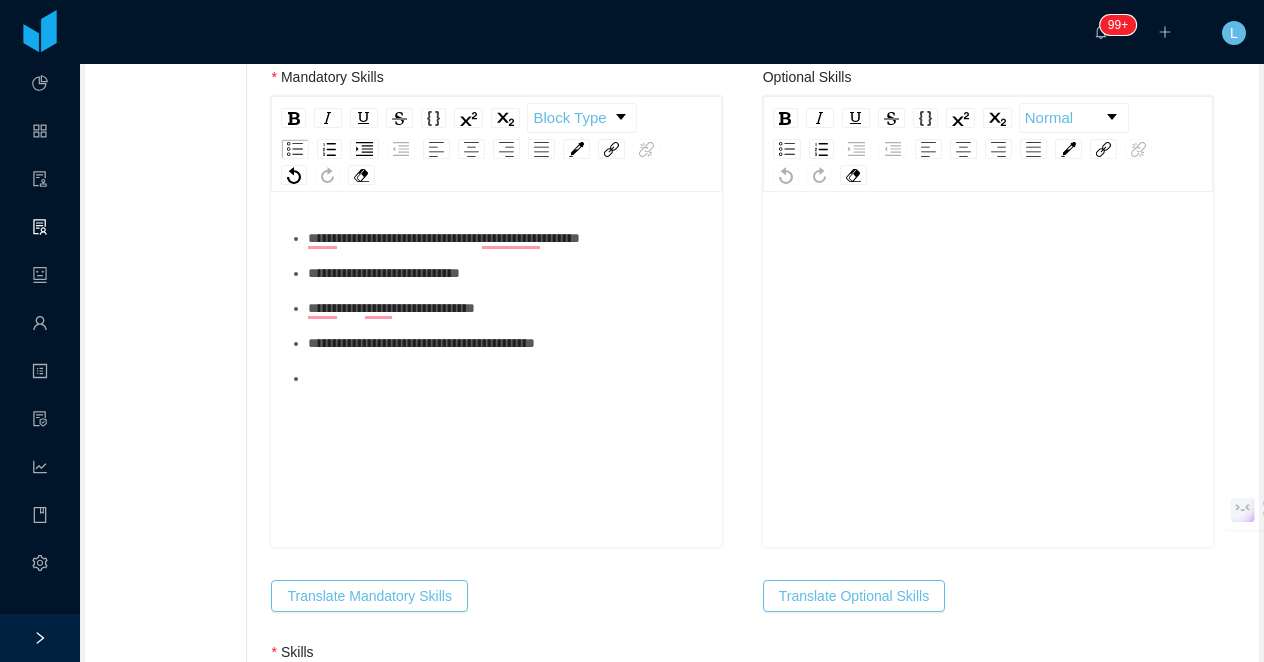click on "**********" at bounding box center (496, 308) 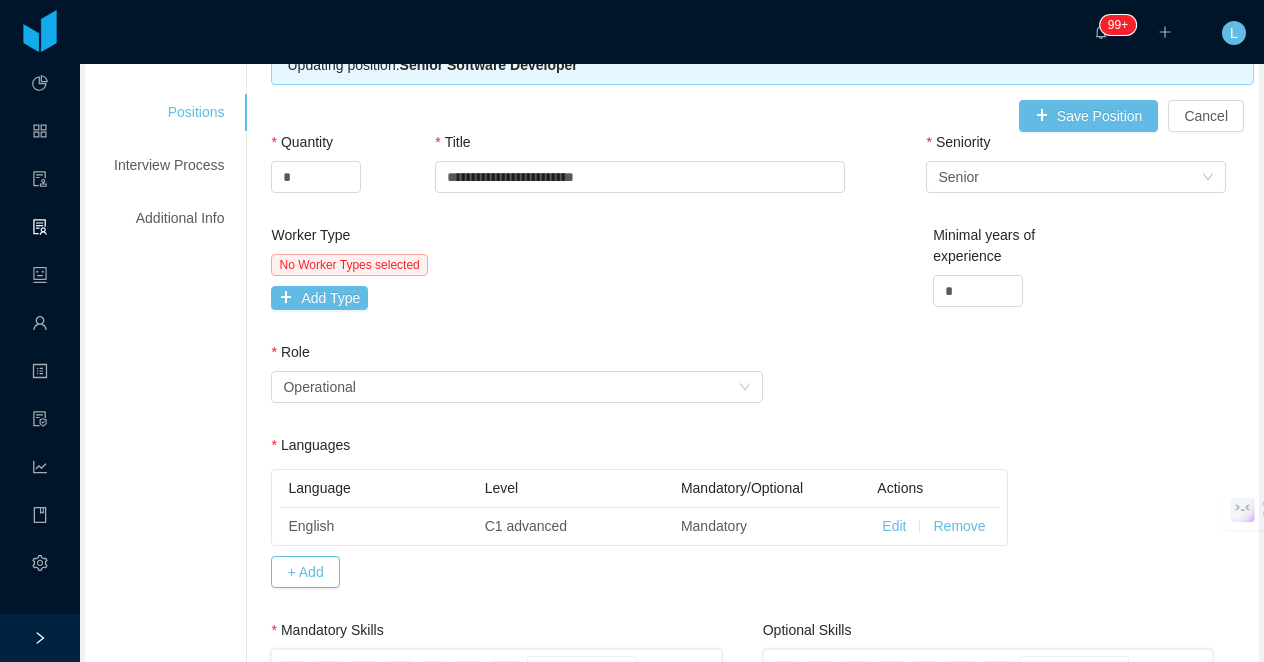 scroll, scrollTop: 315, scrollLeft: 0, axis: vertical 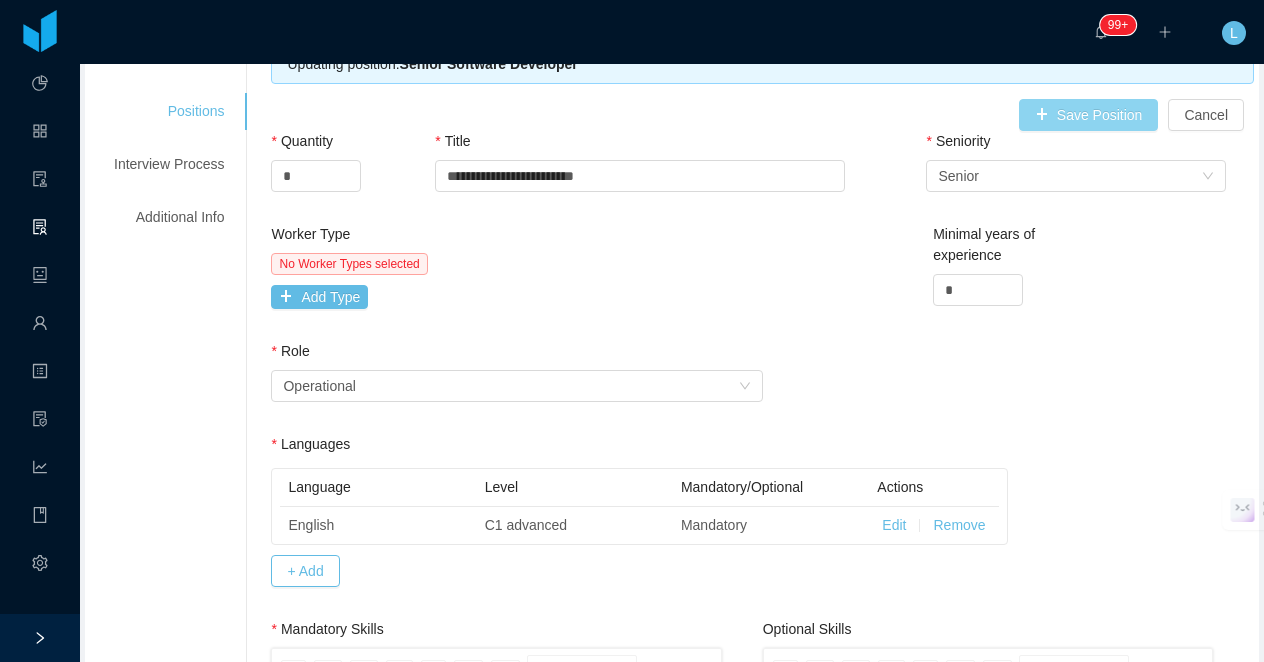 click on "Save Position" at bounding box center [1089, 115] 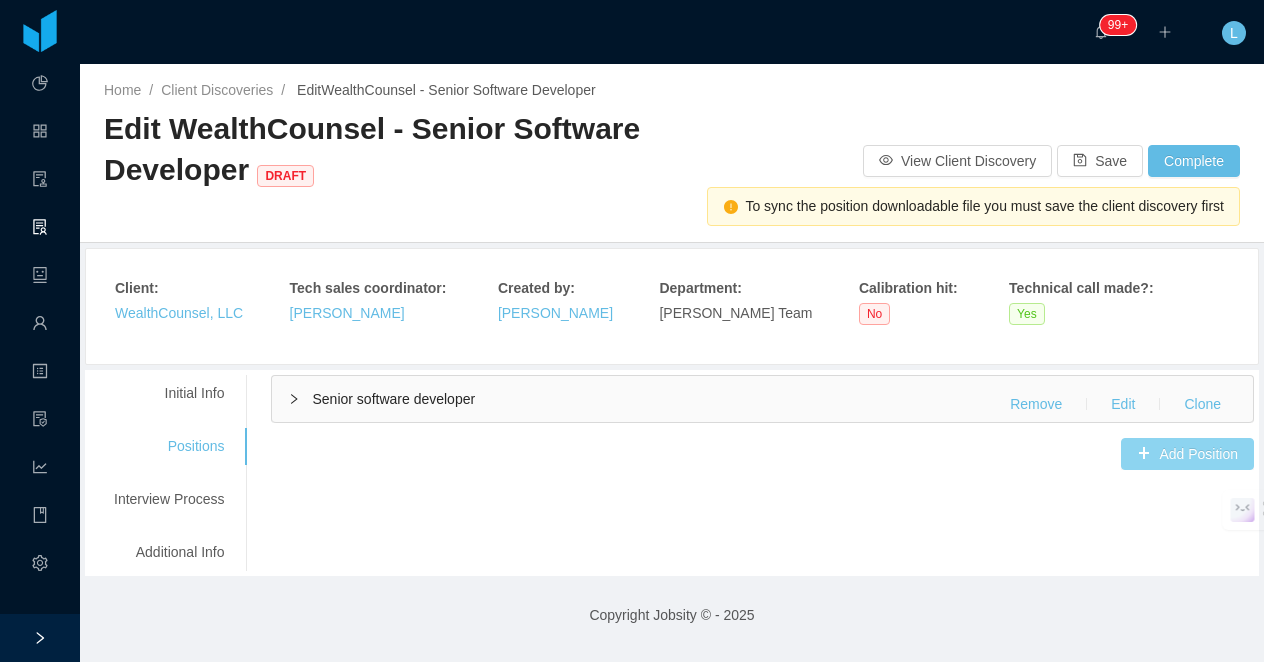 scroll, scrollTop: 0, scrollLeft: 0, axis: both 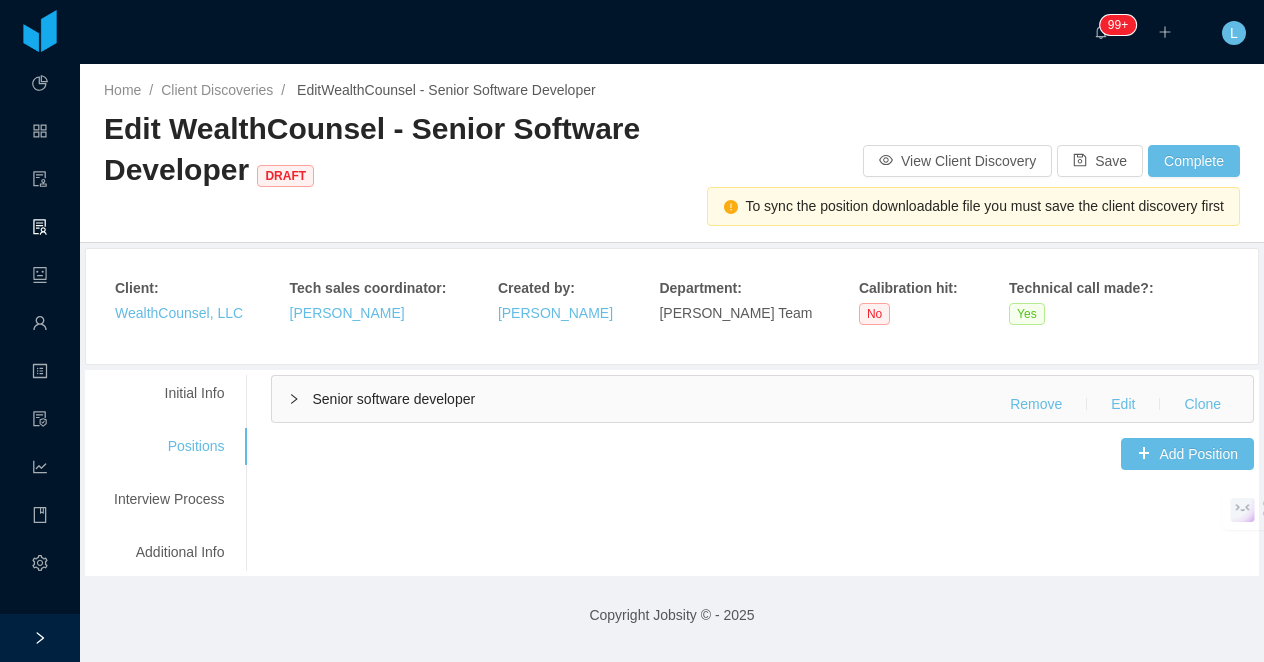 click on "Senior software developer Remove Edit Clone" at bounding box center [762, 399] 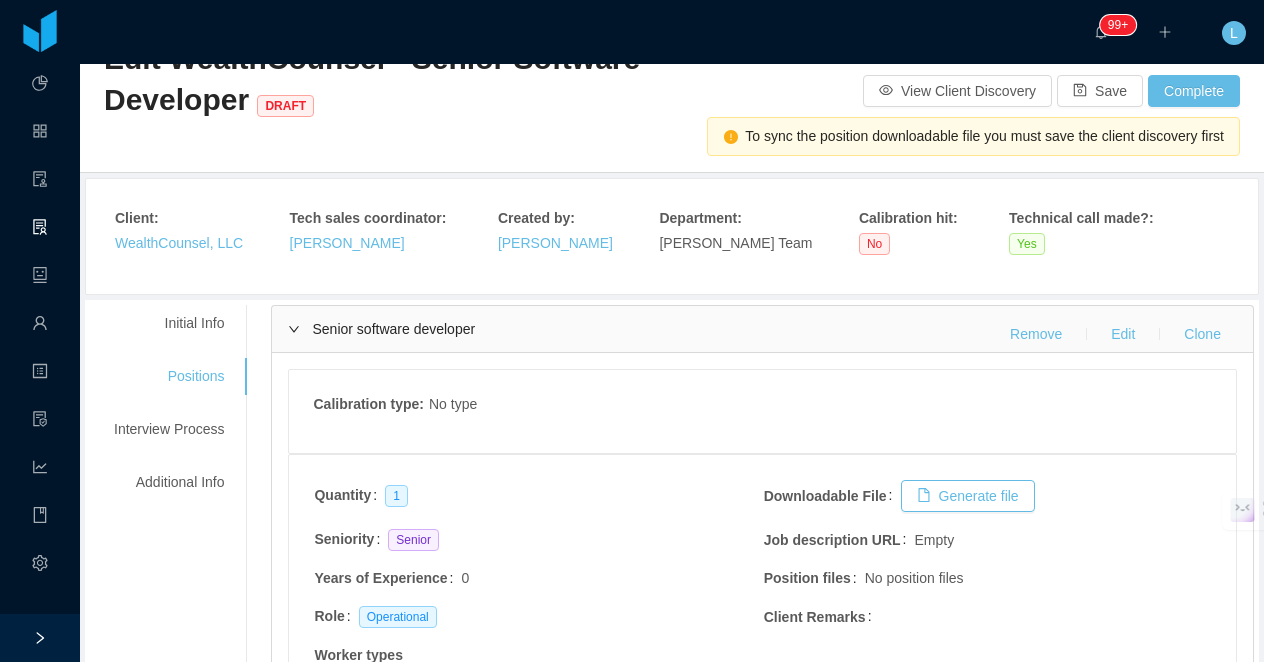 scroll, scrollTop: 83, scrollLeft: 0, axis: vertical 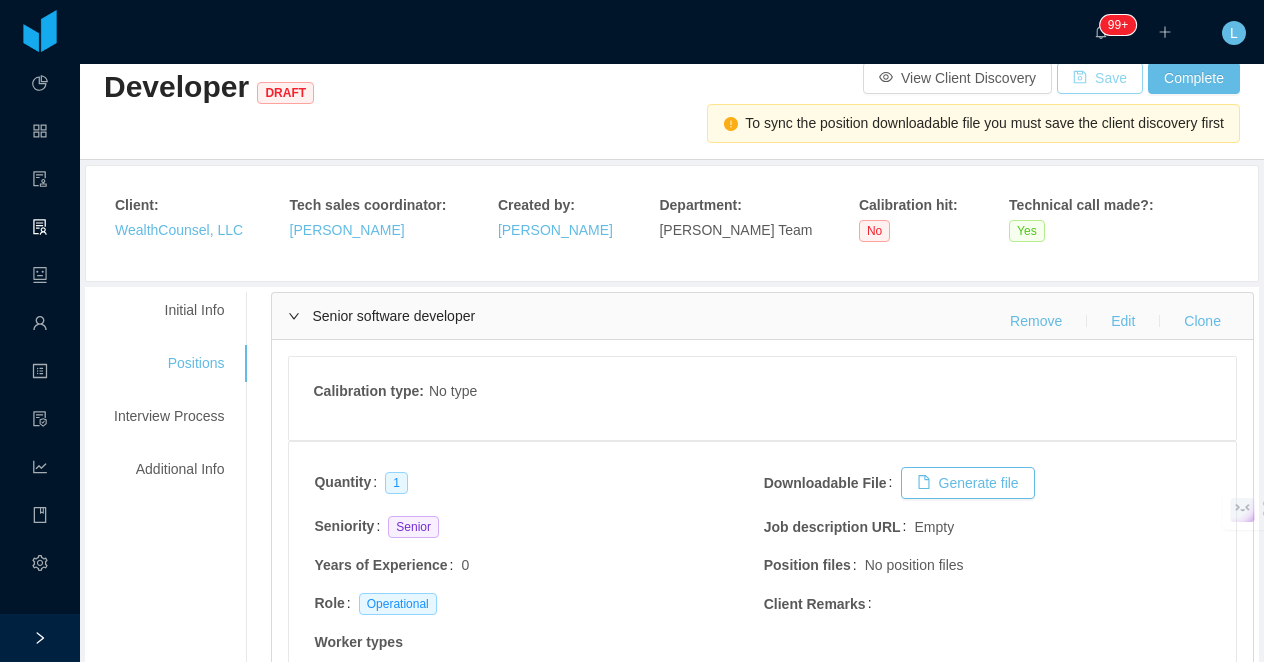 click on "Save" at bounding box center [1100, 78] 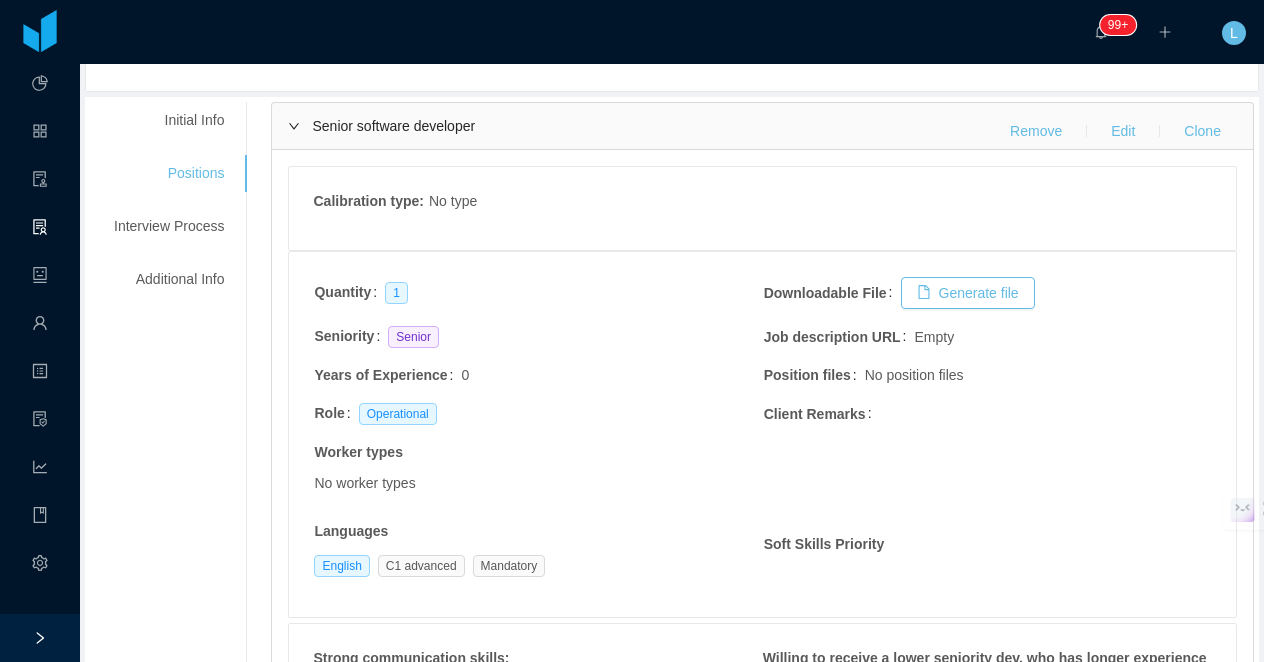 scroll, scrollTop: 252, scrollLeft: 0, axis: vertical 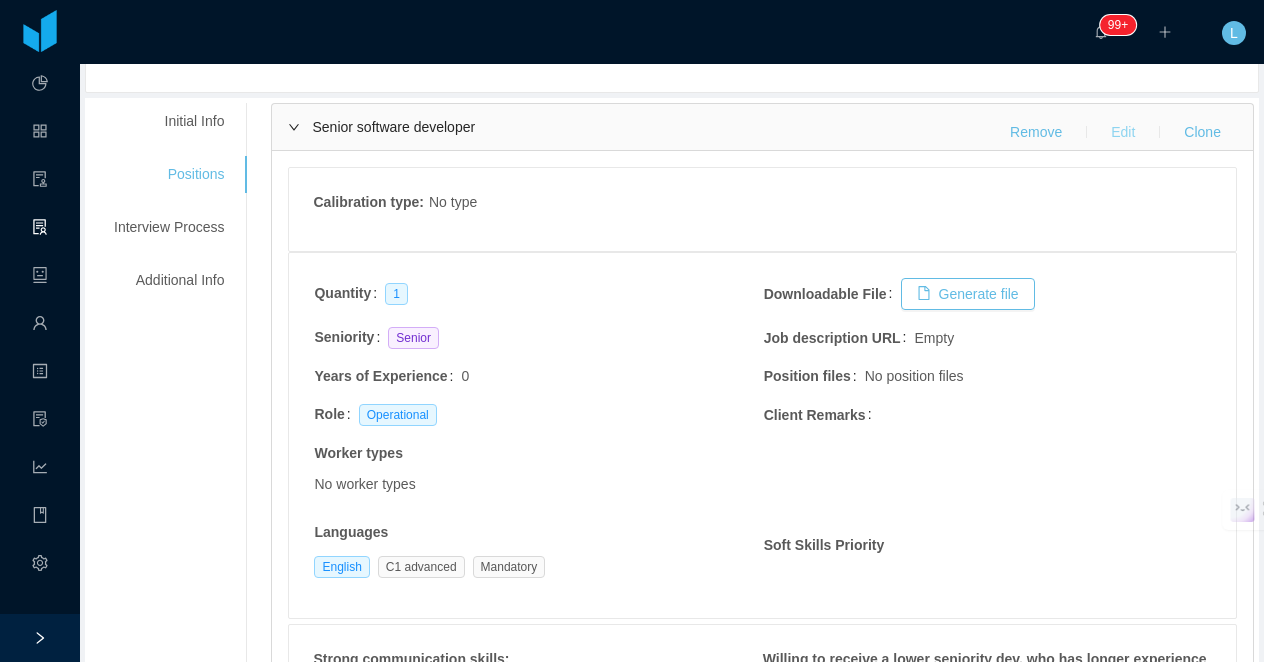 click on "Edit" at bounding box center [1123, 132] 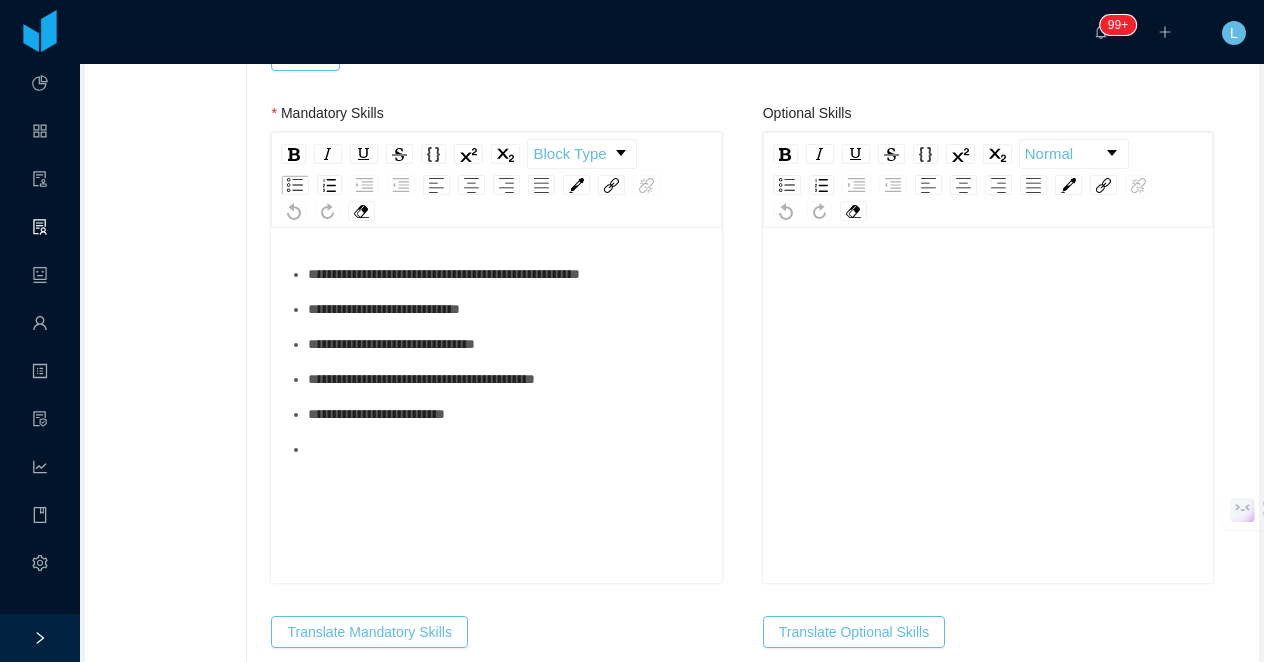 scroll, scrollTop: 835, scrollLeft: 0, axis: vertical 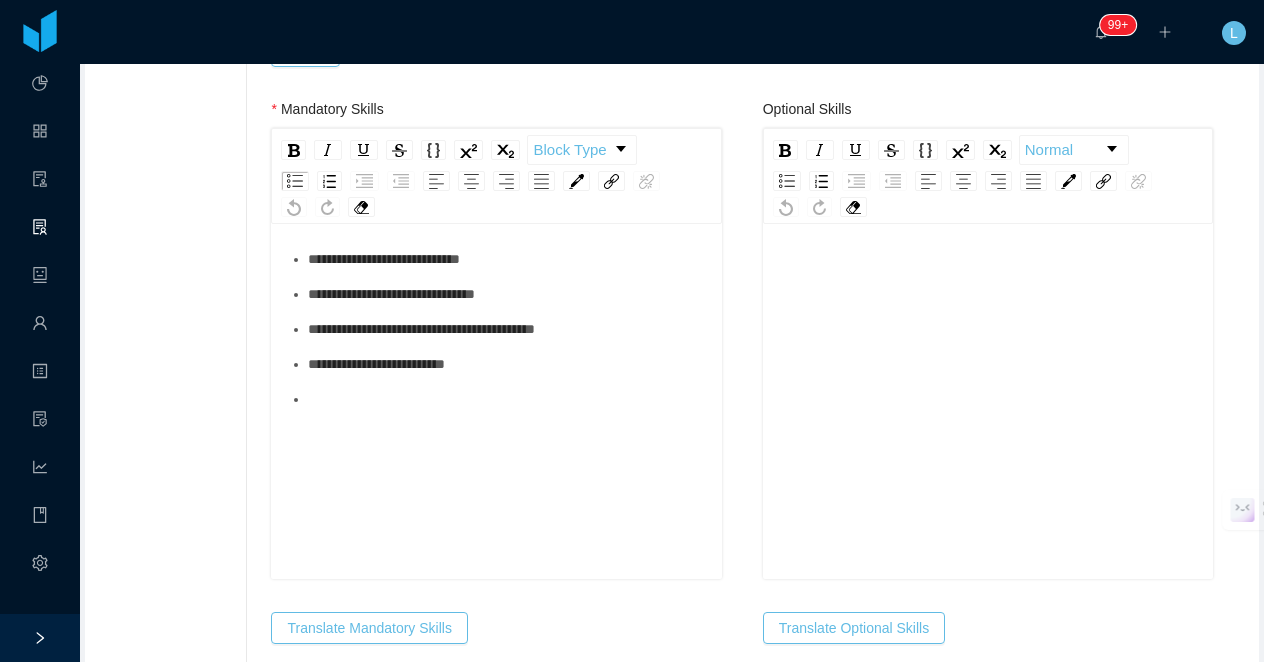 click at bounding box center (507, 399) 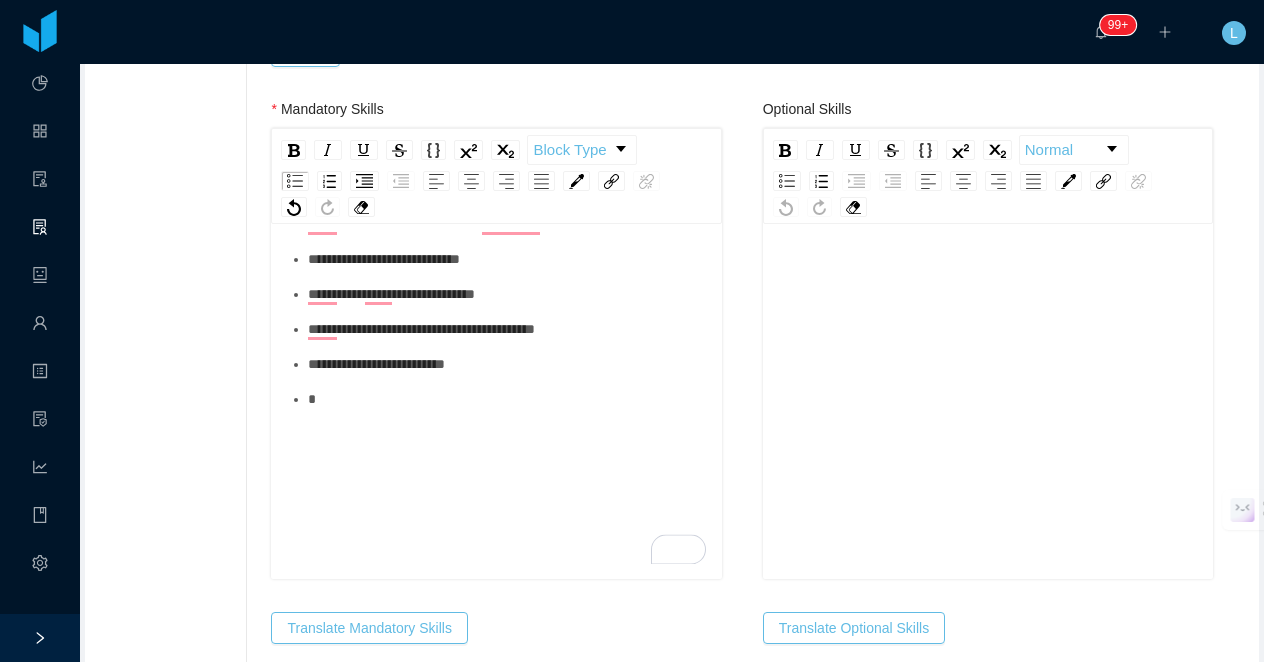type 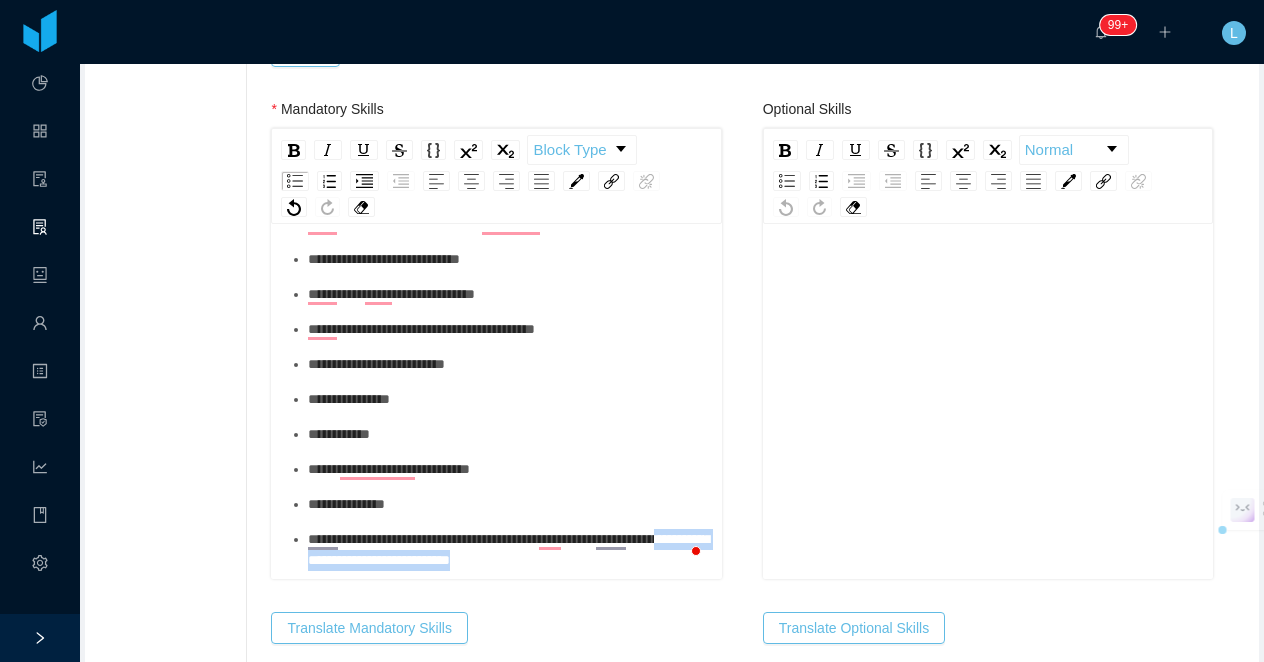 drag, startPoint x: 647, startPoint y: 565, endPoint x: 374, endPoint y: 567, distance: 273.00732 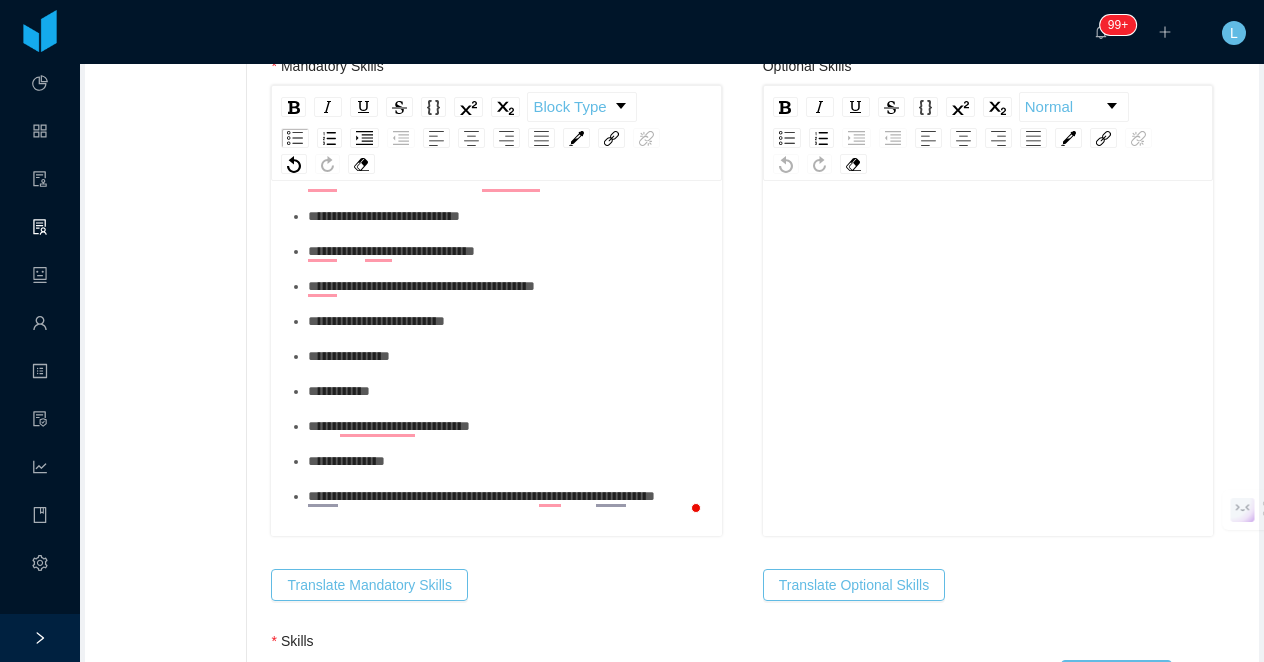 scroll, scrollTop: 889, scrollLeft: 0, axis: vertical 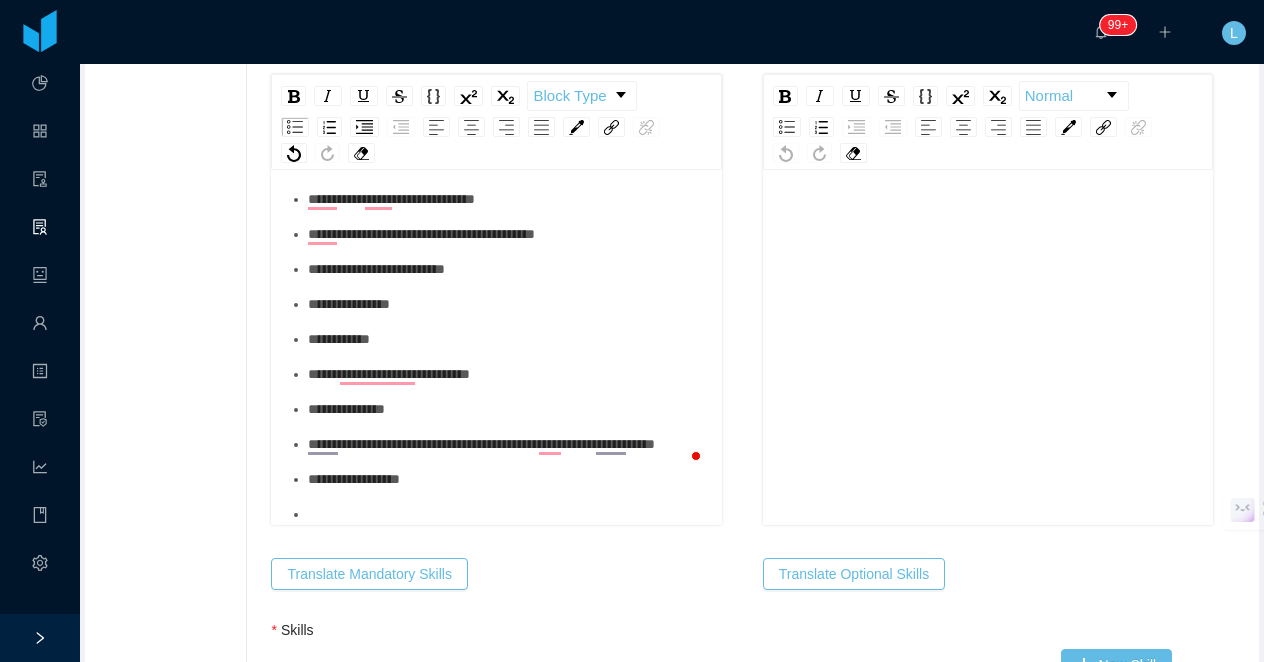 click at bounding box center (507, 514) 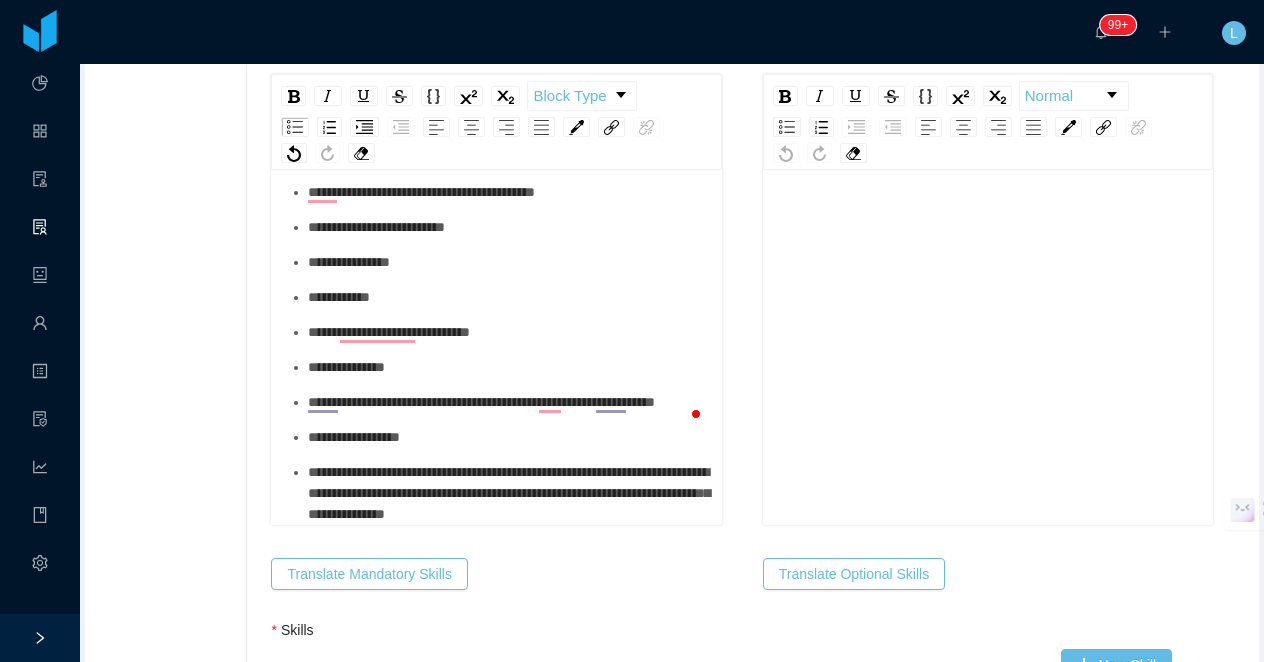 scroll, scrollTop: 168, scrollLeft: 0, axis: vertical 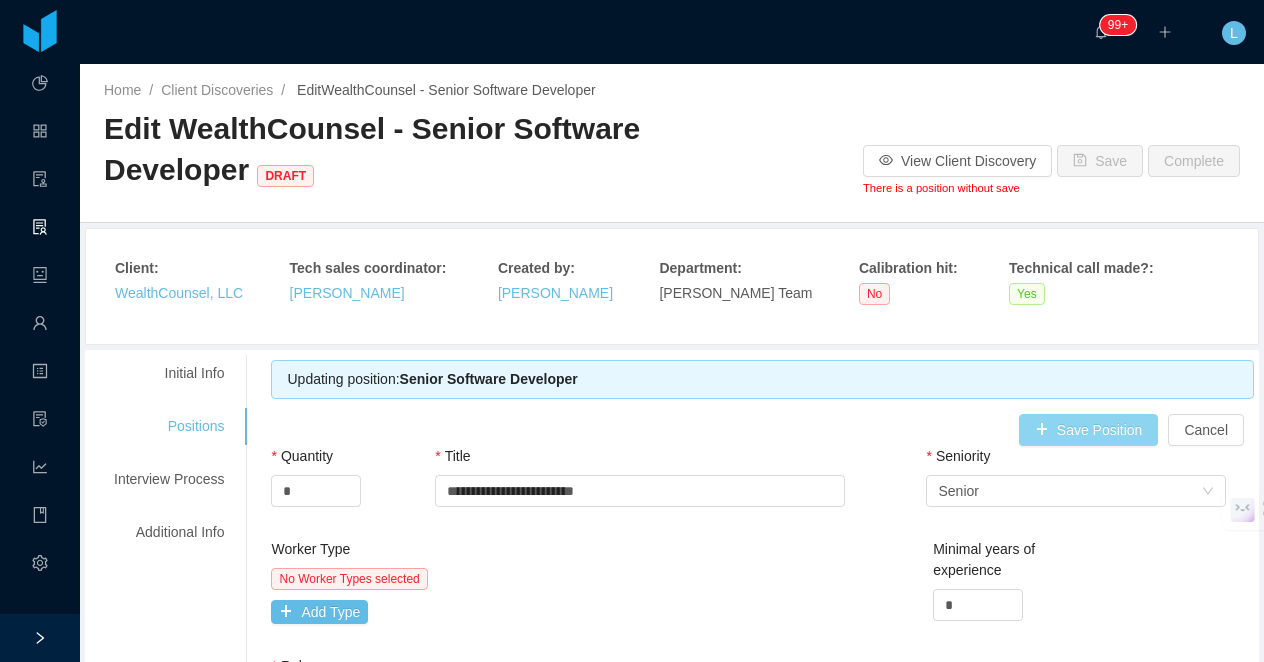 drag, startPoint x: 1058, startPoint y: 440, endPoint x: 1058, endPoint y: 426, distance: 14 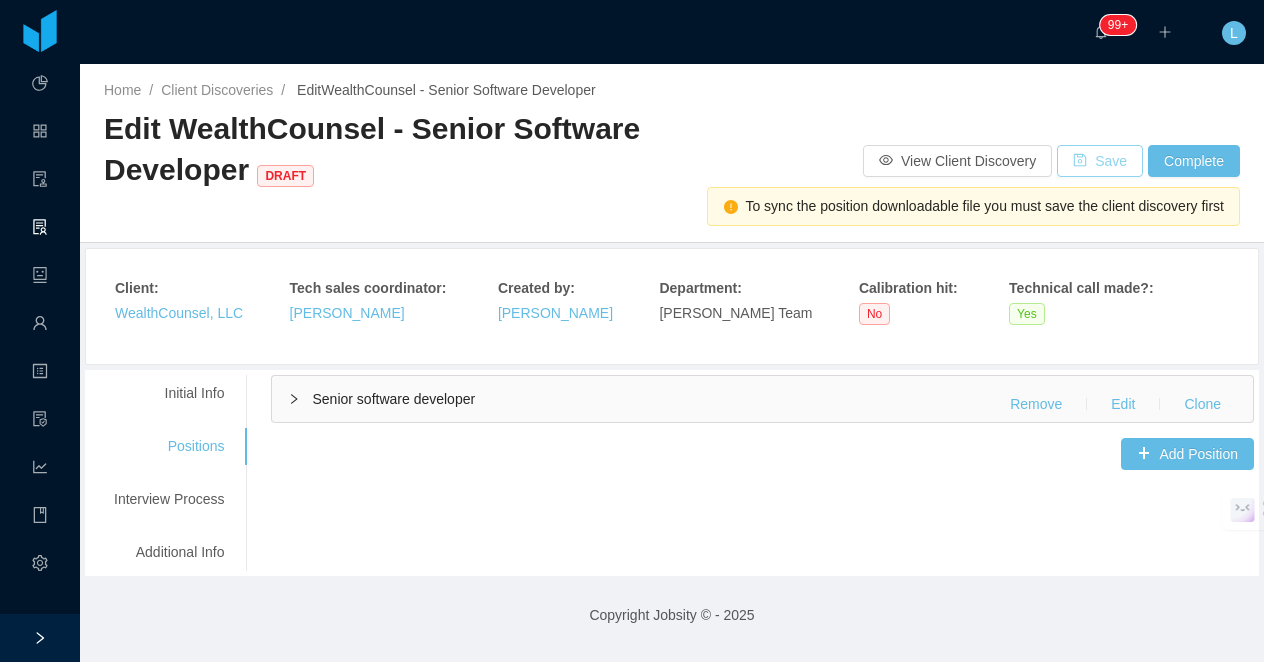 drag, startPoint x: 1110, startPoint y: 156, endPoint x: 691, endPoint y: 61, distance: 429.63474 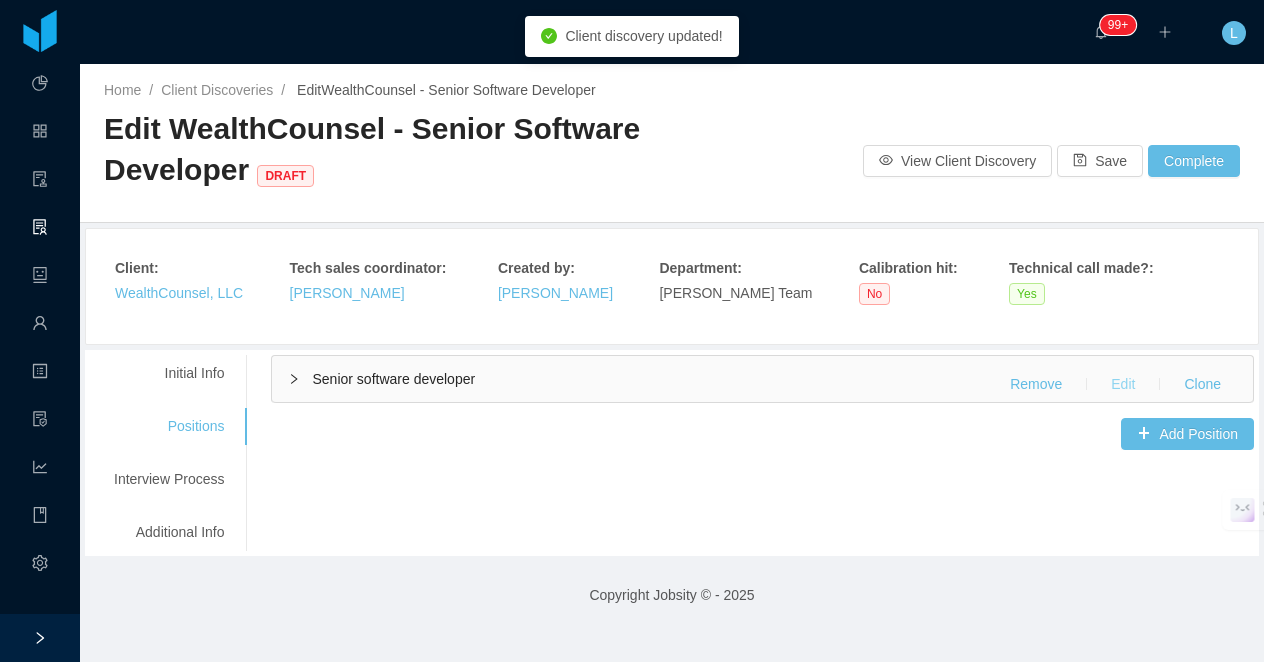 click on "Edit" at bounding box center [1123, 384] 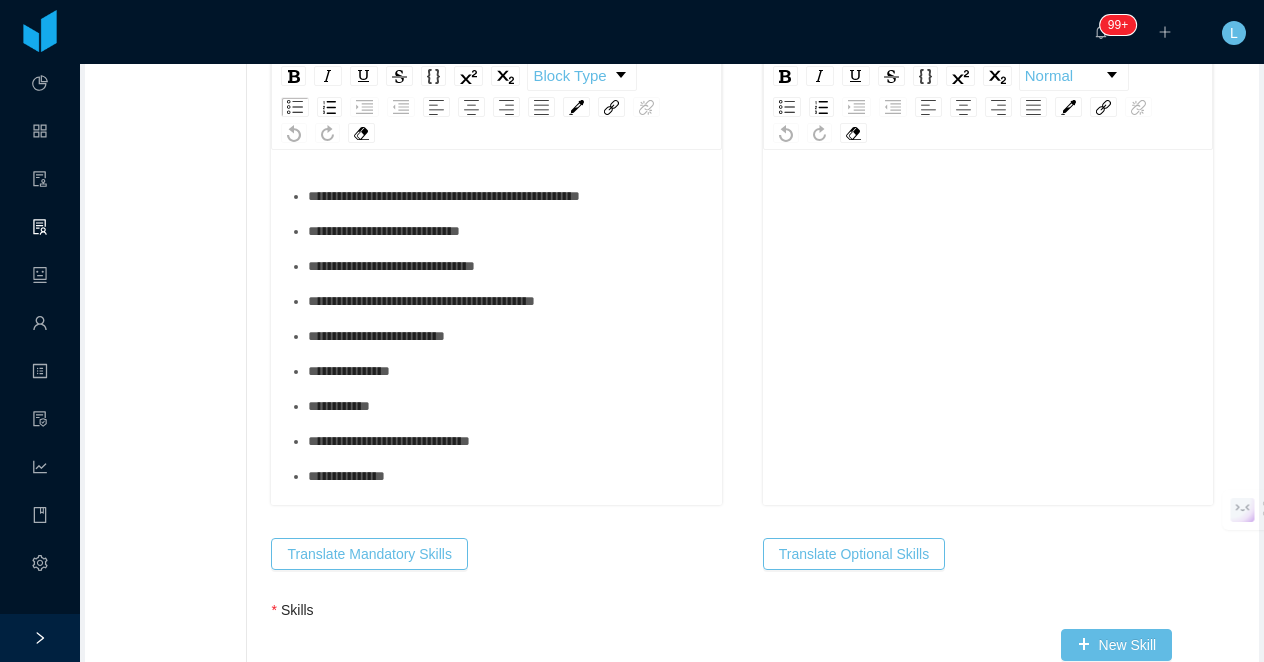 scroll, scrollTop: 962, scrollLeft: 0, axis: vertical 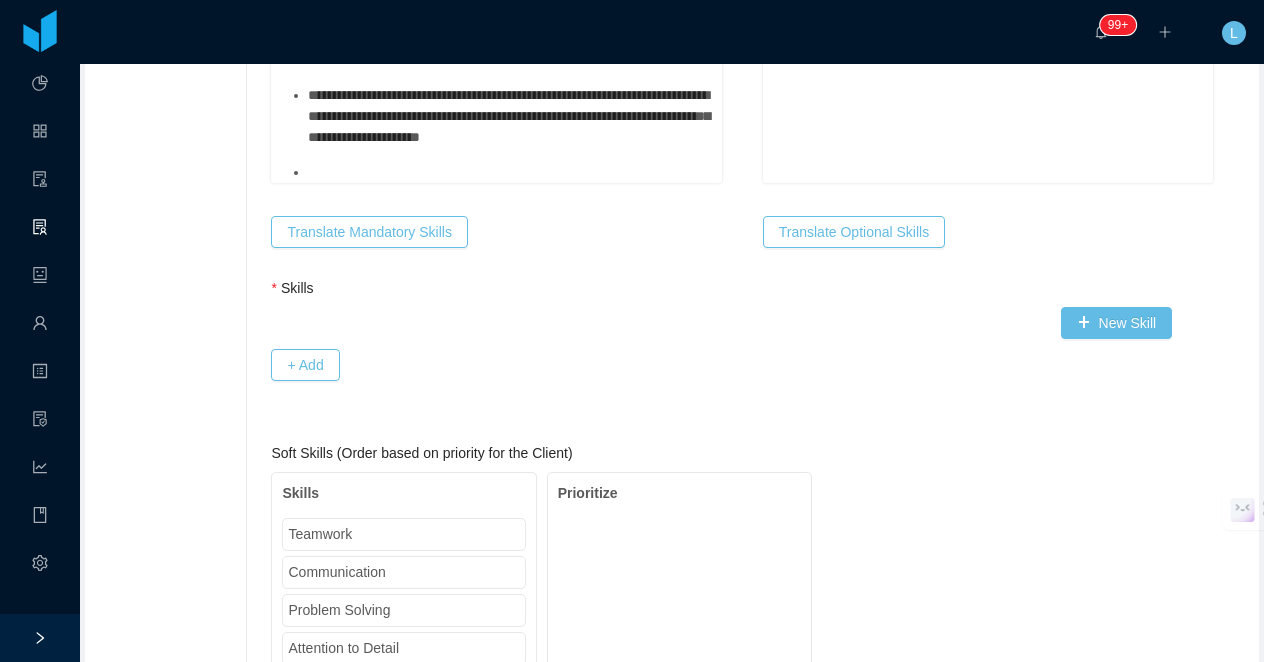click at bounding box center (507, 172) 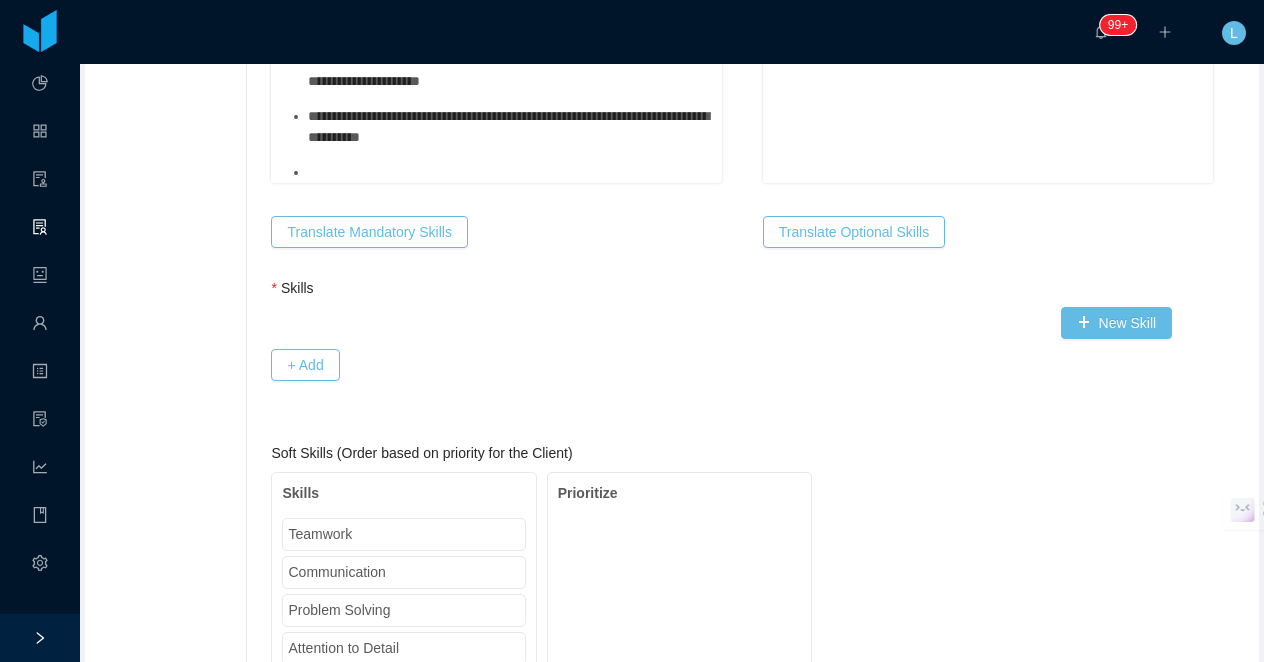 scroll, scrollTop: 262, scrollLeft: 0, axis: vertical 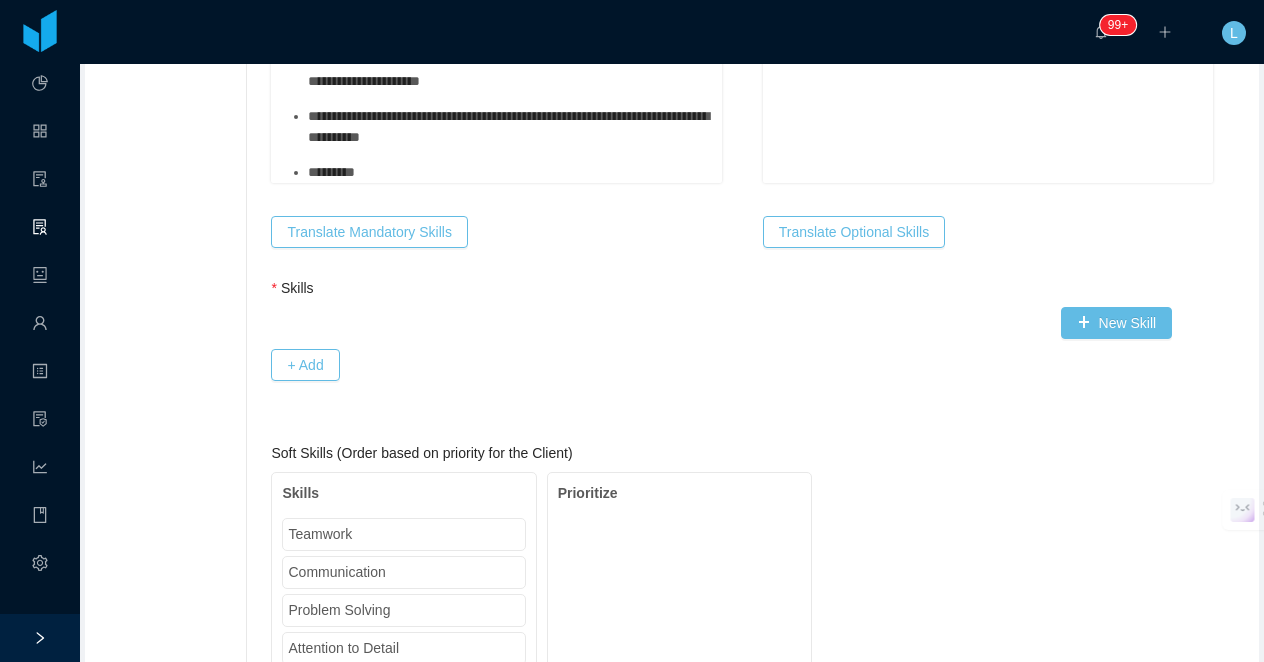 click on "*********" at bounding box center (507, 172) 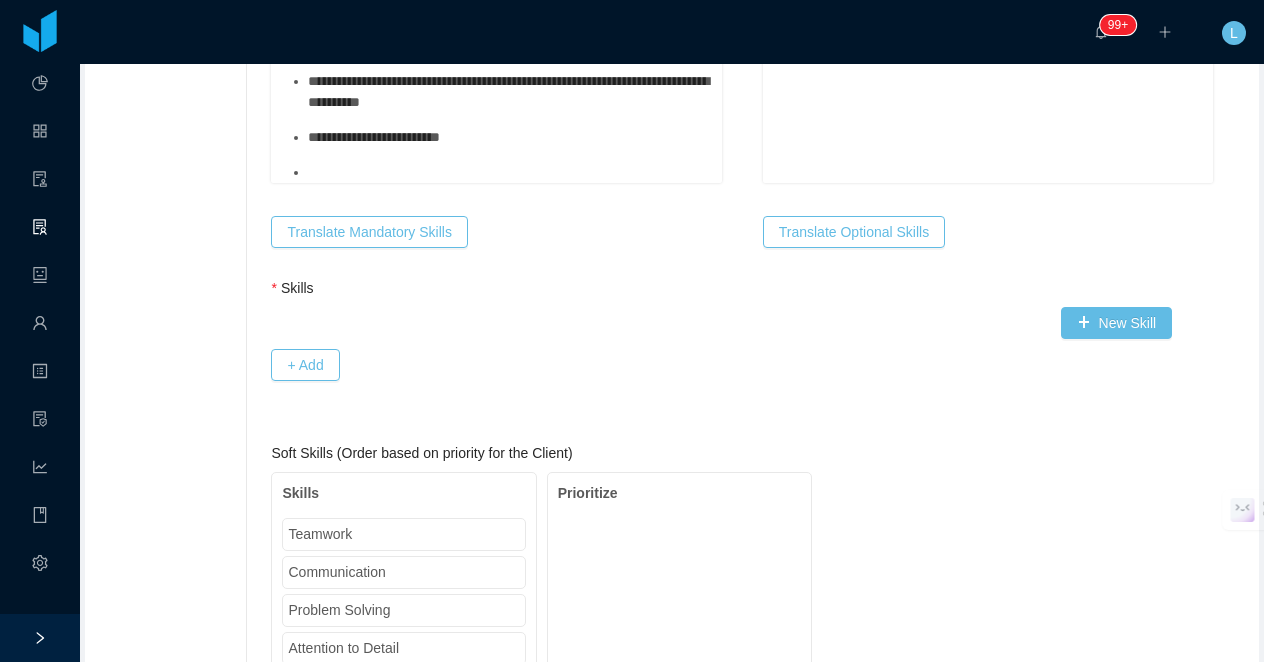 scroll, scrollTop: 297, scrollLeft: 0, axis: vertical 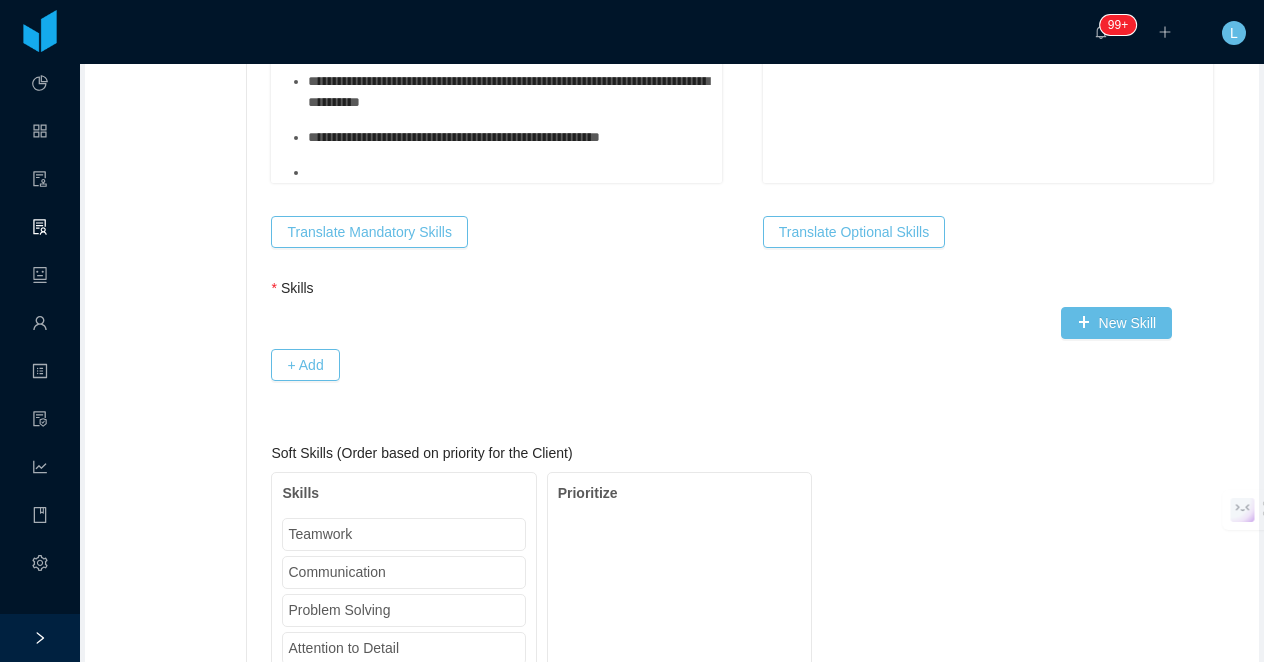 click at bounding box center [507, 172] 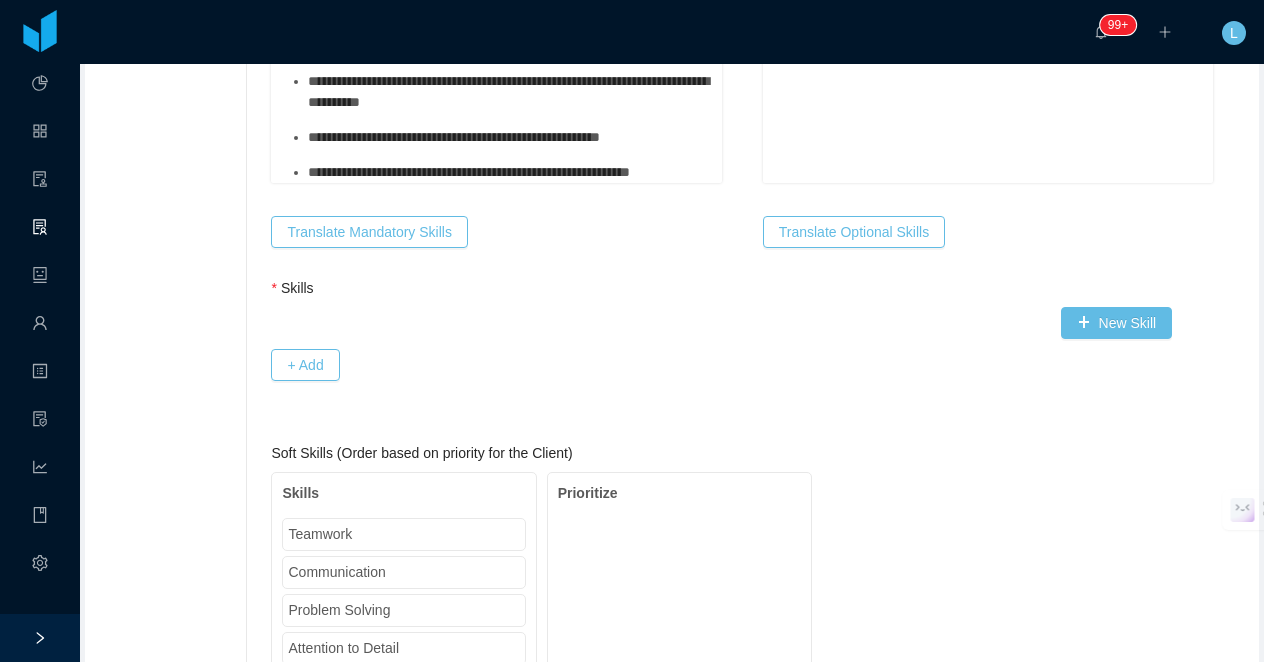 scroll, scrollTop: 315, scrollLeft: 0, axis: vertical 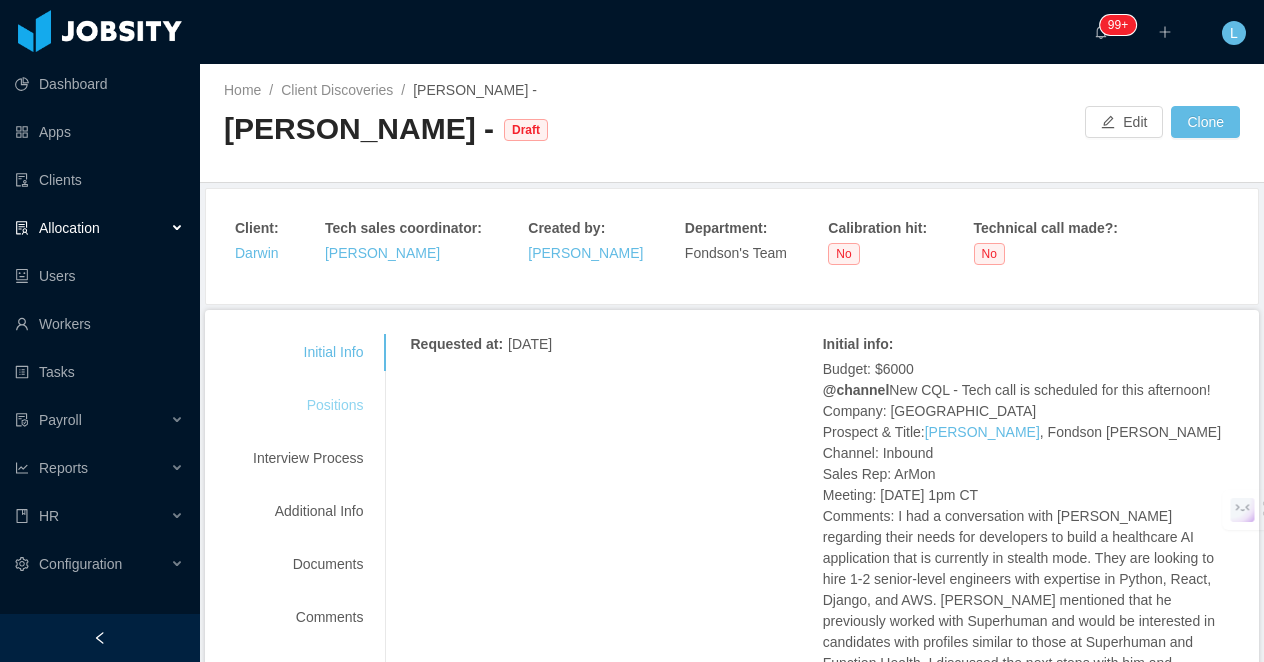 click on "Positions" at bounding box center [308, 405] 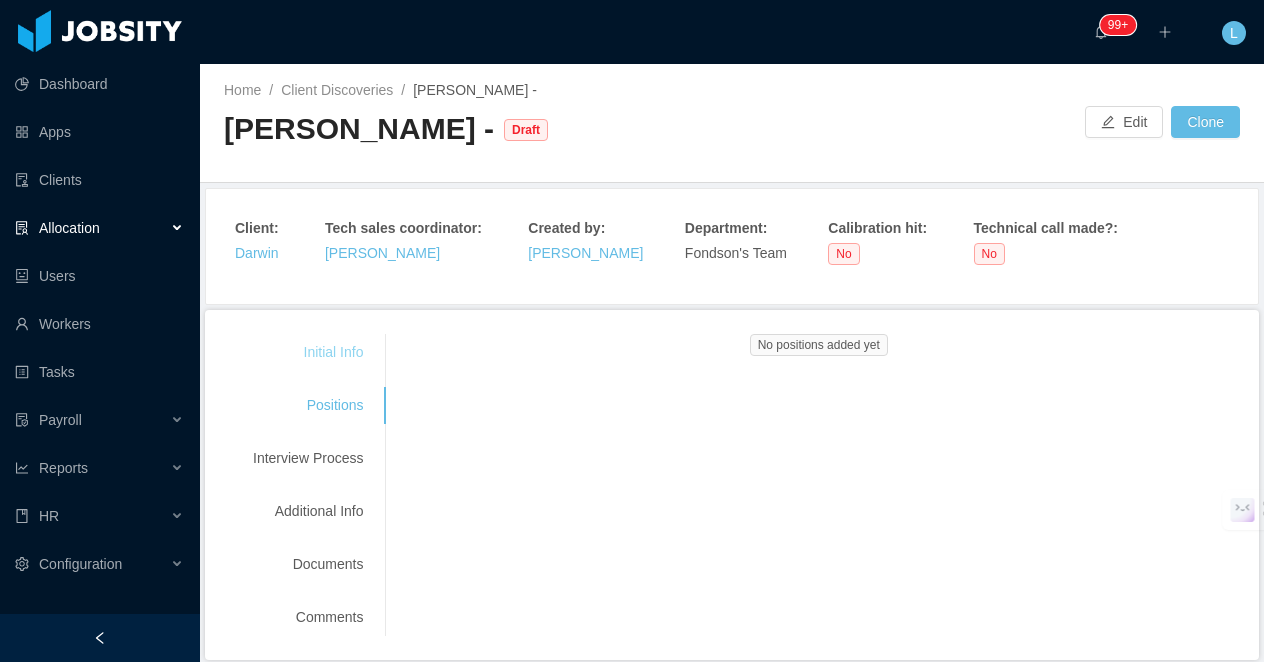 click on "Initial Info" at bounding box center (308, 352) 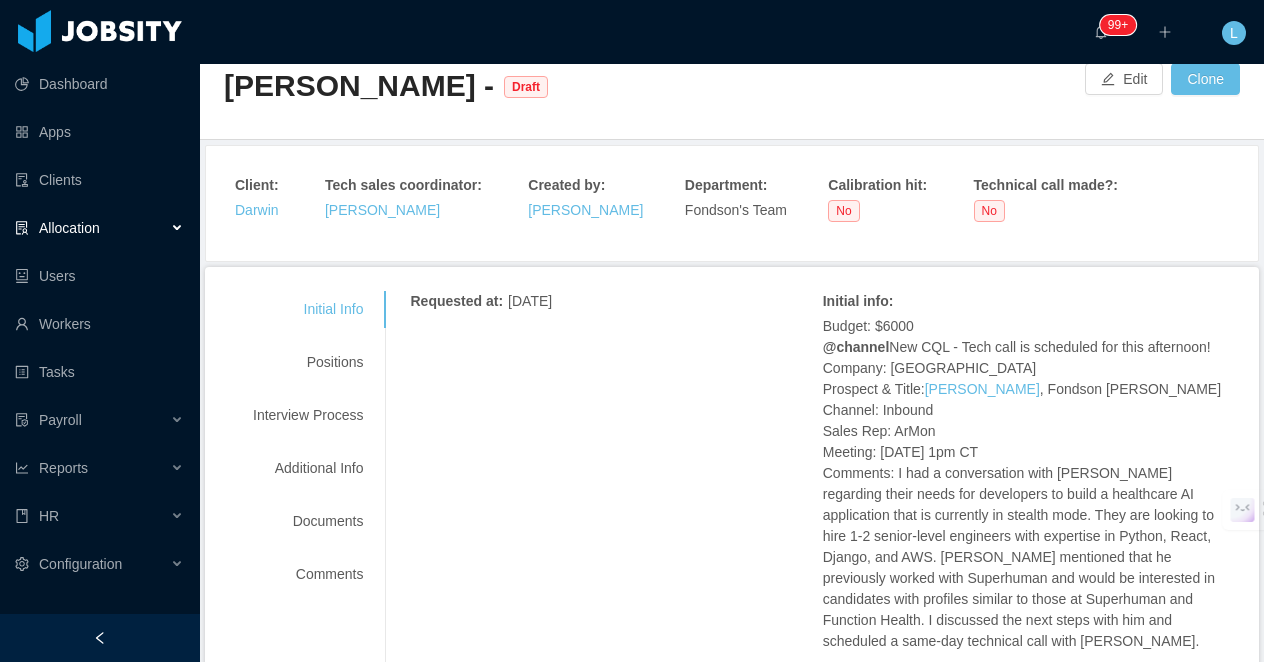 scroll, scrollTop: 41, scrollLeft: 0, axis: vertical 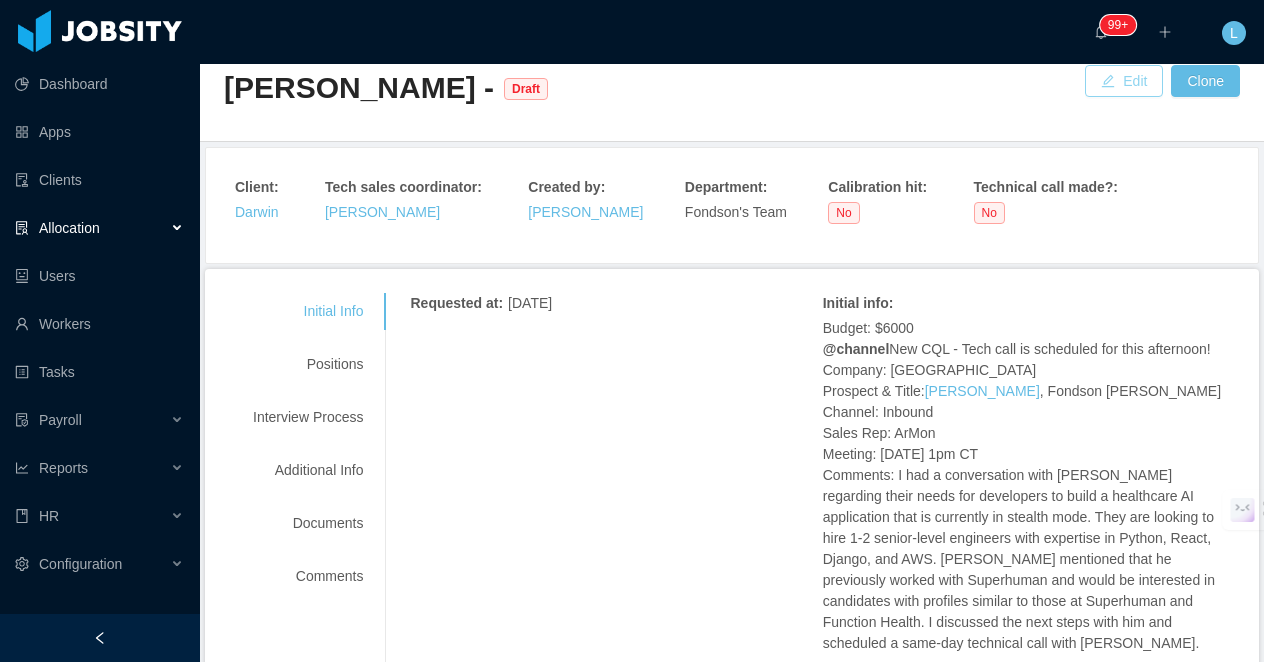 click on "Edit" at bounding box center (1124, 81) 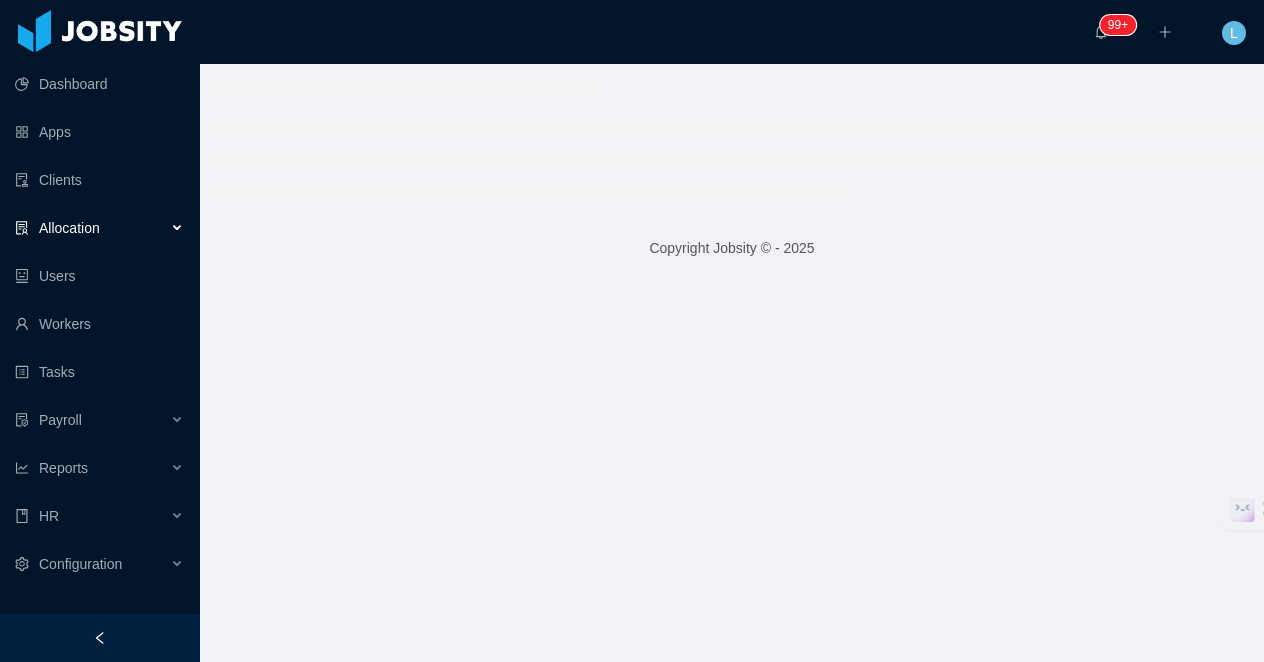 scroll, scrollTop: 0, scrollLeft: 0, axis: both 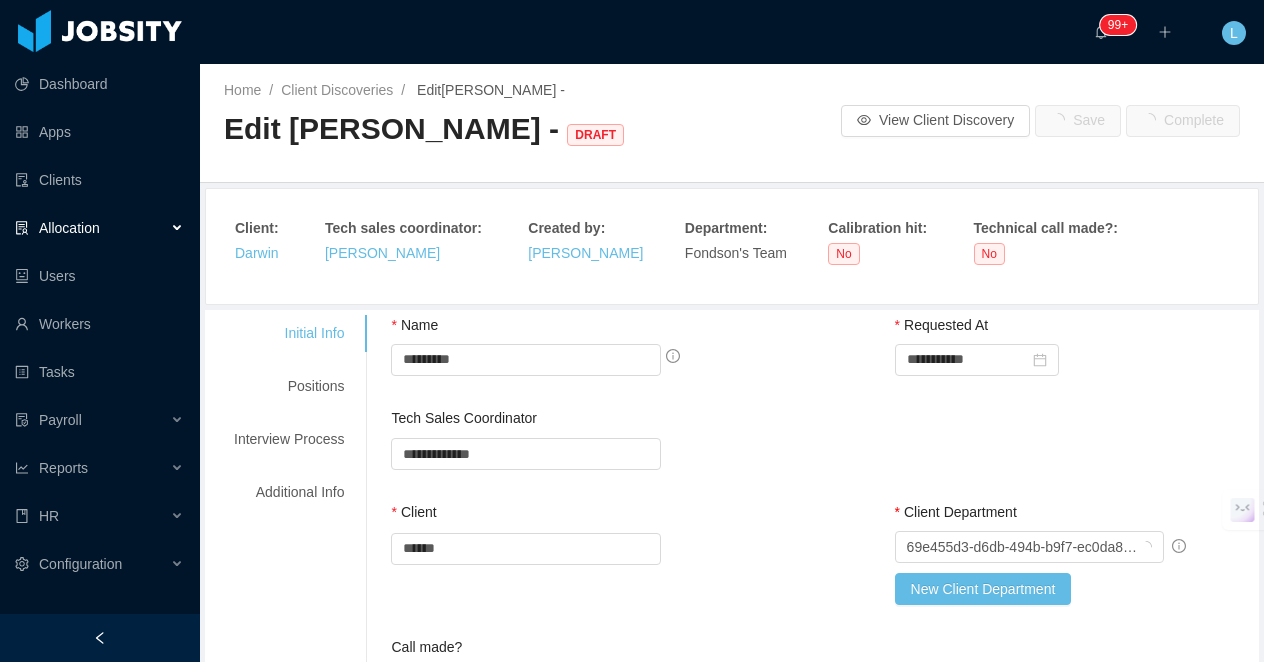 type 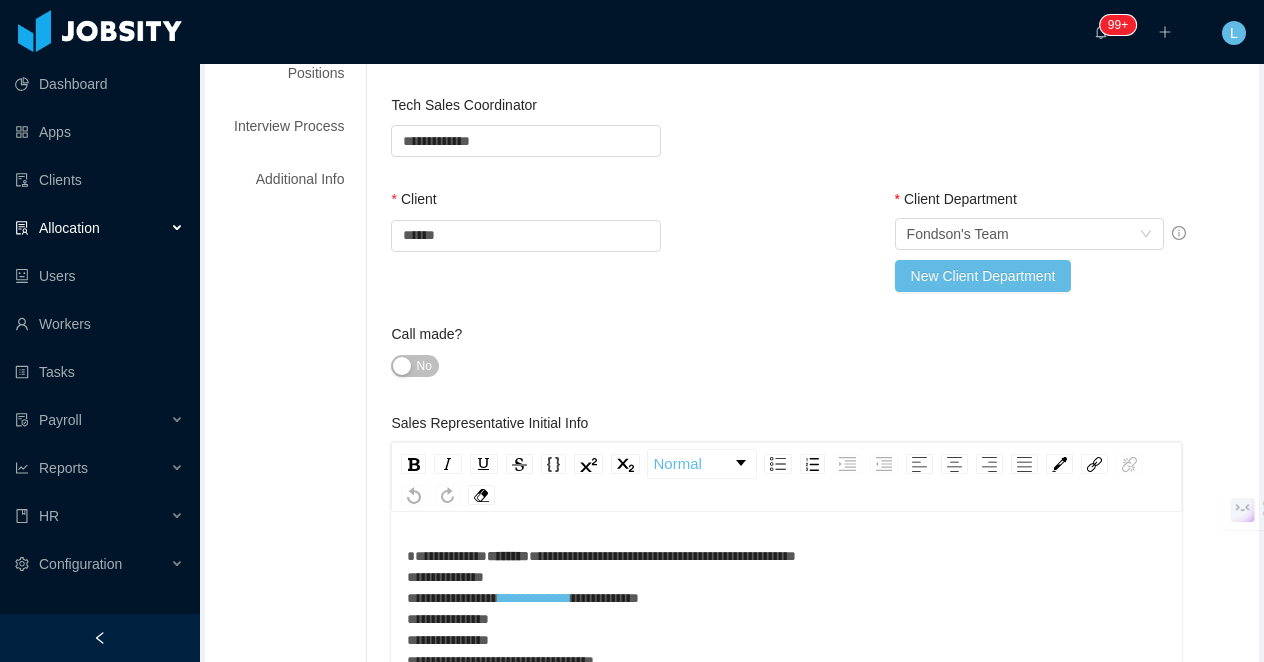 scroll, scrollTop: 720, scrollLeft: 0, axis: vertical 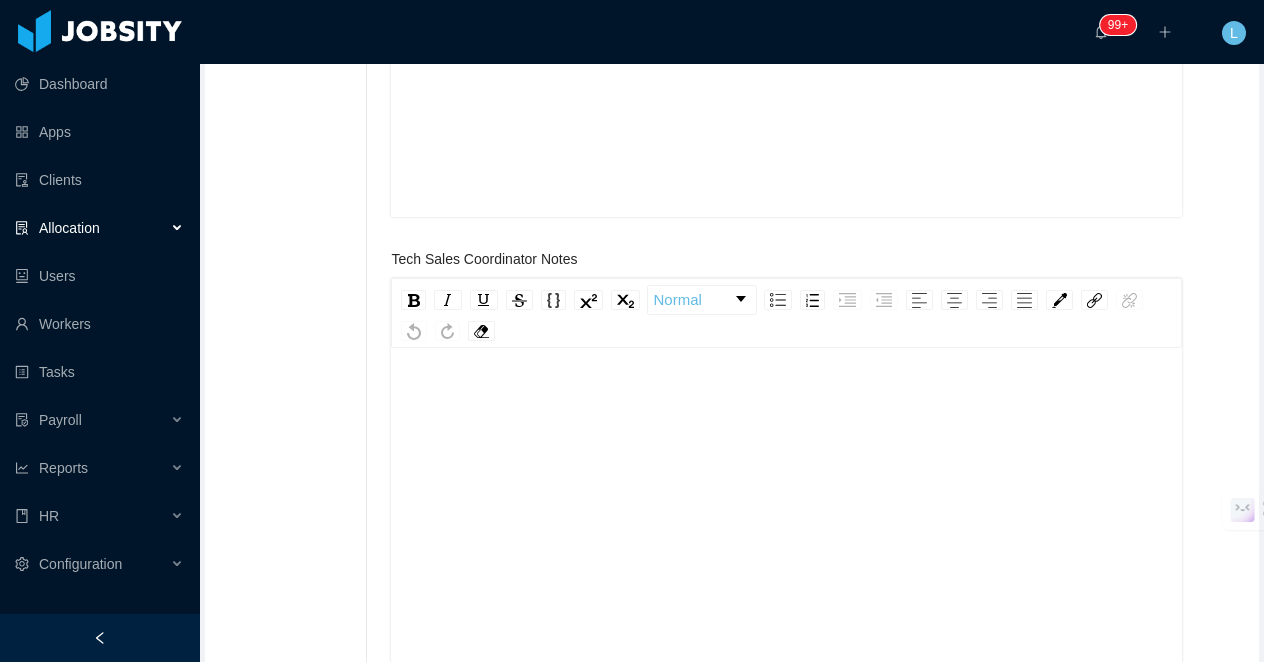 click at bounding box center [787, 557] 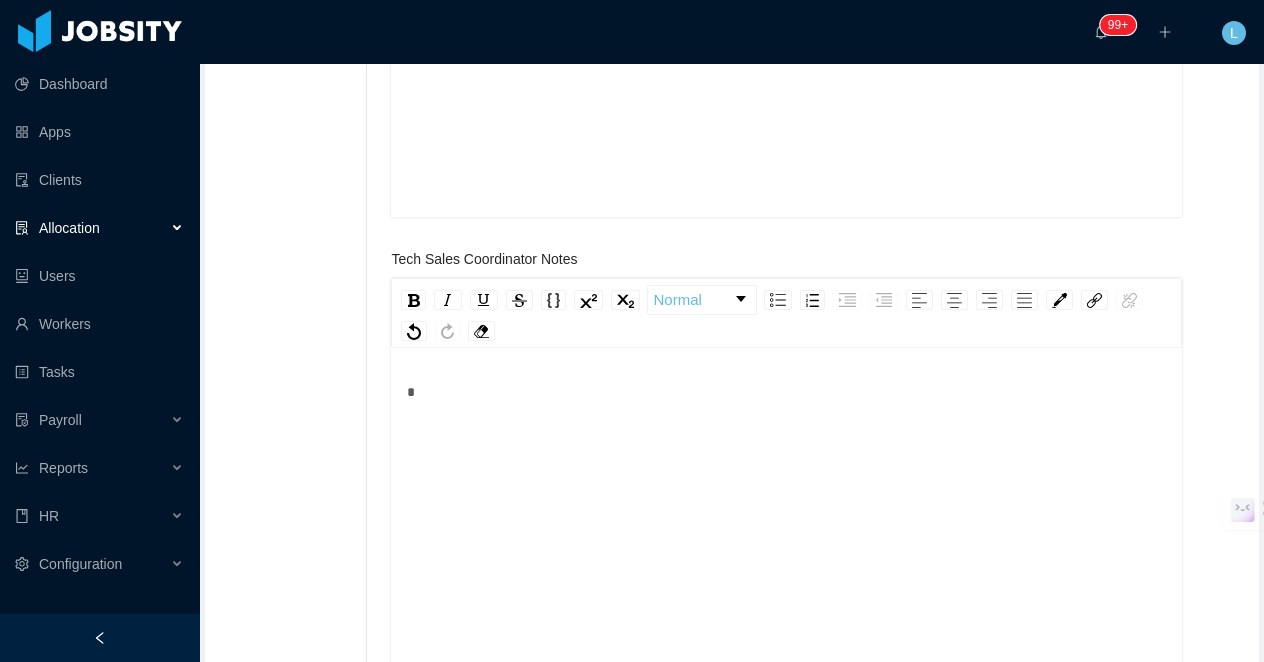 type 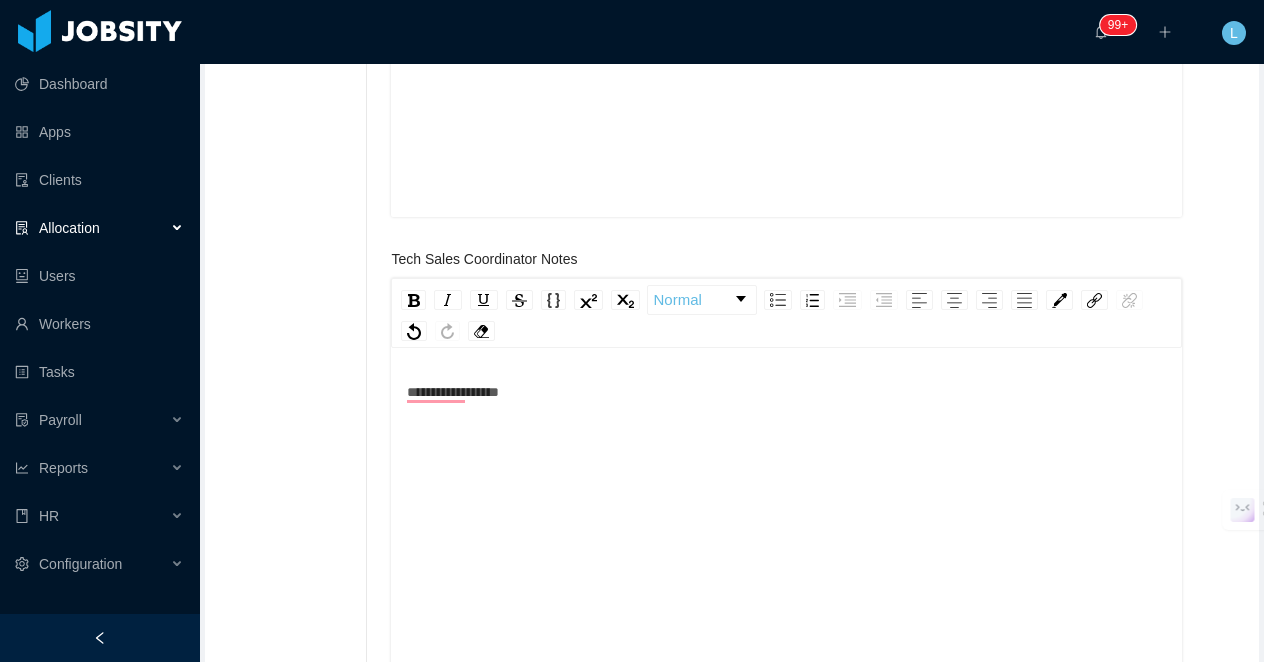 click on "**********" at bounding box center (787, 392) 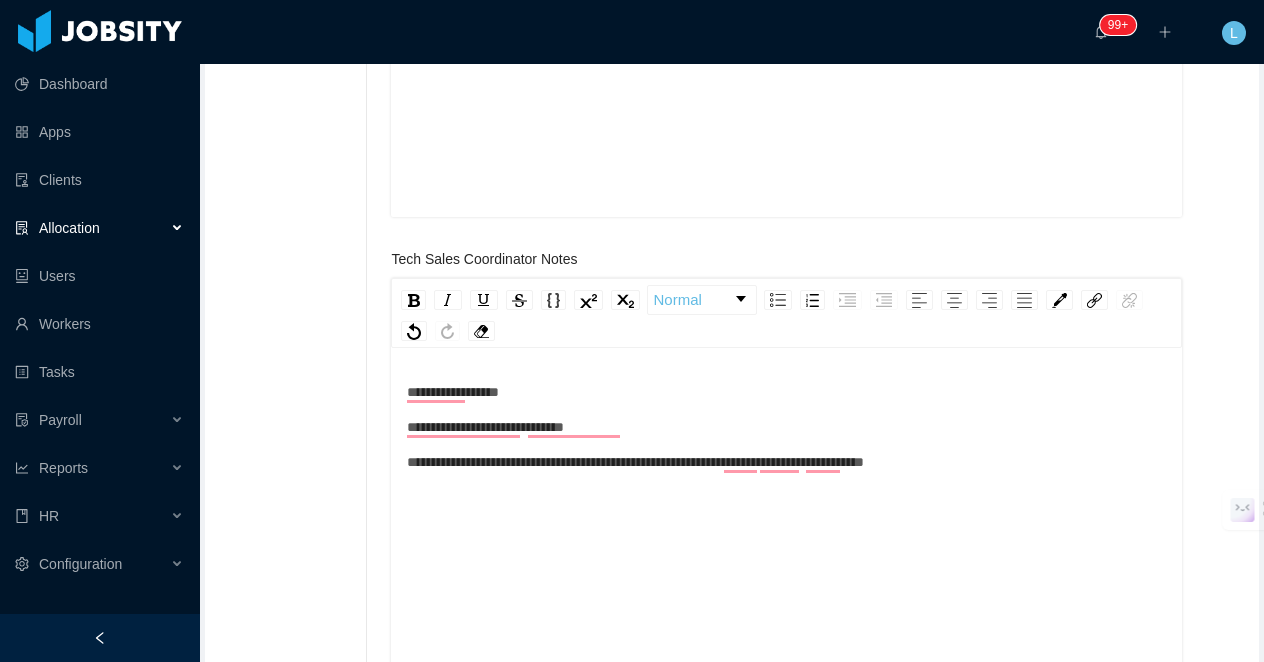 click on "**********" at bounding box center (787, 445) 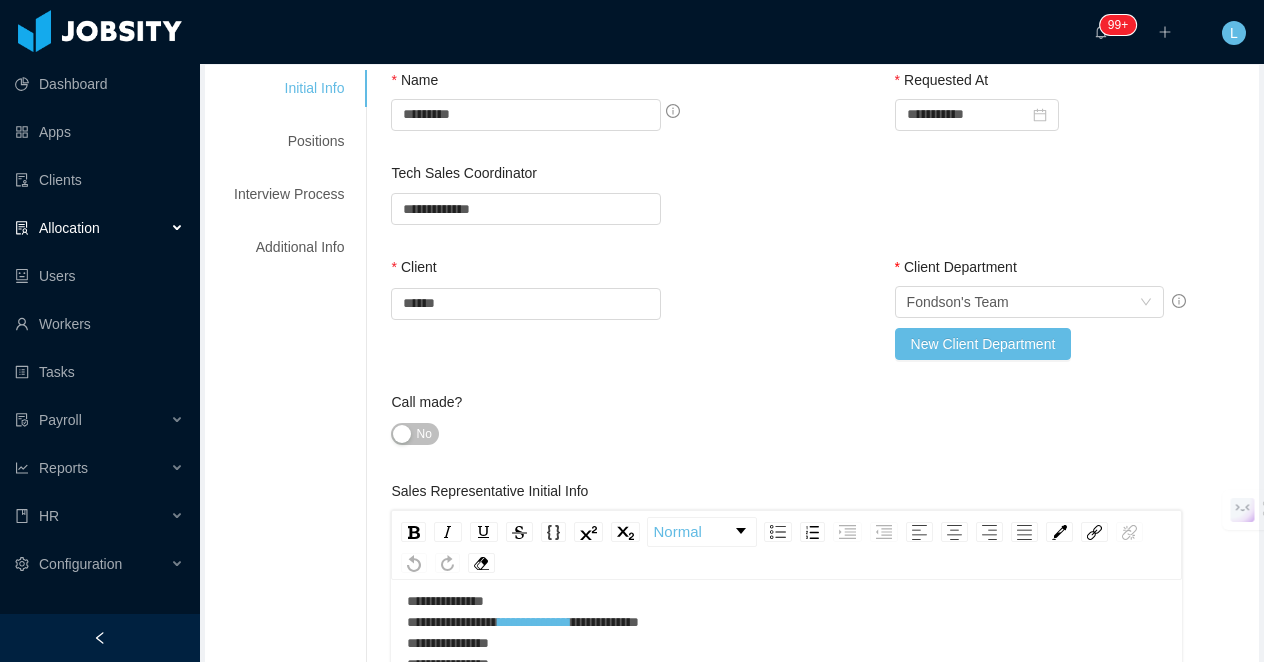 scroll, scrollTop: 0, scrollLeft: 0, axis: both 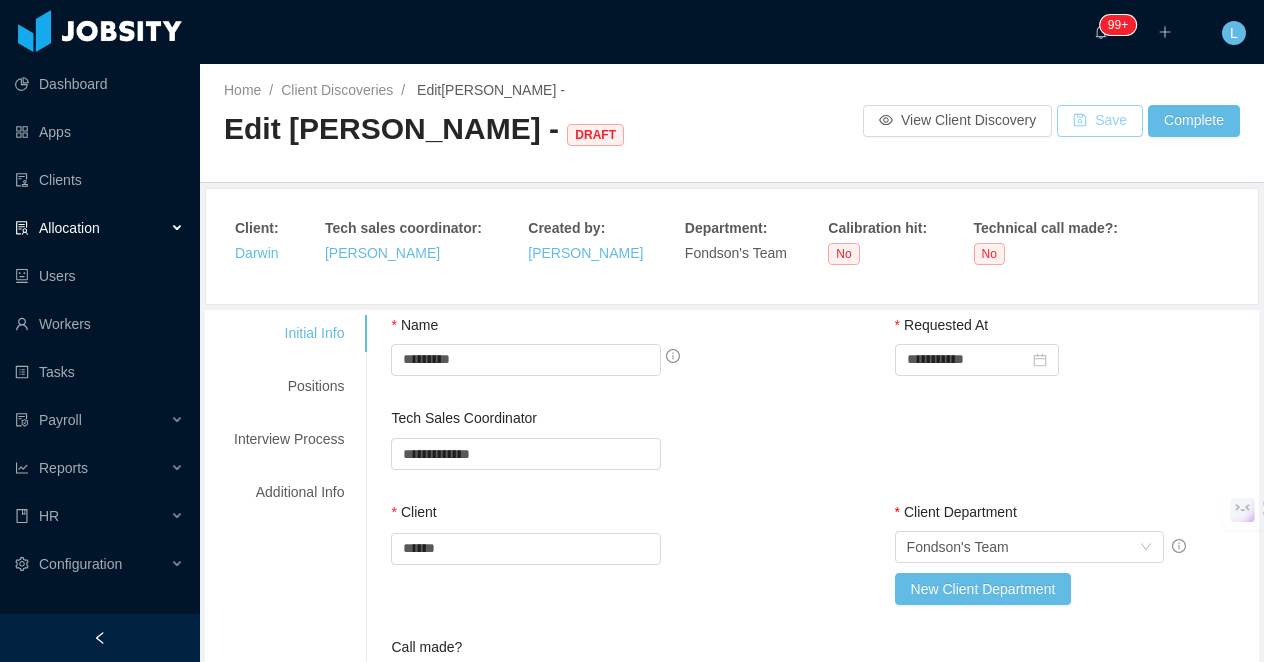 click on "Save" at bounding box center [1100, 121] 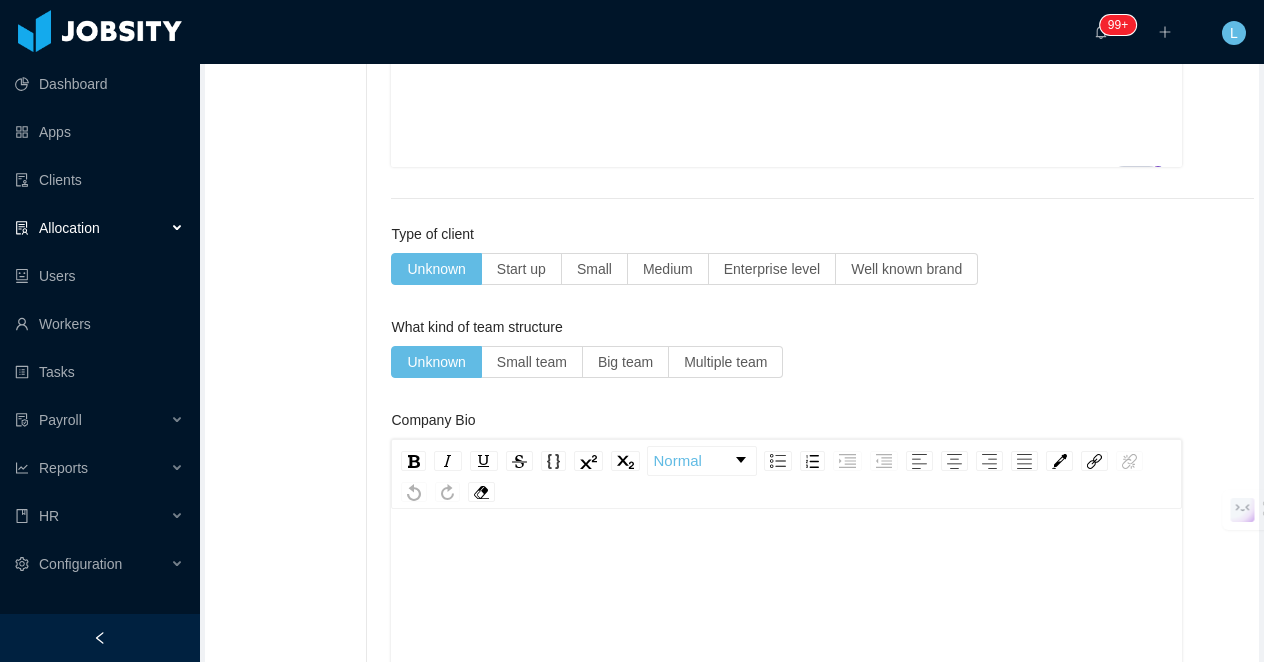 scroll, scrollTop: 1540, scrollLeft: 0, axis: vertical 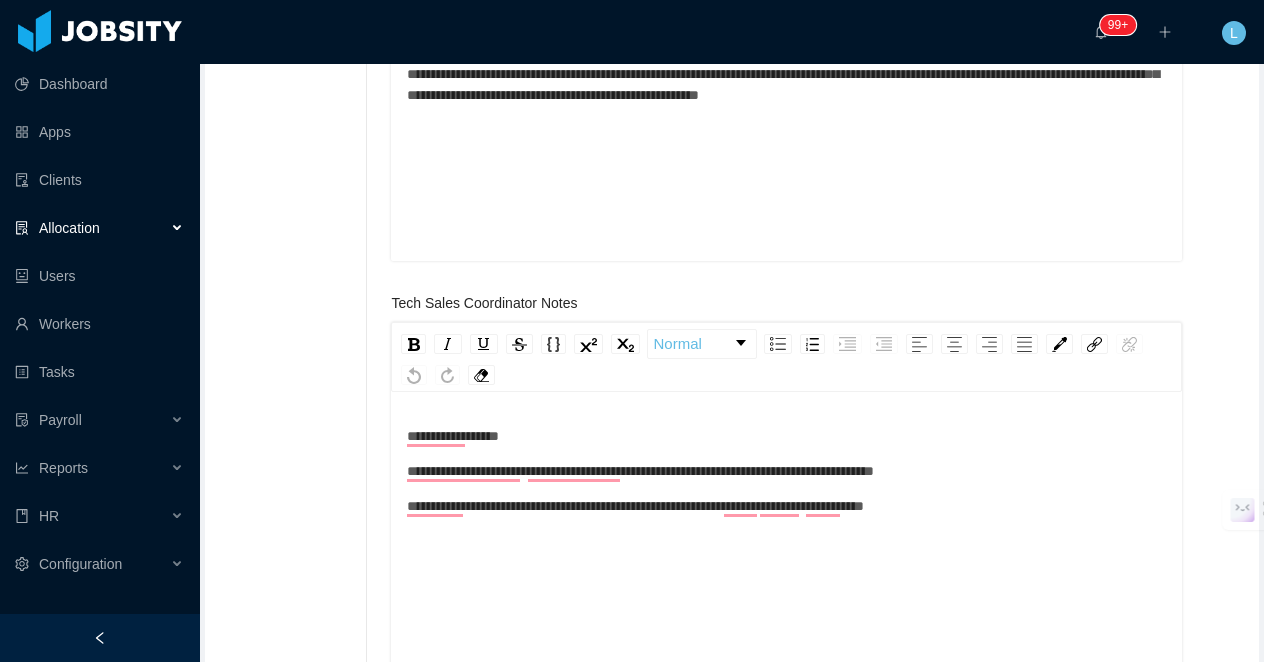 click on "**********" at bounding box center (787, 471) 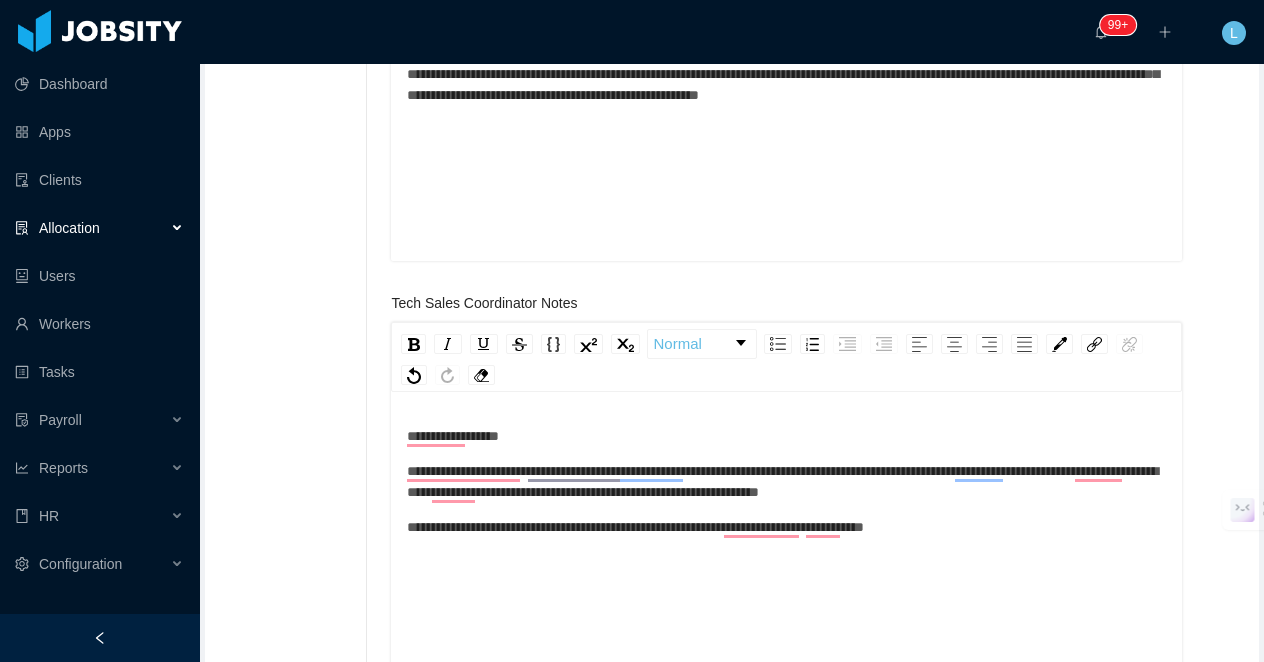 click on "**********" at bounding box center (787, 499) 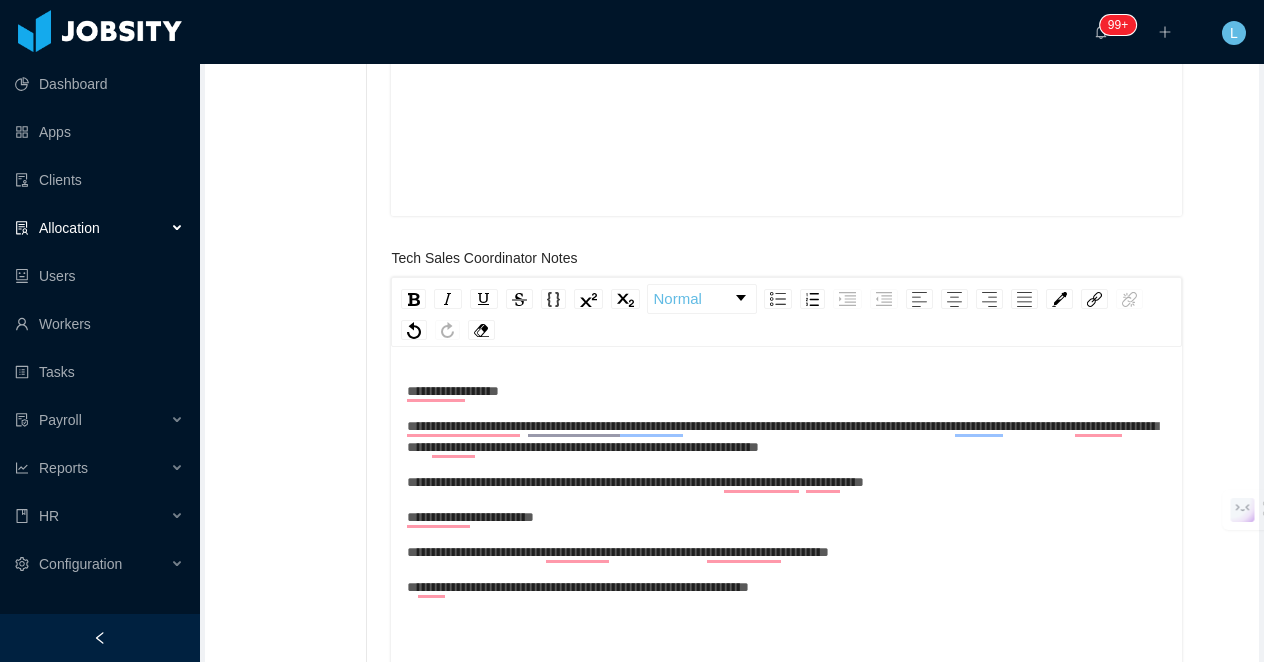 scroll, scrollTop: 1039, scrollLeft: 0, axis: vertical 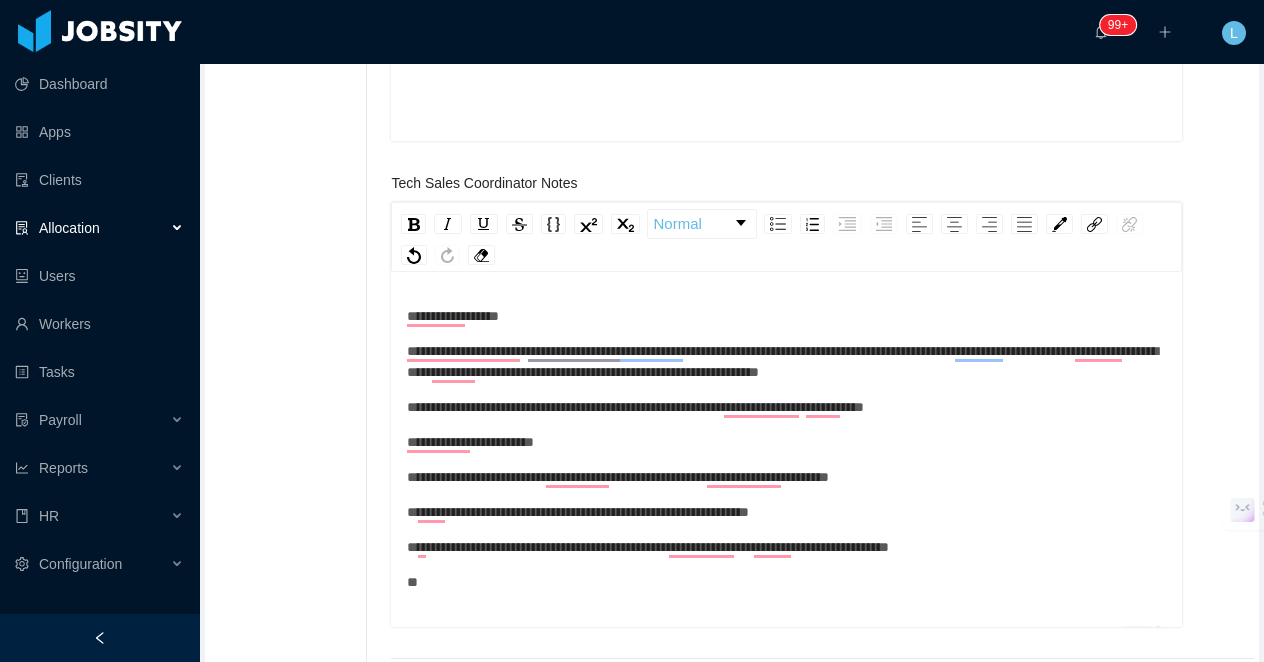 click on "**********" at bounding box center (787, 407) 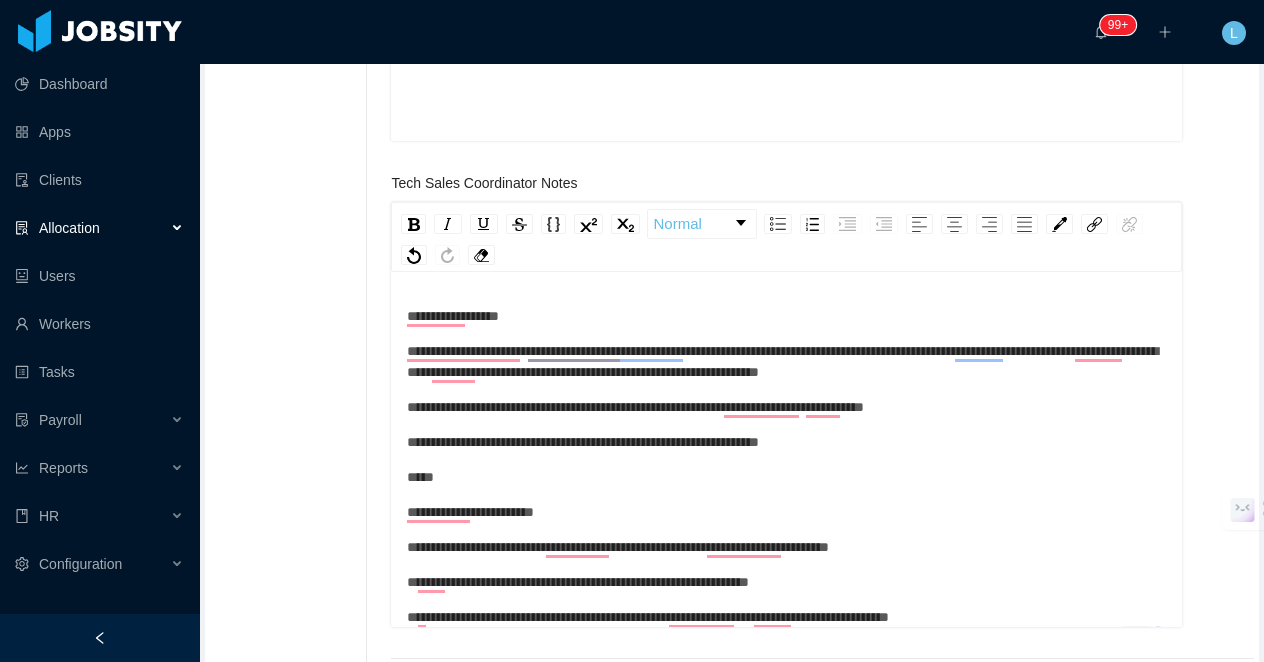 scroll, scrollTop: 0, scrollLeft: 0, axis: both 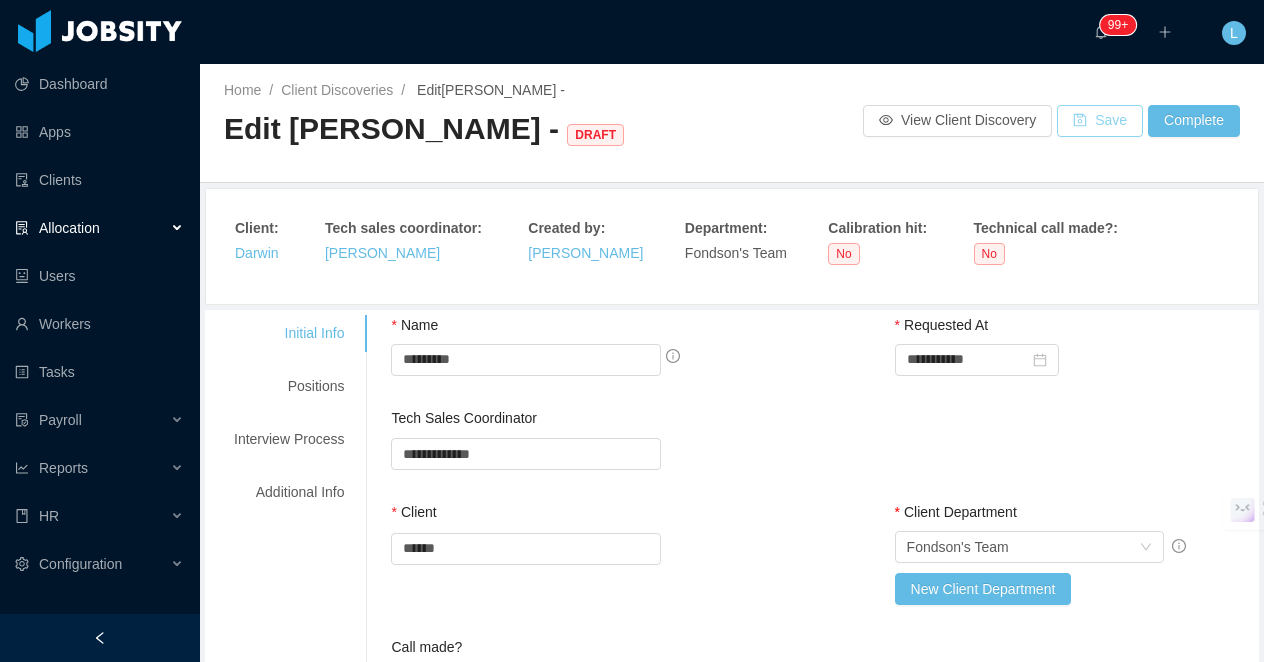 click on "Save" at bounding box center [1100, 121] 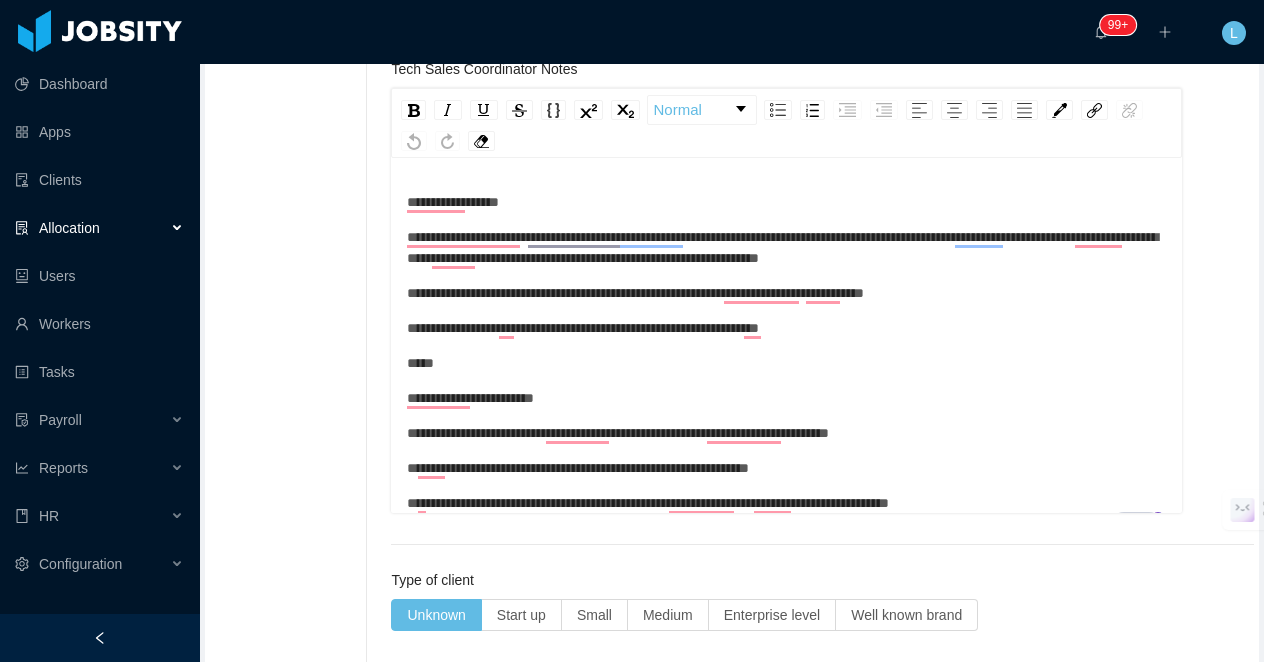 scroll, scrollTop: 1193, scrollLeft: 0, axis: vertical 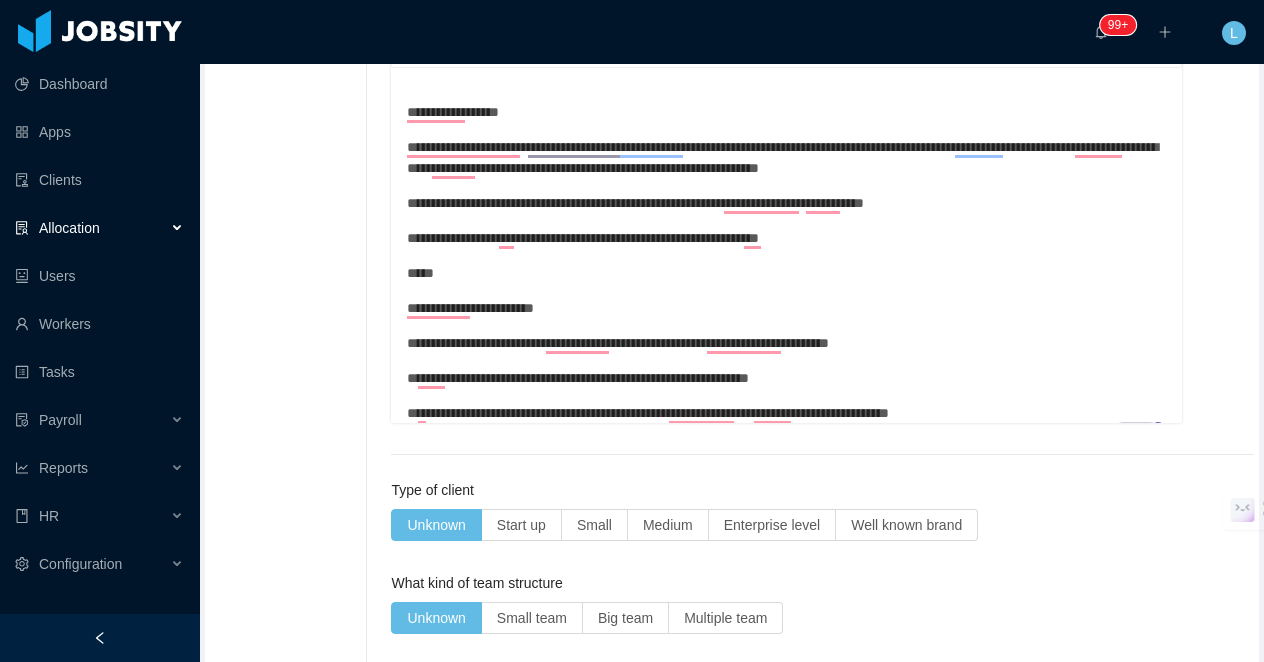 click on "****" at bounding box center (787, 273) 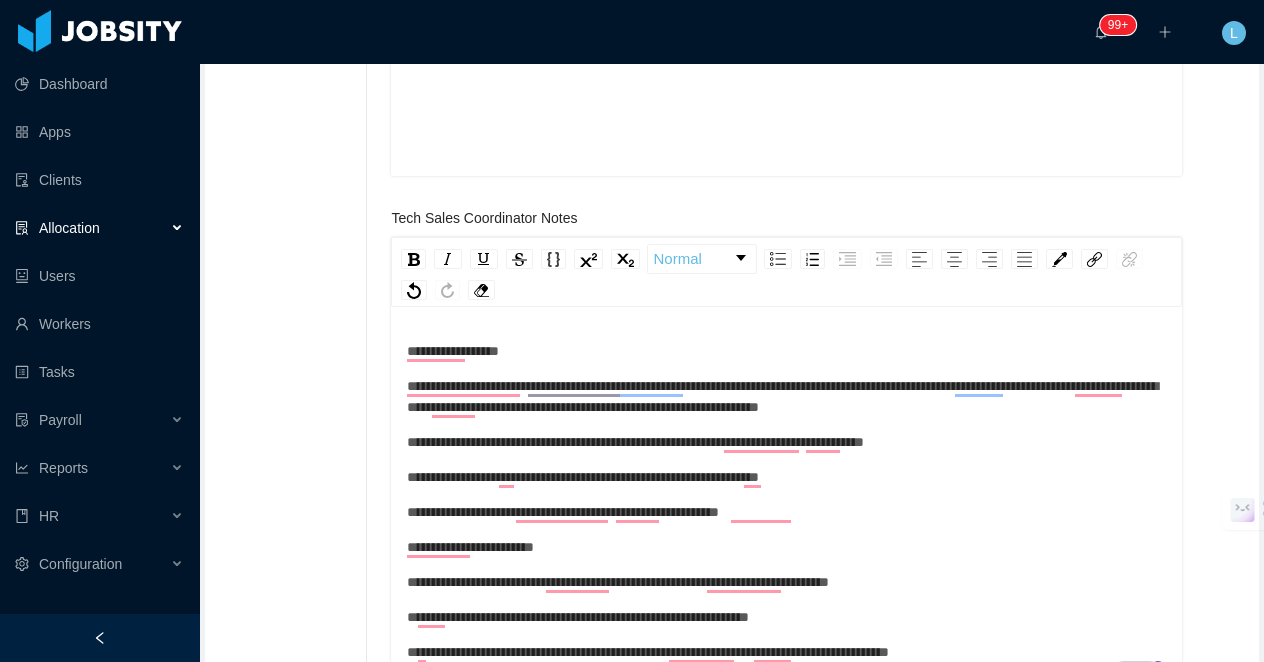 scroll, scrollTop: 939, scrollLeft: 0, axis: vertical 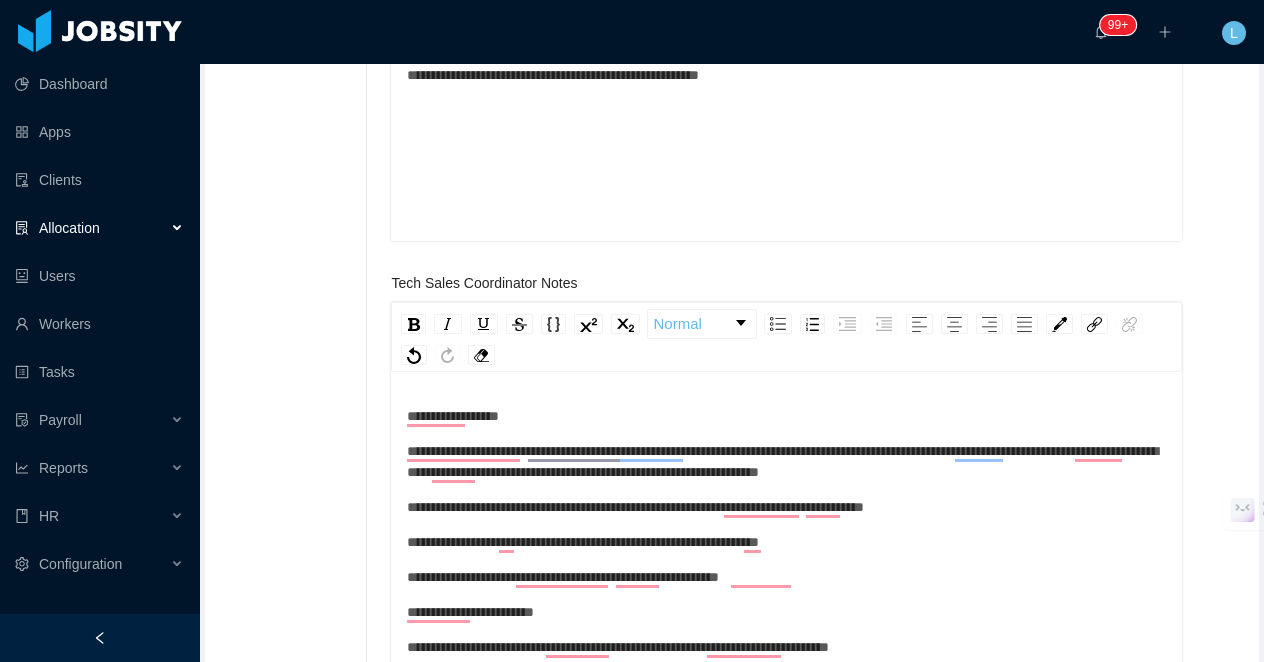click on "**********" at bounding box center (787, 462) 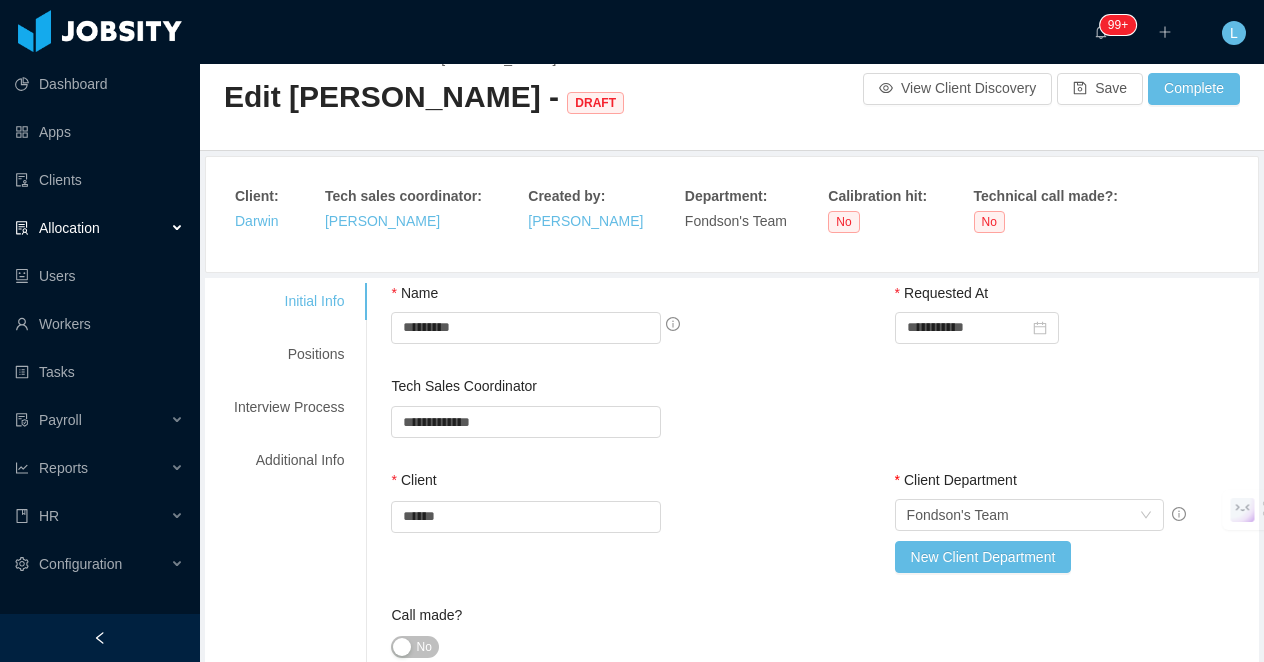 scroll, scrollTop: 0, scrollLeft: 0, axis: both 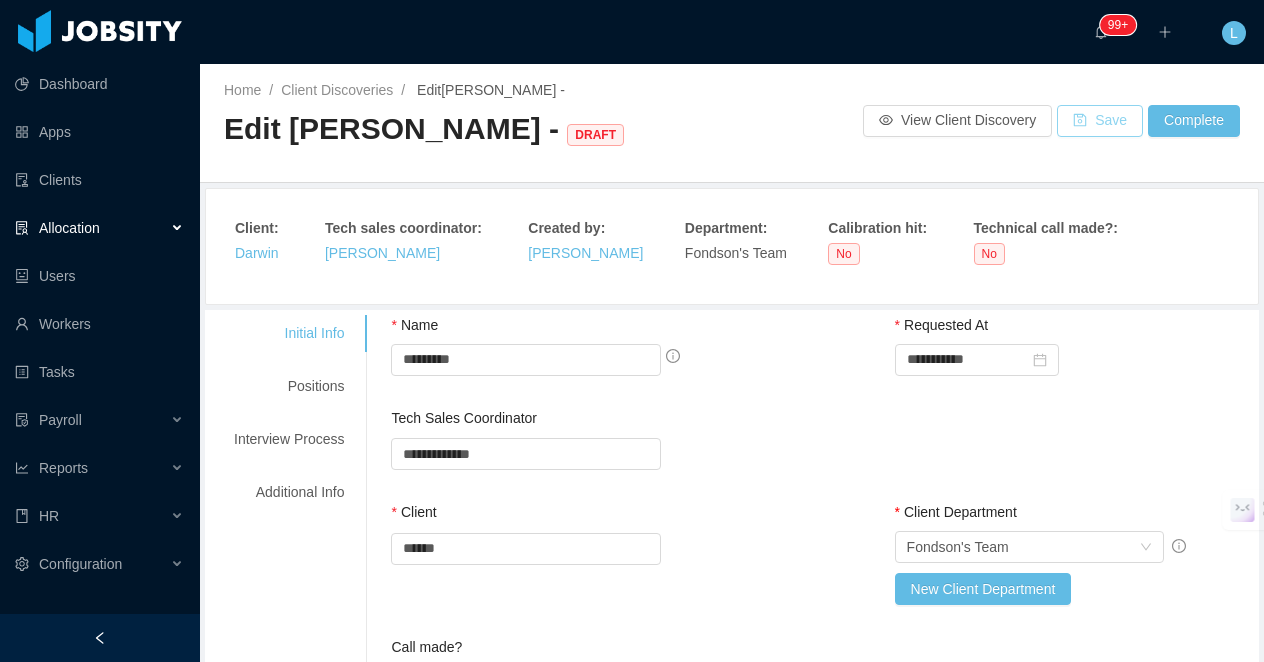 click on "Save" at bounding box center [1100, 121] 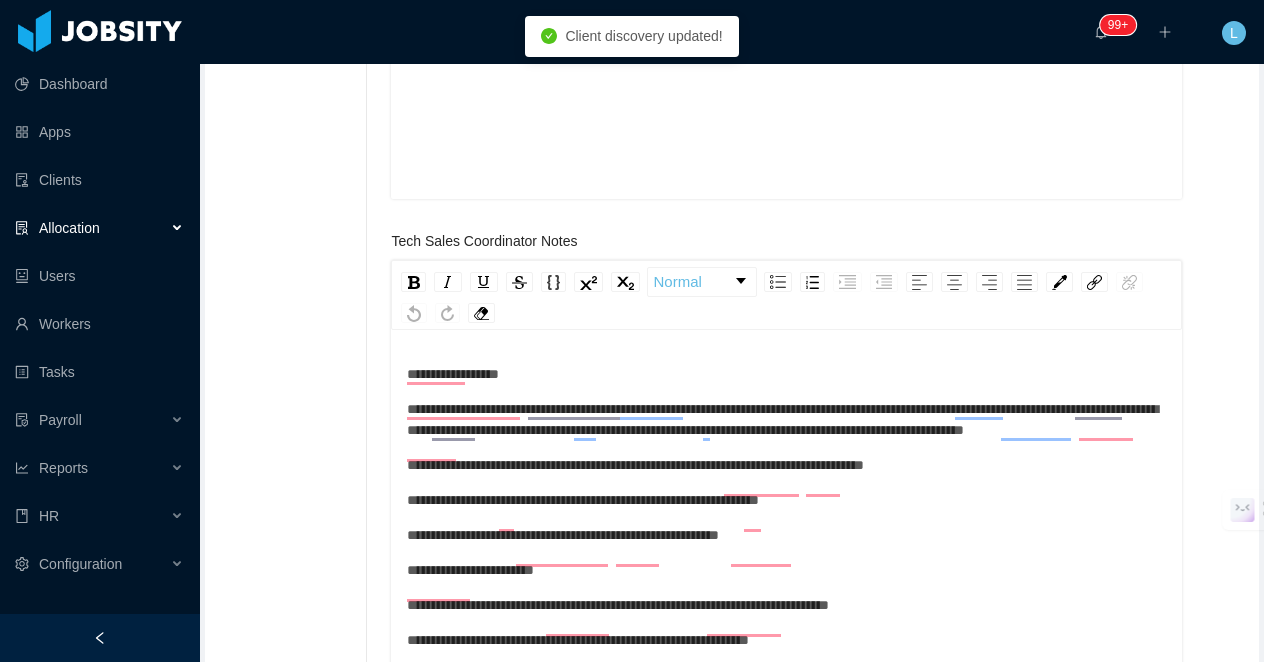 scroll, scrollTop: 996, scrollLeft: 0, axis: vertical 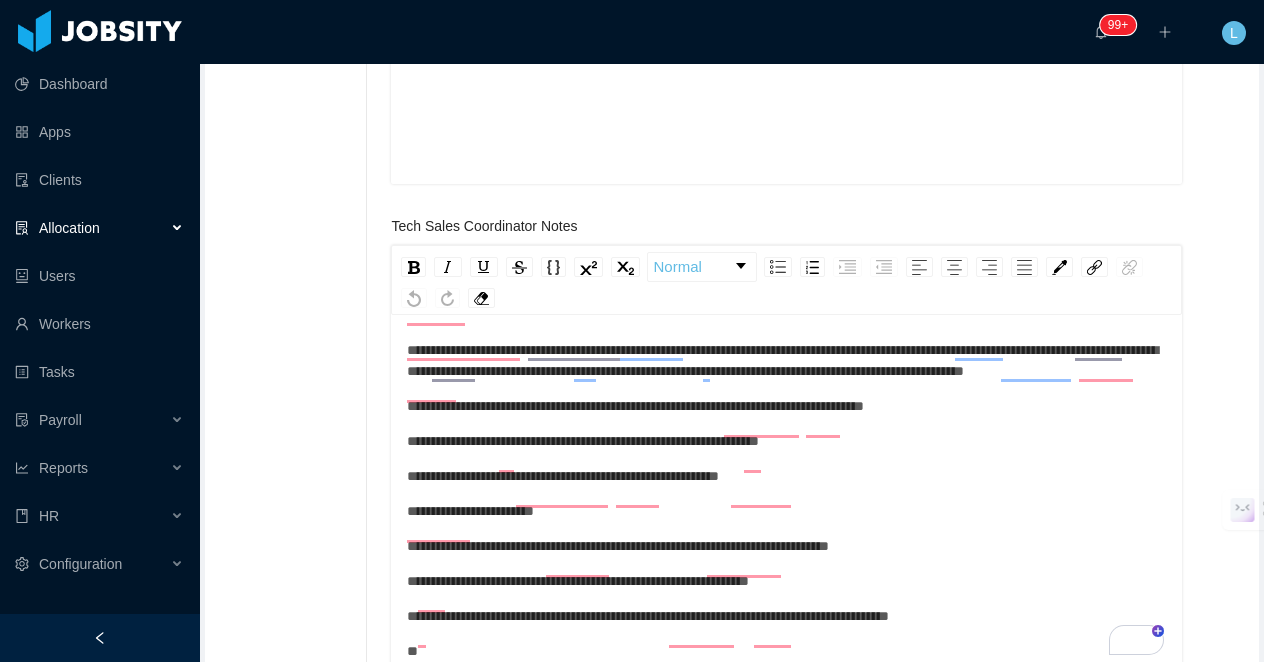 click on "**********" at bounding box center [787, 361] 